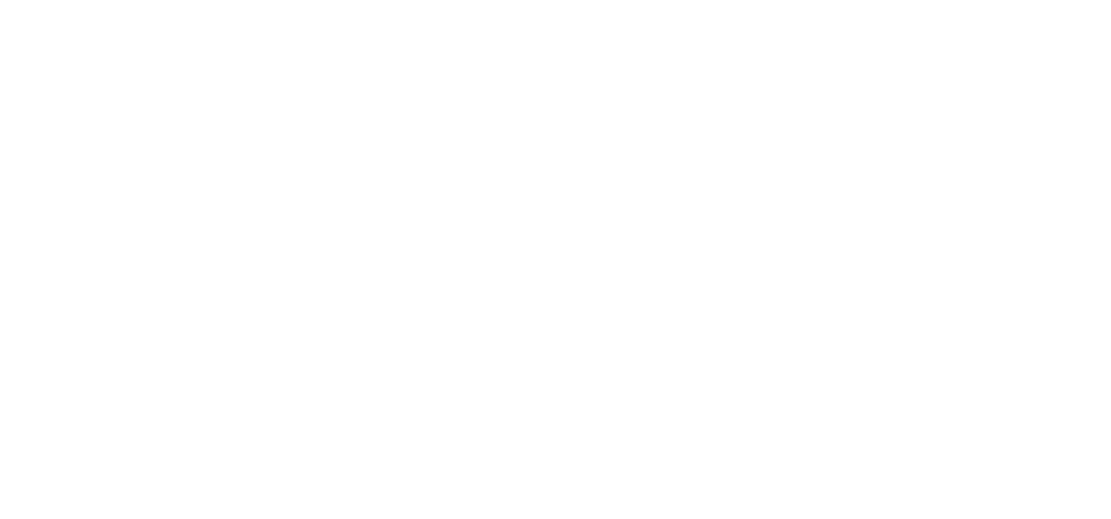 scroll, scrollTop: 0, scrollLeft: 0, axis: both 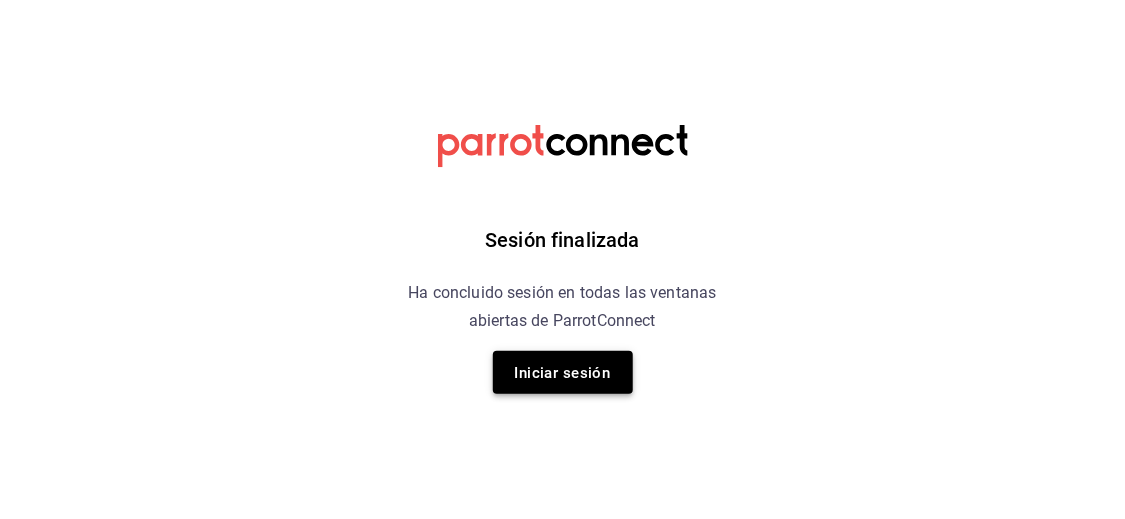 click on "Iniciar sesión" at bounding box center [563, 373] 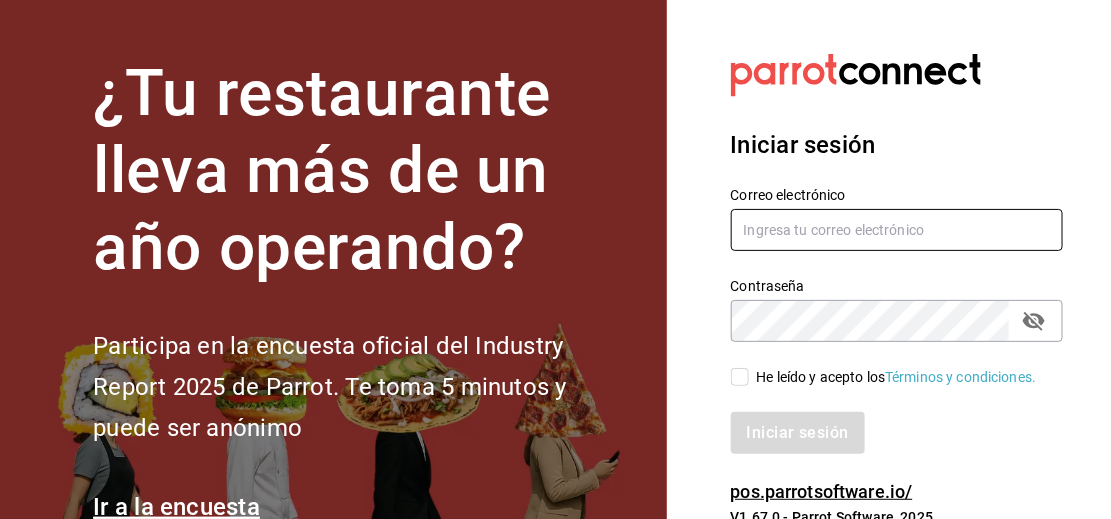 click at bounding box center [897, 230] 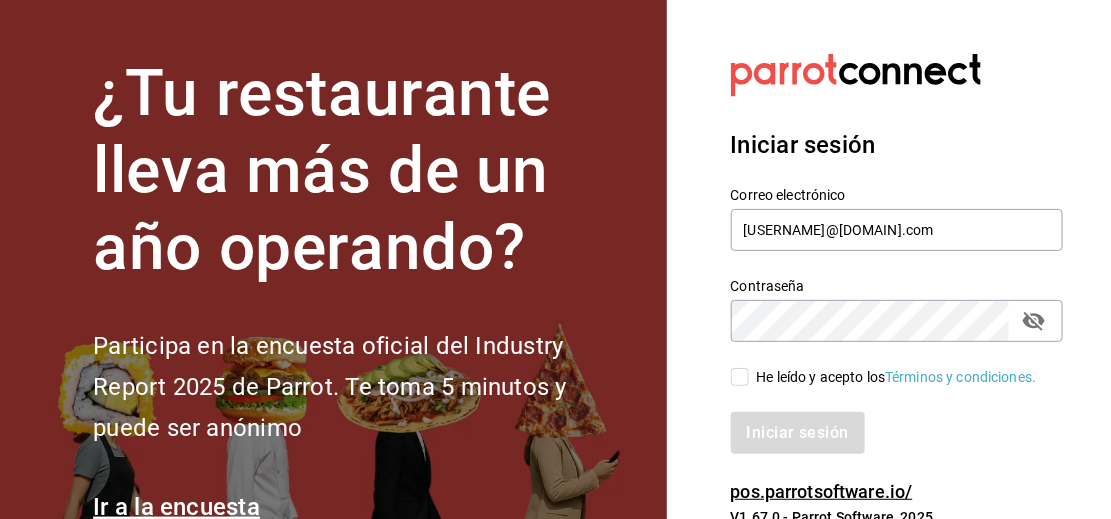 drag, startPoint x: 736, startPoint y: 380, endPoint x: 738, endPoint y: 401, distance: 21.095022 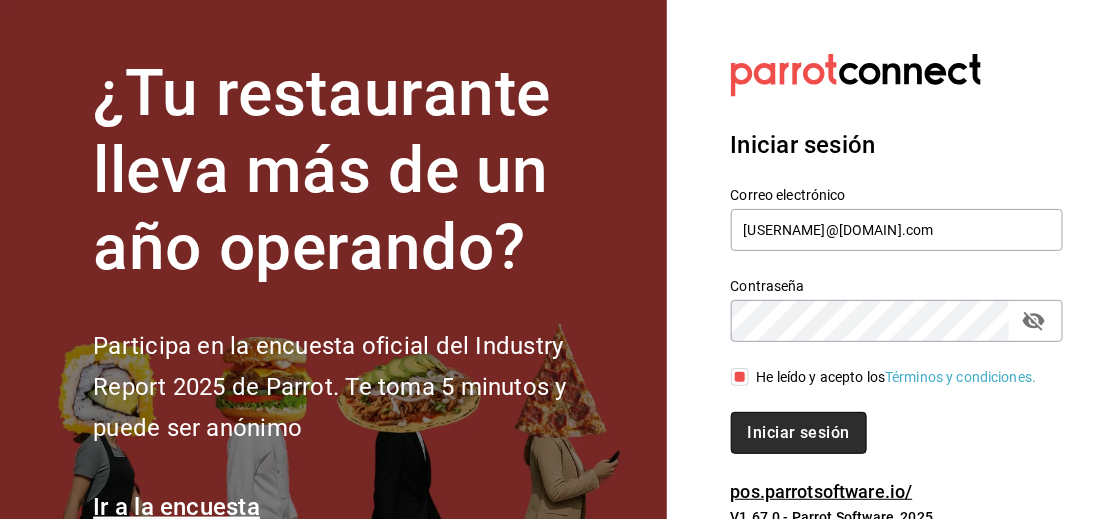 click on "Iniciar sesión" at bounding box center [799, 432] 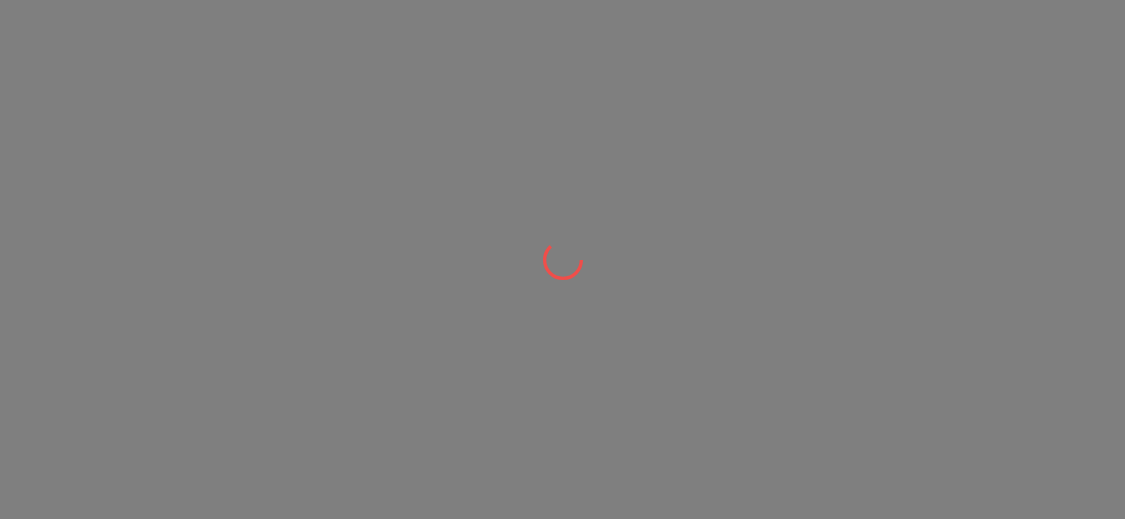 scroll, scrollTop: 0, scrollLeft: 0, axis: both 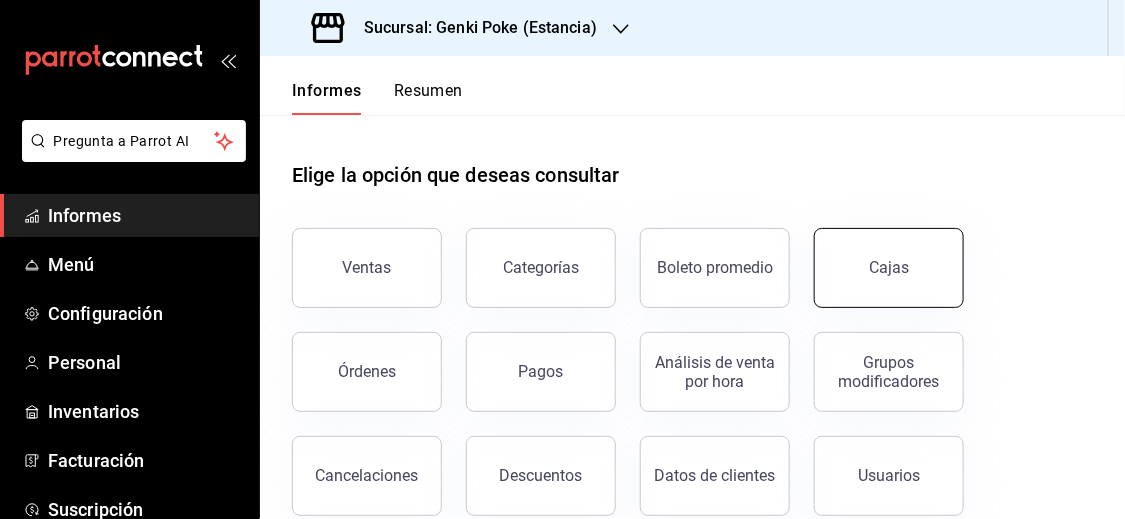 click on "Cajas" at bounding box center [889, 268] 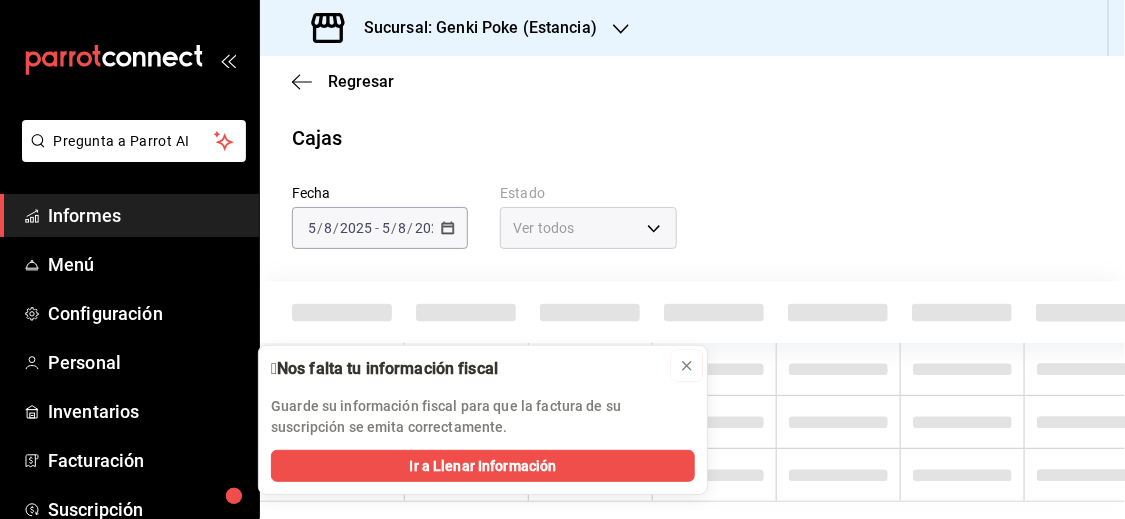 click at bounding box center (687, 366) 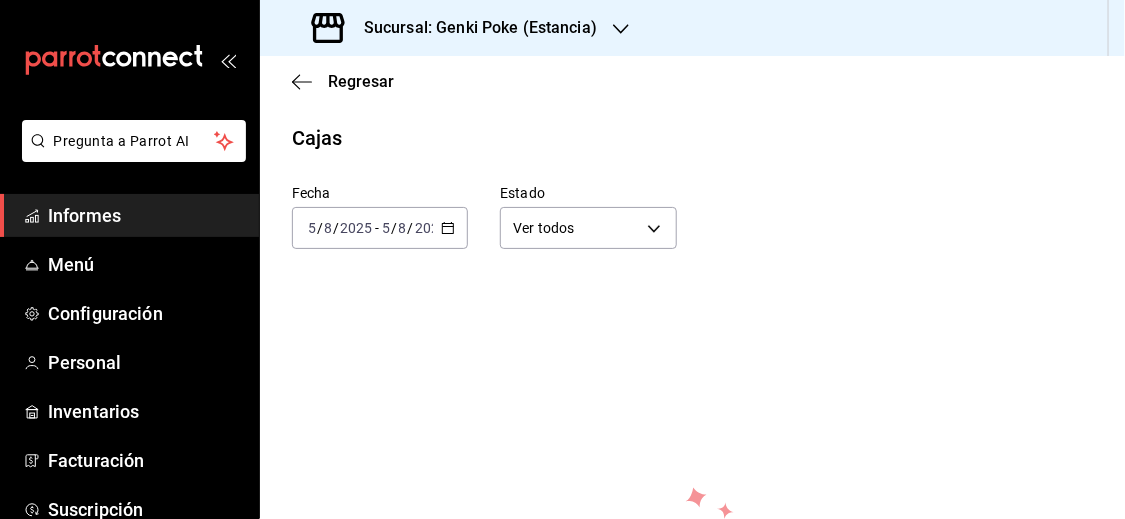 click 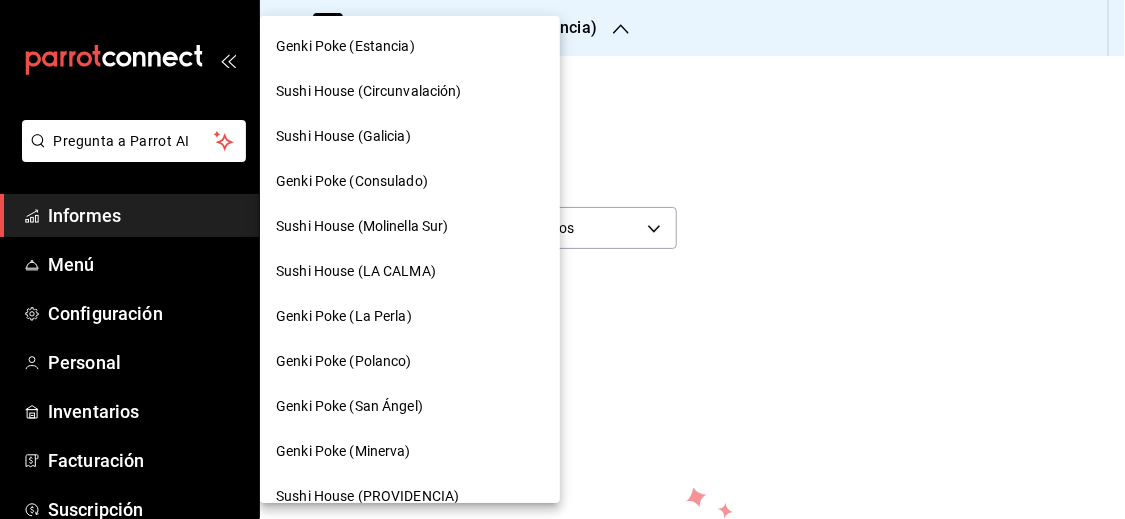 click on "Sushi House (PROVIDENCIA)" at bounding box center (367, 496) 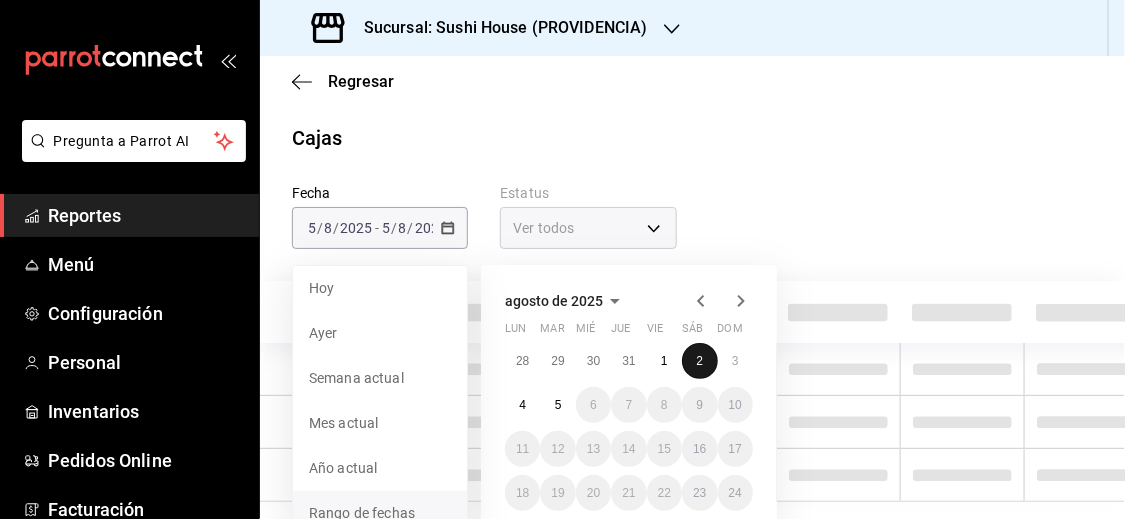 drag, startPoint x: 366, startPoint y: 507, endPoint x: 688, endPoint y: 362, distance: 353.1416 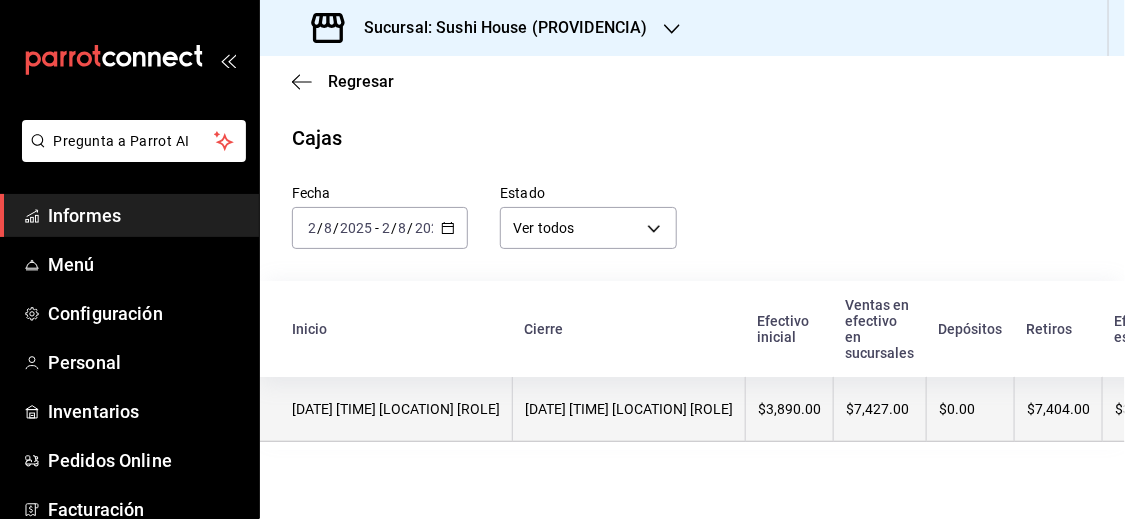 click on "[DATE] [TIME] [LOCATION] [ROLE]" at bounding box center [386, 409] 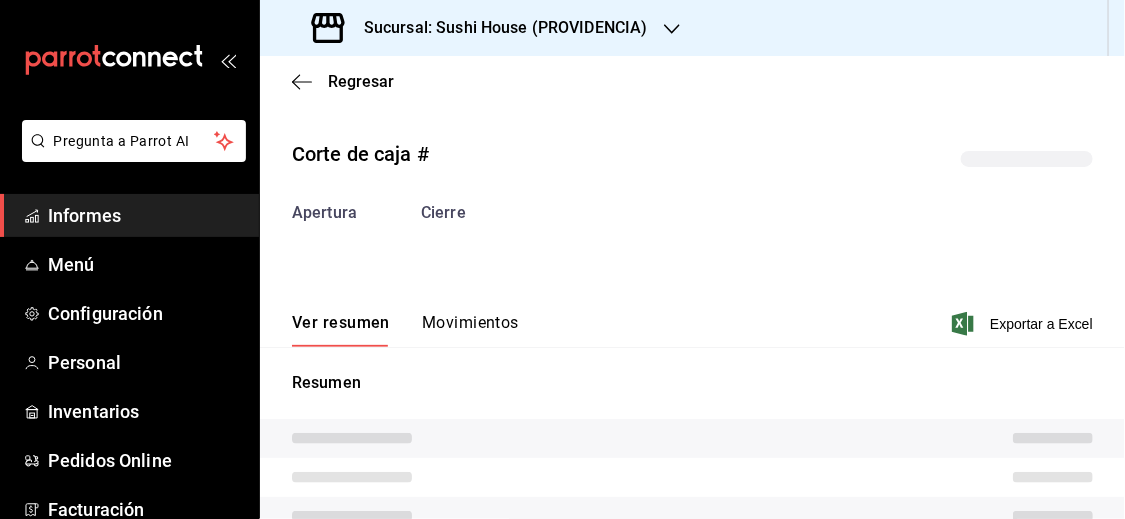 click on "Movimientos" at bounding box center (470, 330) 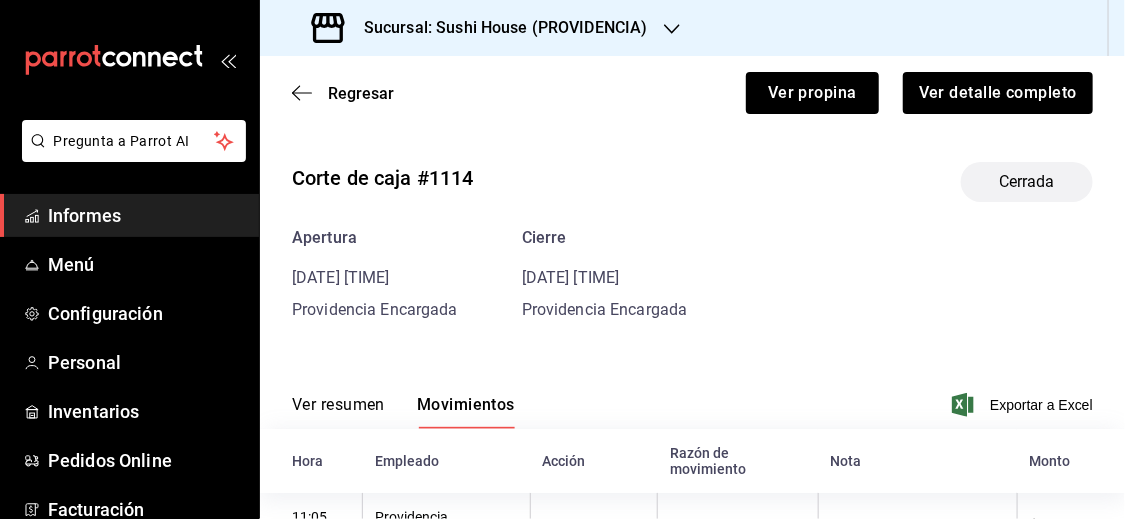 drag, startPoint x: 498, startPoint y: 323, endPoint x: 777, endPoint y: 274, distance: 283.2702 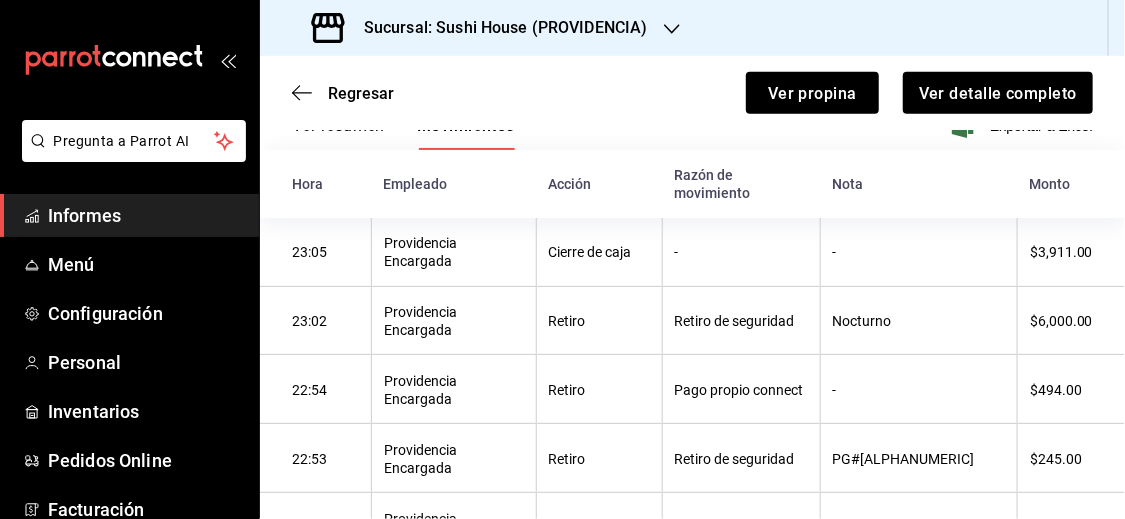 scroll, scrollTop: 688, scrollLeft: 0, axis: vertical 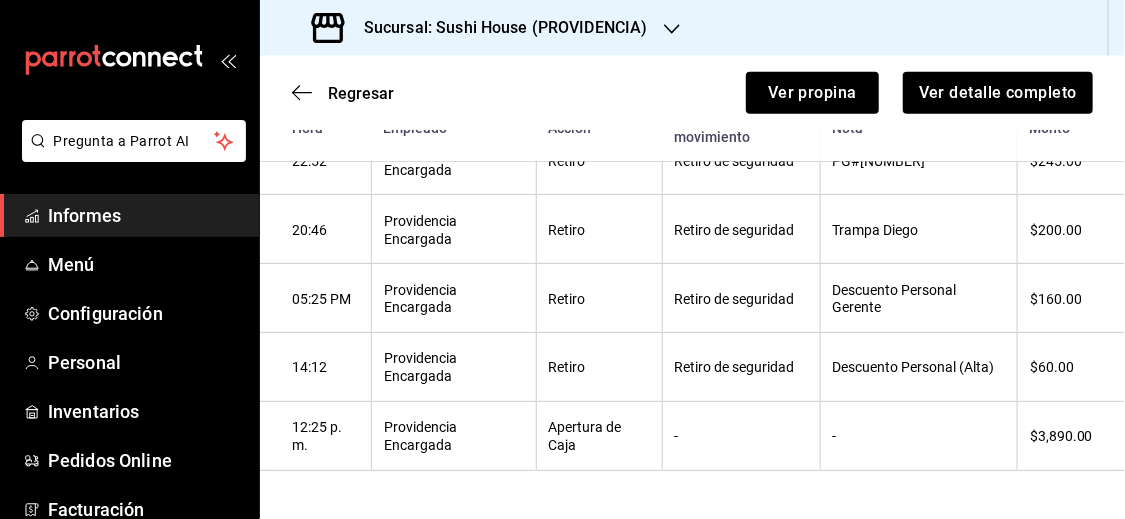type 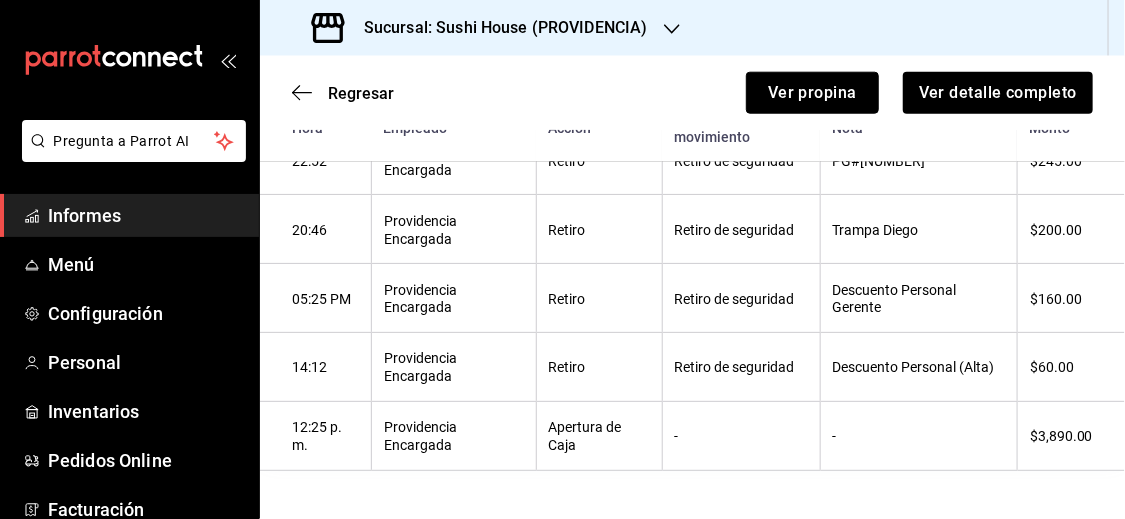 type 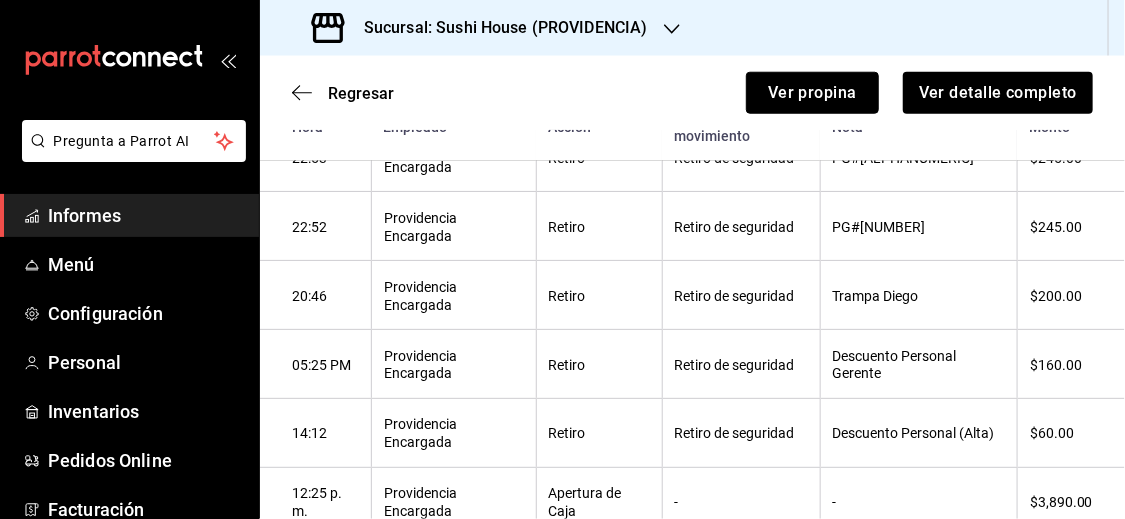 scroll, scrollTop: 615, scrollLeft: 0, axis: vertical 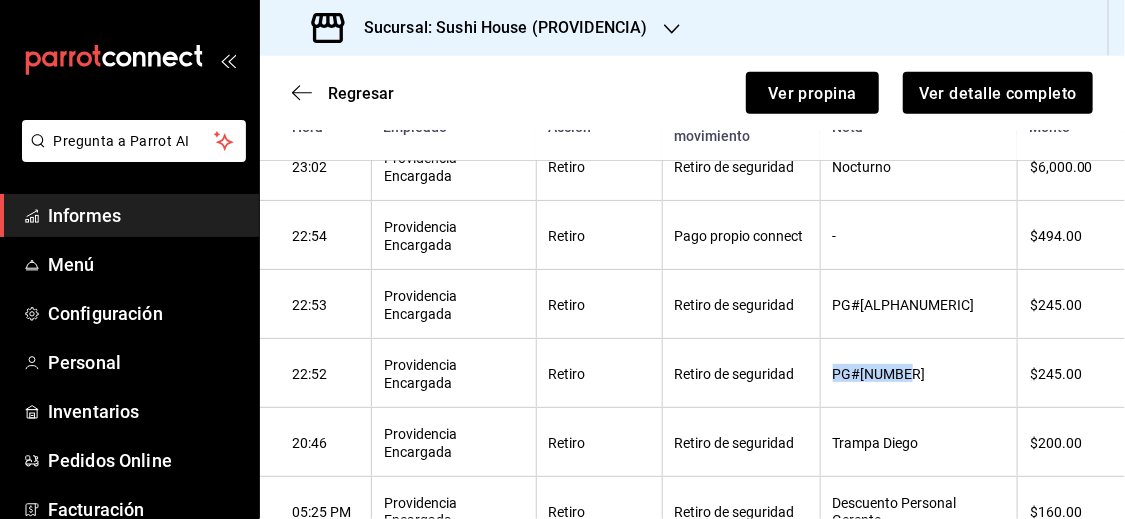 drag, startPoint x: 823, startPoint y: 373, endPoint x: 900, endPoint y: 374, distance: 77.00649 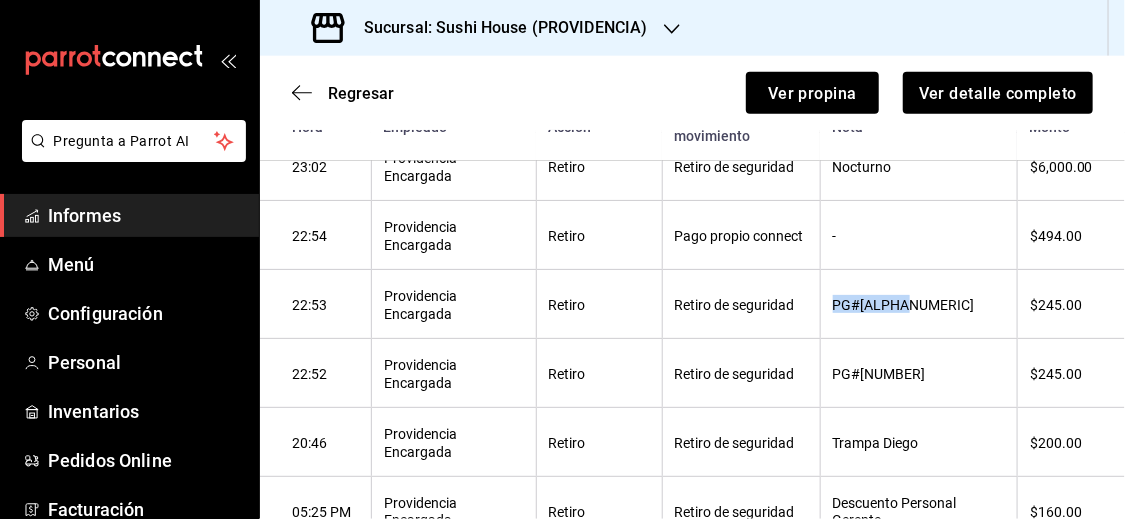 drag, startPoint x: 824, startPoint y: 308, endPoint x: 904, endPoint y: 303, distance: 80.1561 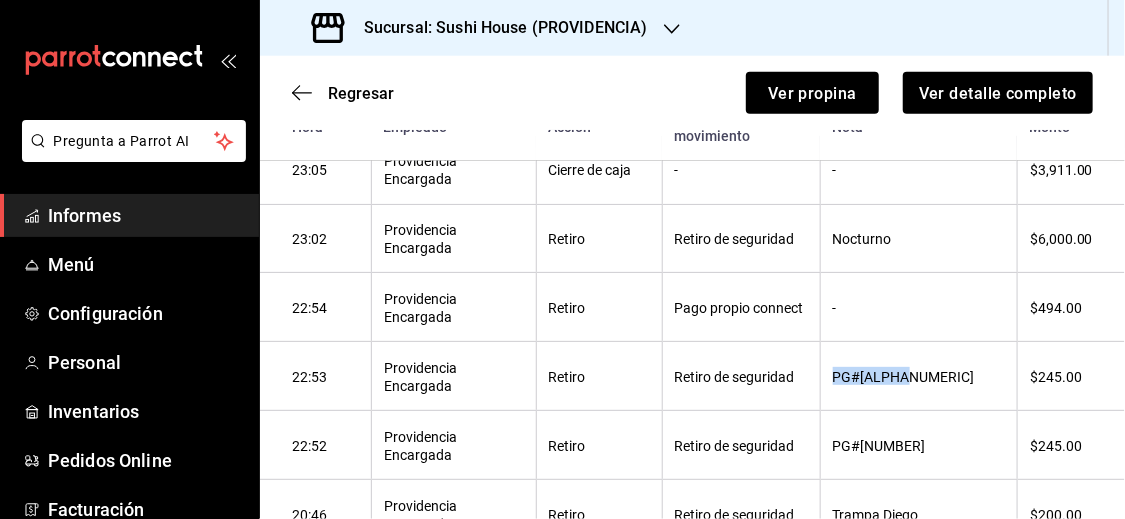 scroll, scrollTop: 362, scrollLeft: 0, axis: vertical 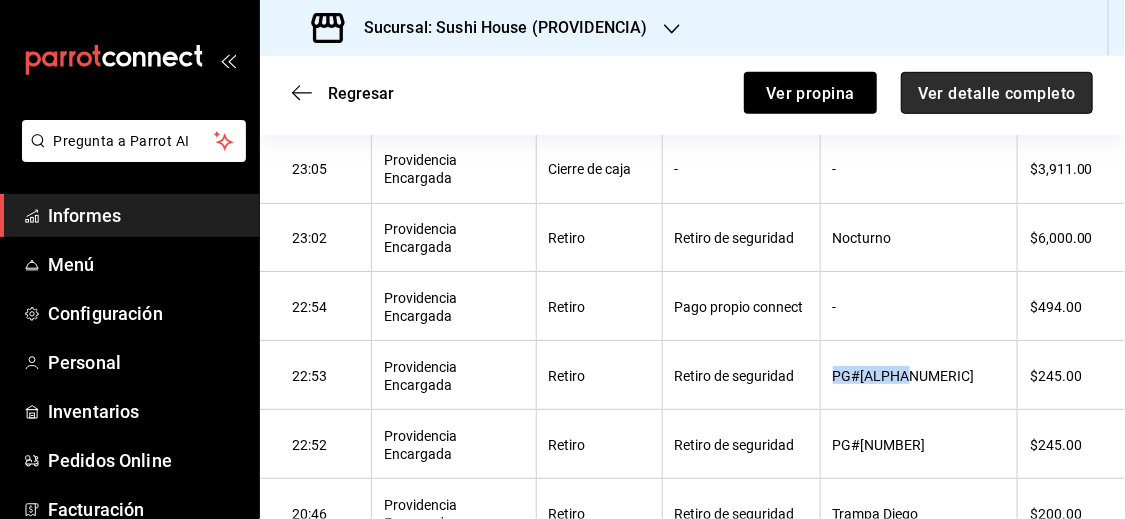click on "Ver detalle completo" at bounding box center (997, 92) 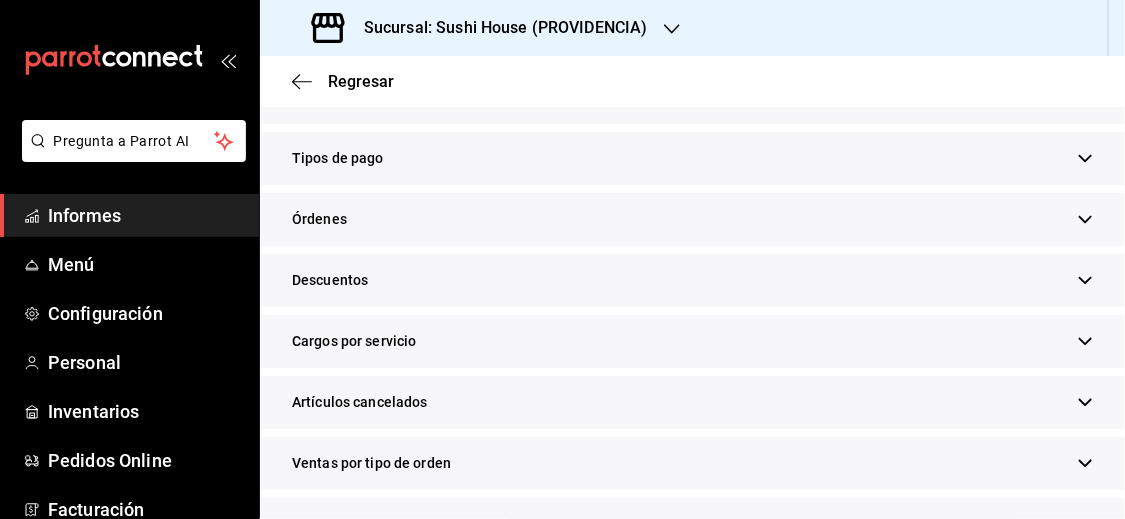 scroll, scrollTop: 454, scrollLeft: 0, axis: vertical 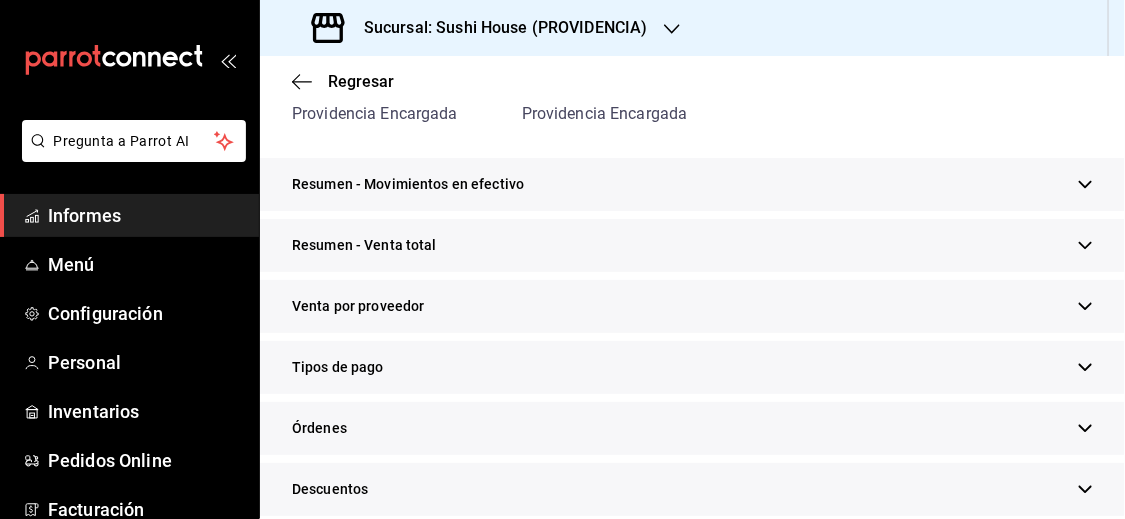 click 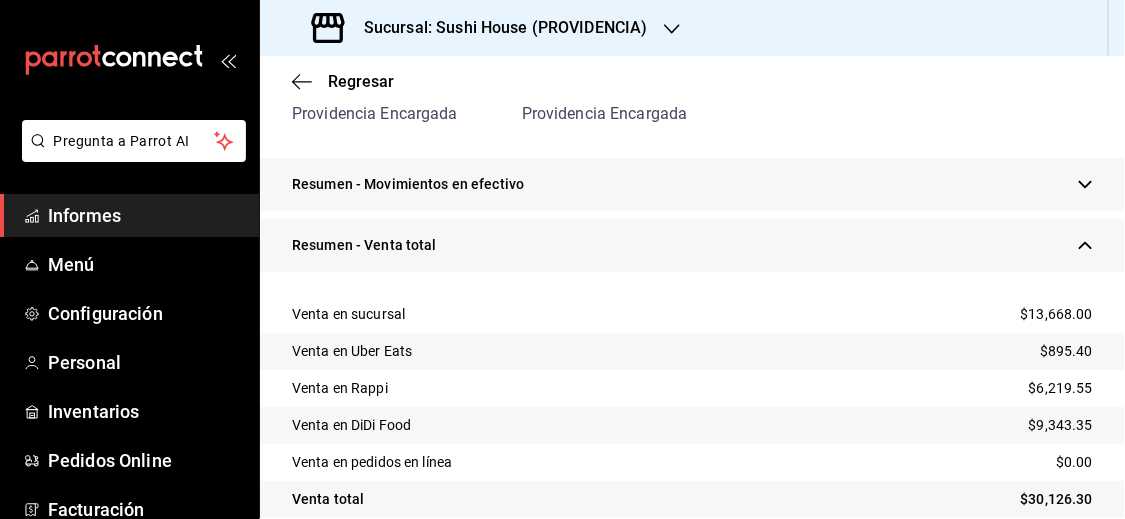 scroll, scrollTop: 338, scrollLeft: 0, axis: vertical 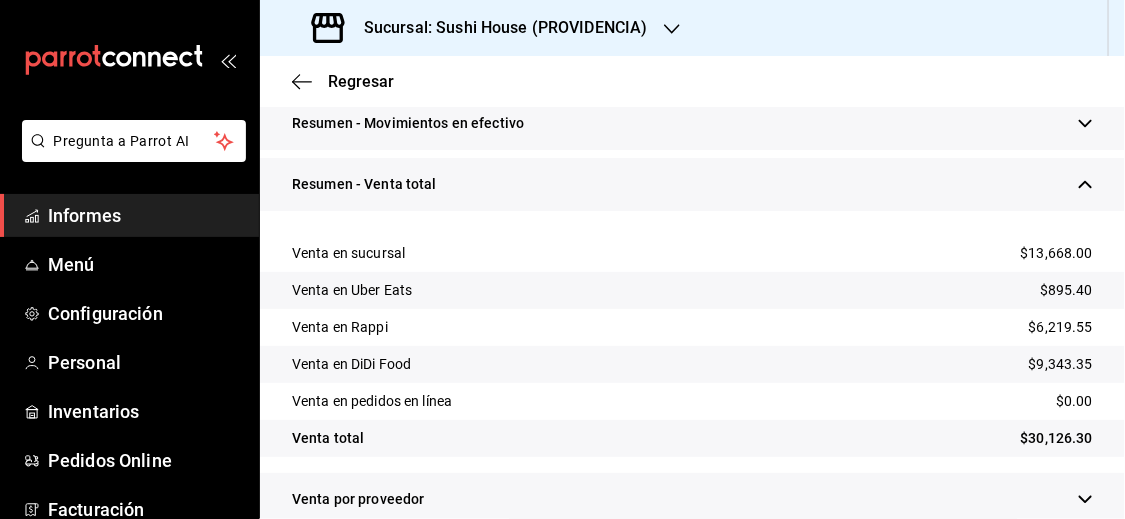 type 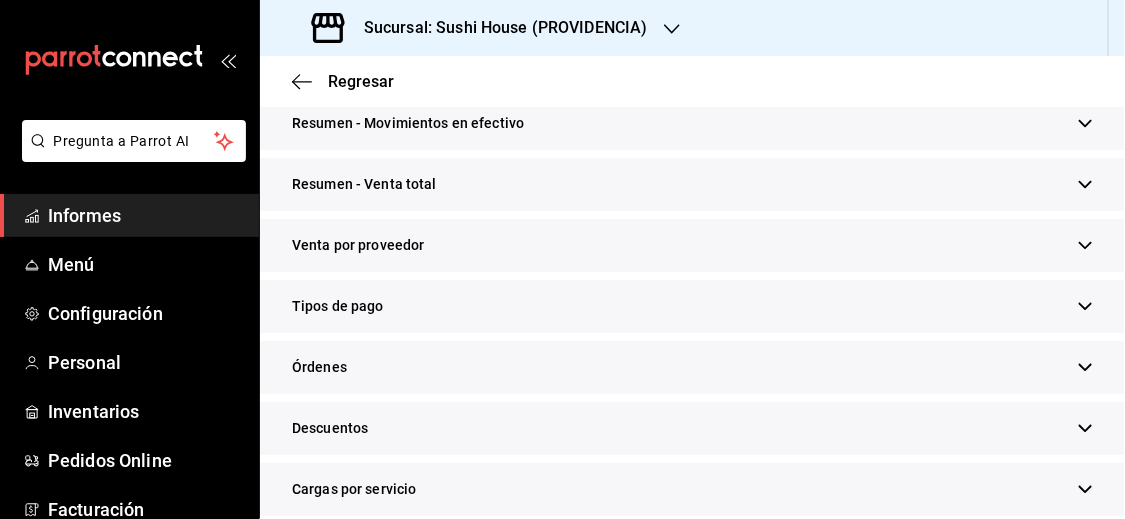 click 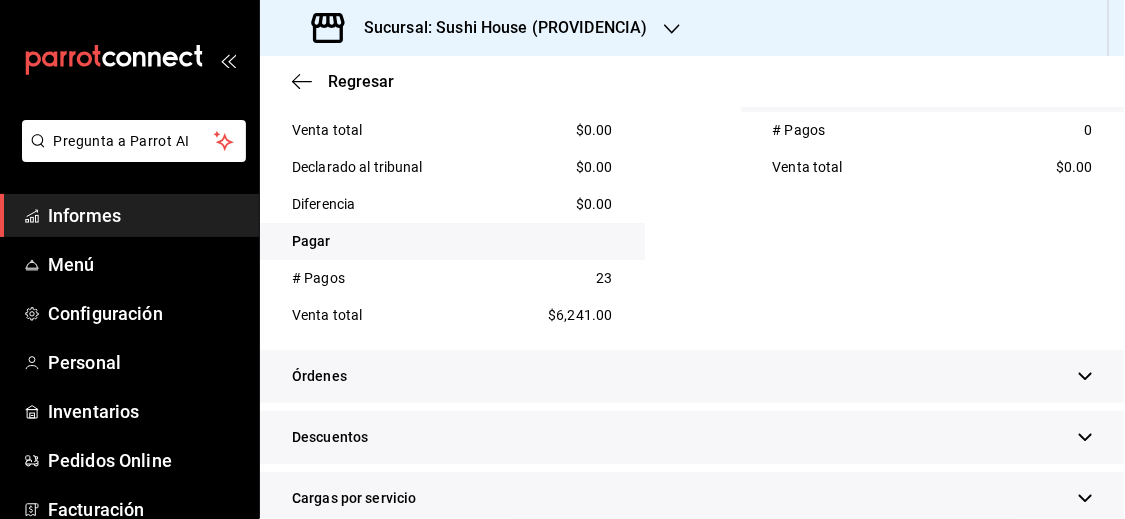 scroll, scrollTop: 1011, scrollLeft: 0, axis: vertical 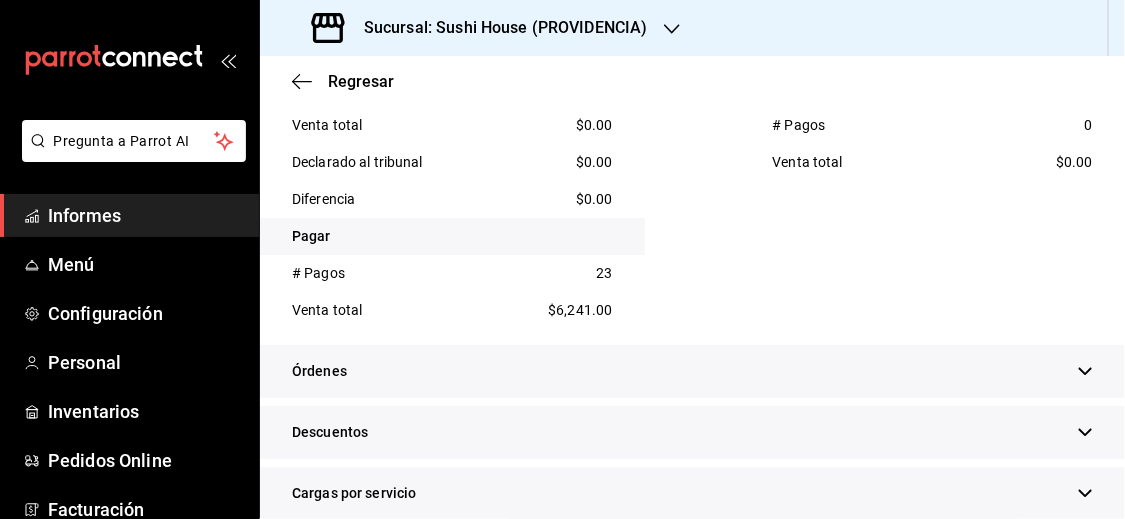 type 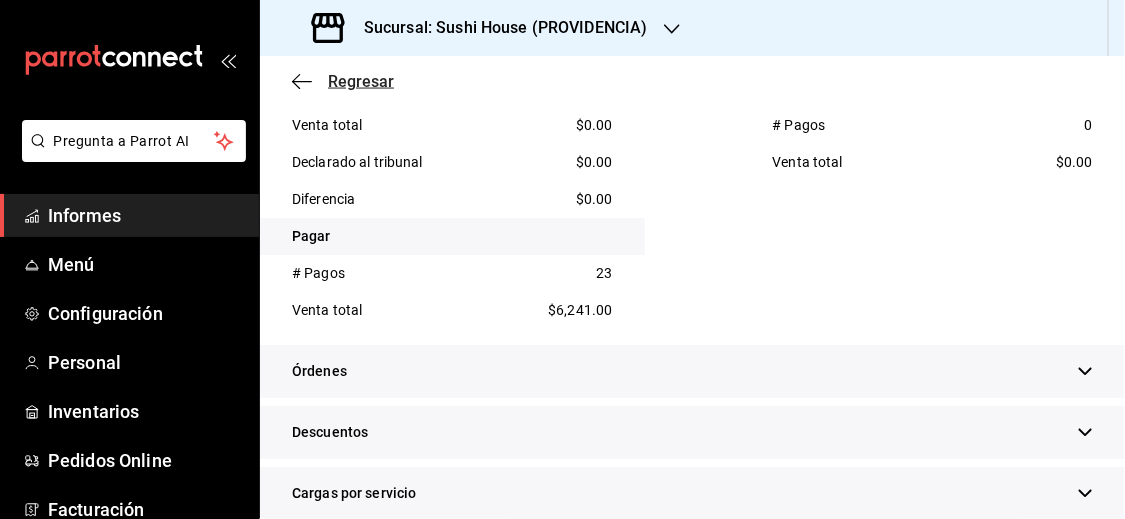 click on "Regresar" at bounding box center (361, 81) 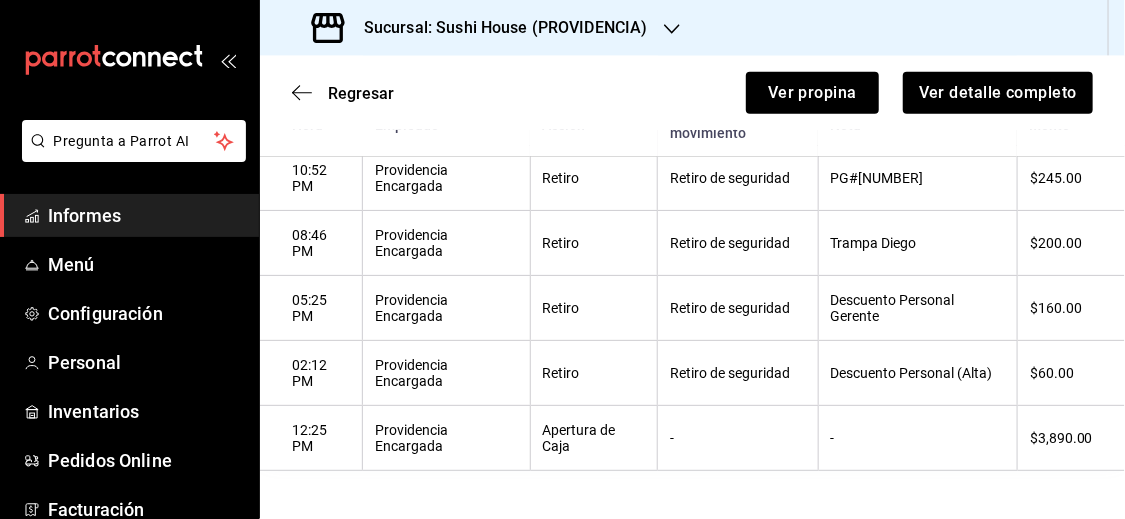scroll, scrollTop: 661, scrollLeft: 0, axis: vertical 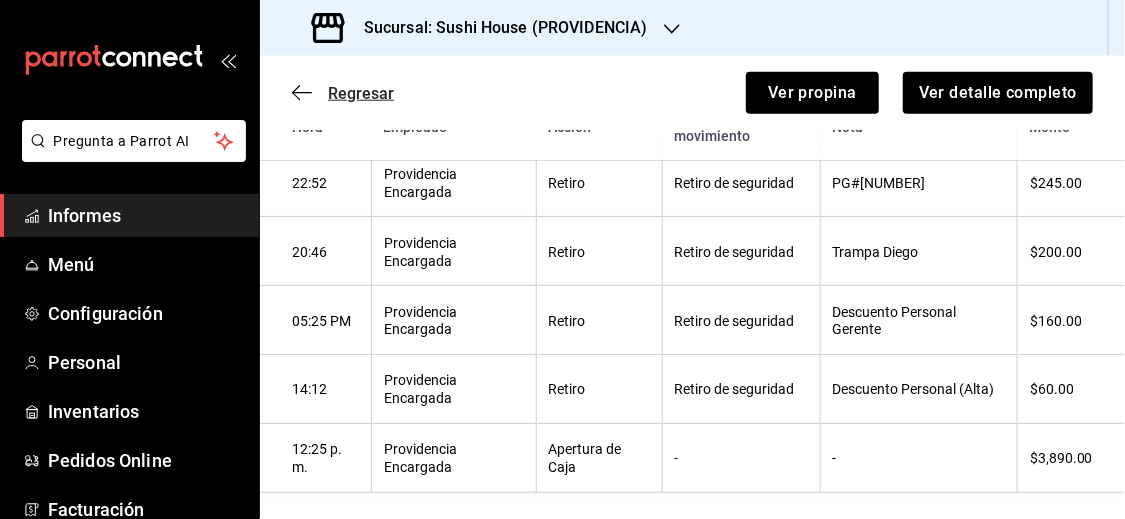 click on "Regresar" at bounding box center [361, 93] 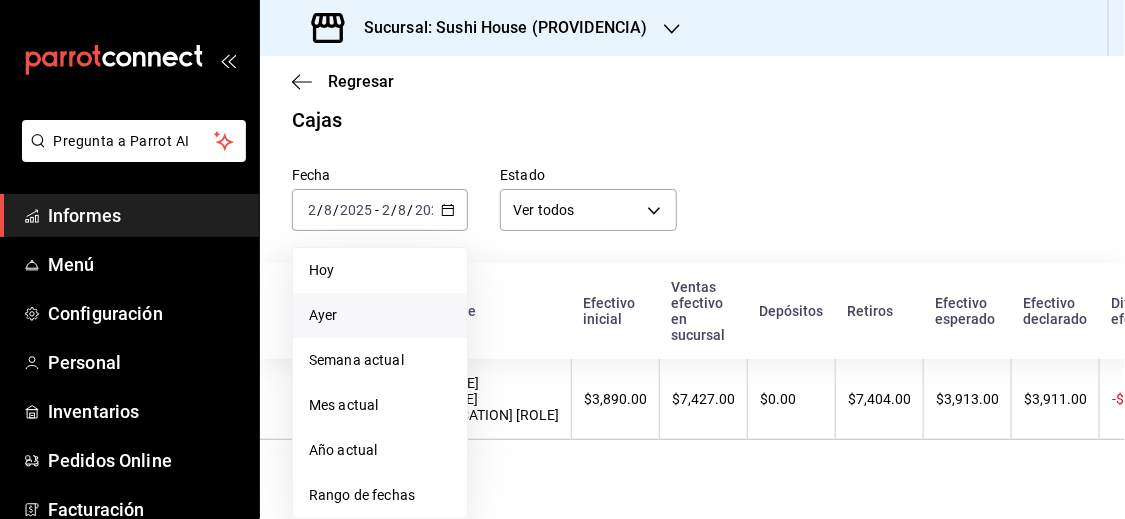 scroll, scrollTop: 0, scrollLeft: 0, axis: both 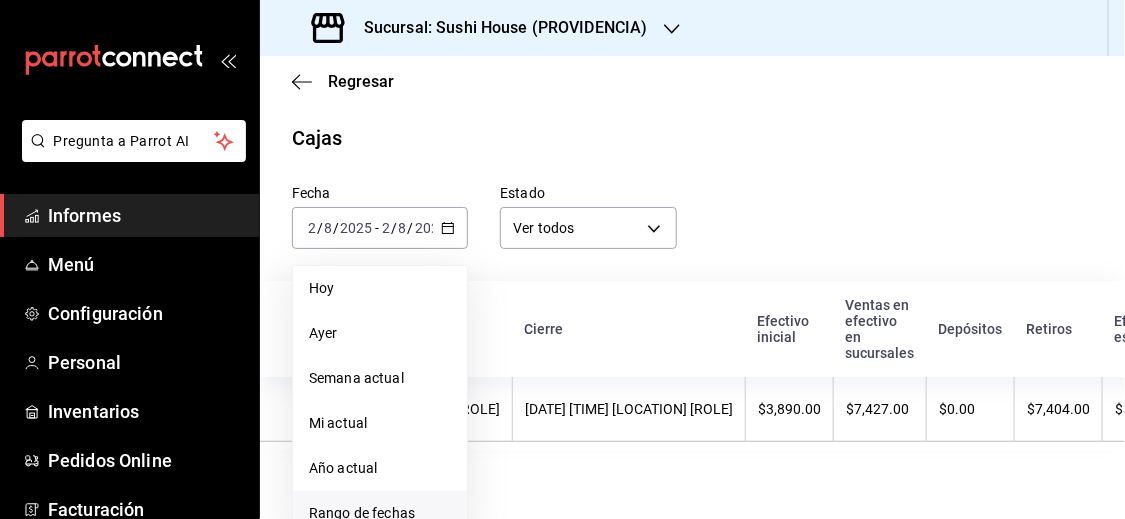 click on "Rango de fechas" at bounding box center [362, 513] 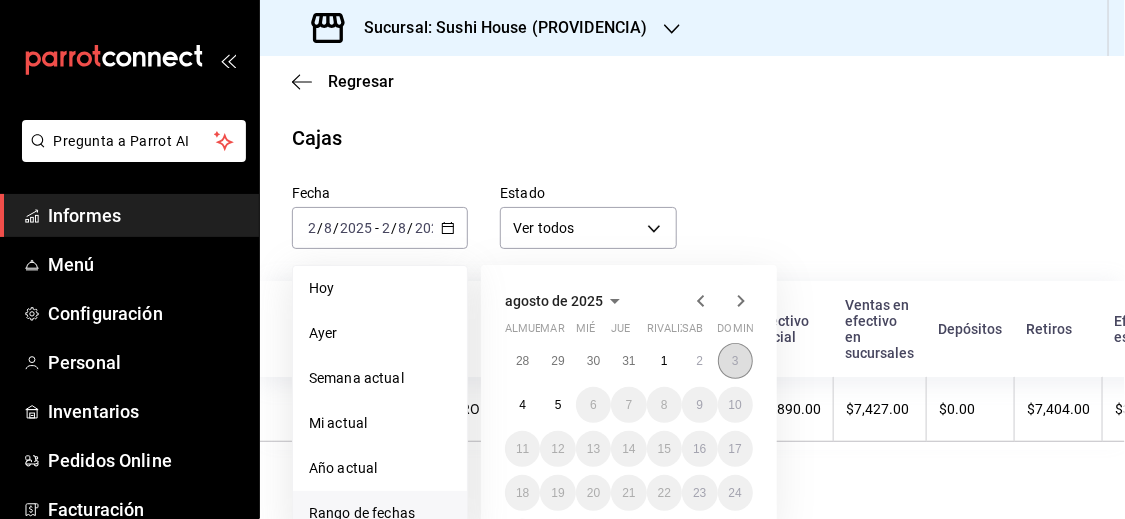 click on "3" at bounding box center (735, 361) 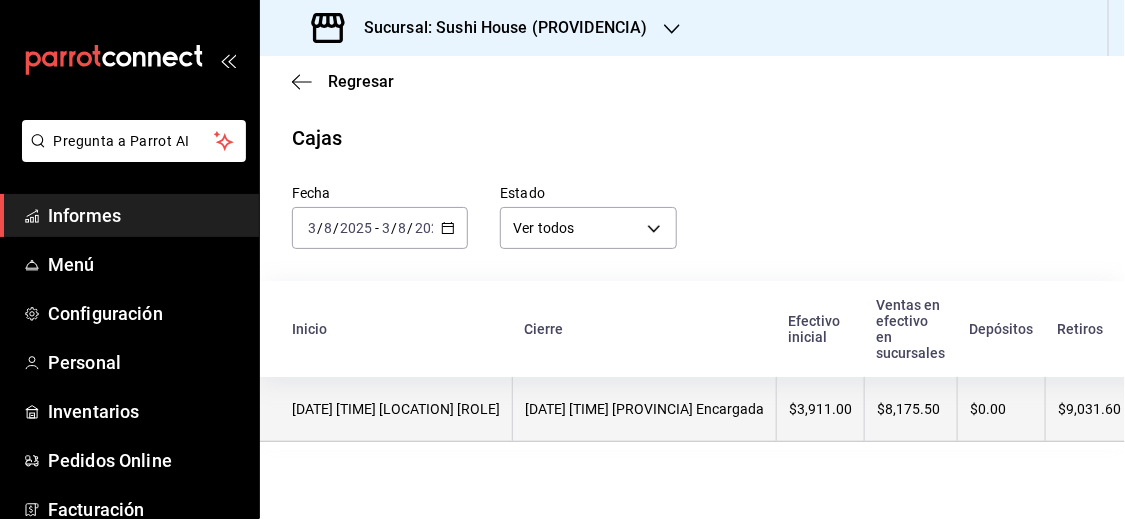 click on "[DATE] [TIME] [LOCATION] [ROLE]" at bounding box center [386, 409] 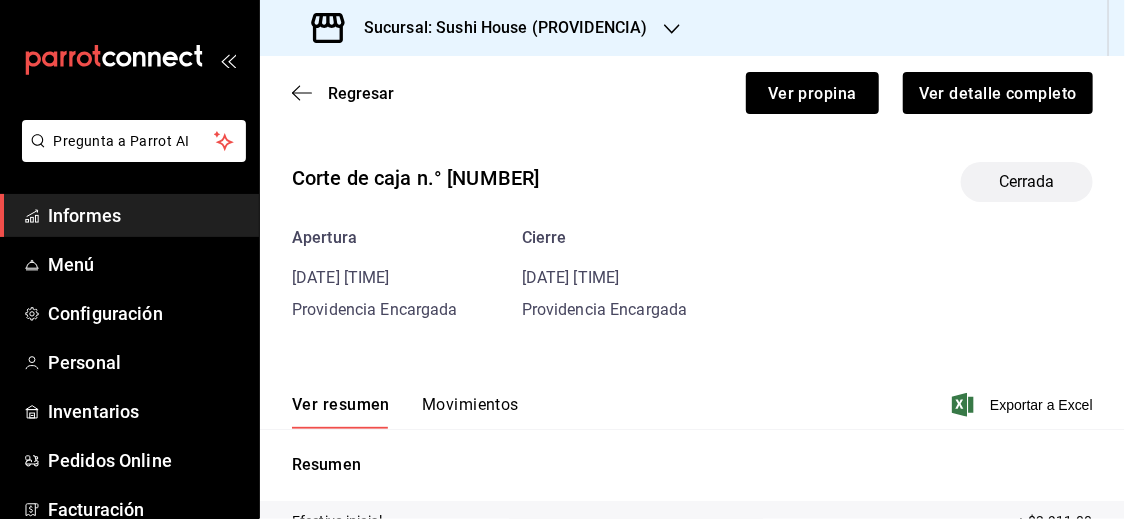 click on "Movimientos" at bounding box center (470, 404) 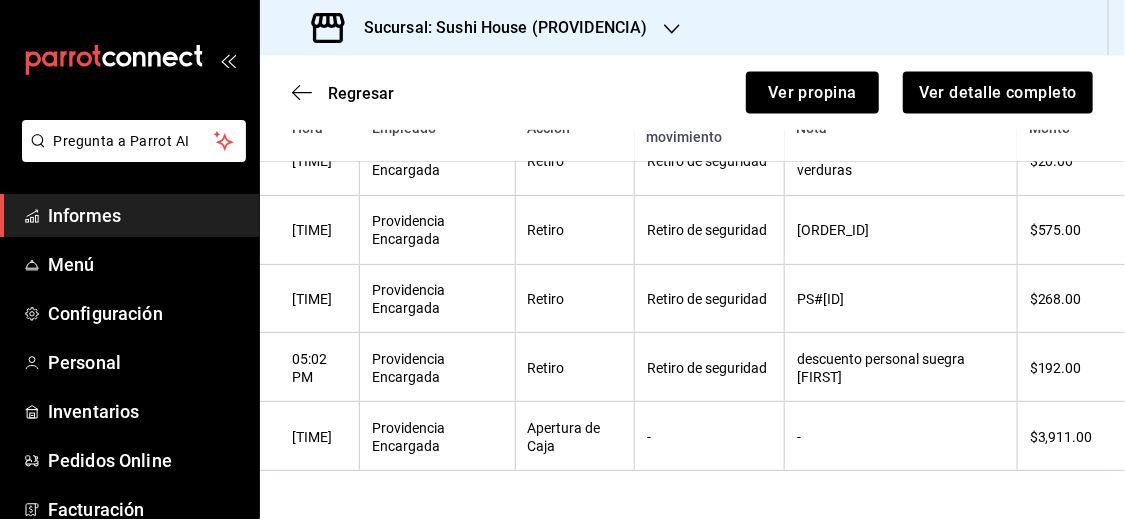 scroll, scrollTop: 897, scrollLeft: 0, axis: vertical 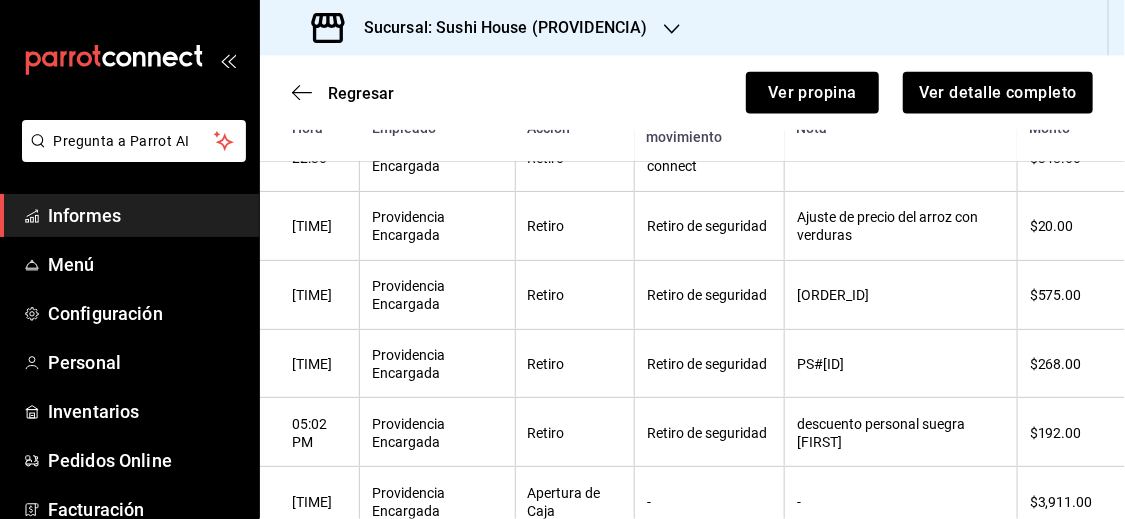 drag, startPoint x: 791, startPoint y: 367, endPoint x: 879, endPoint y: 386, distance: 90.02777 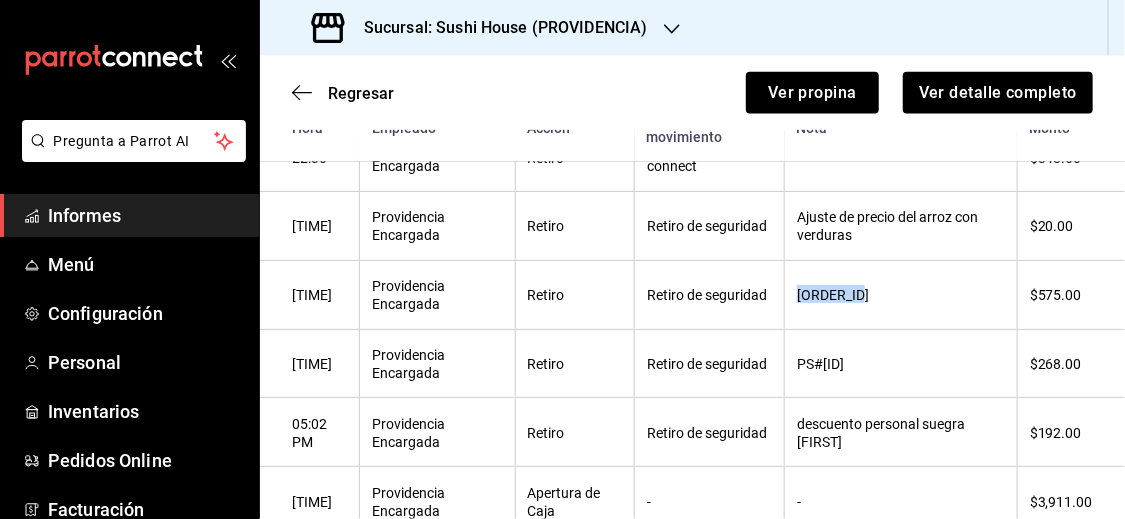 drag, startPoint x: 788, startPoint y: 301, endPoint x: 881, endPoint y: 293, distance: 93.34345 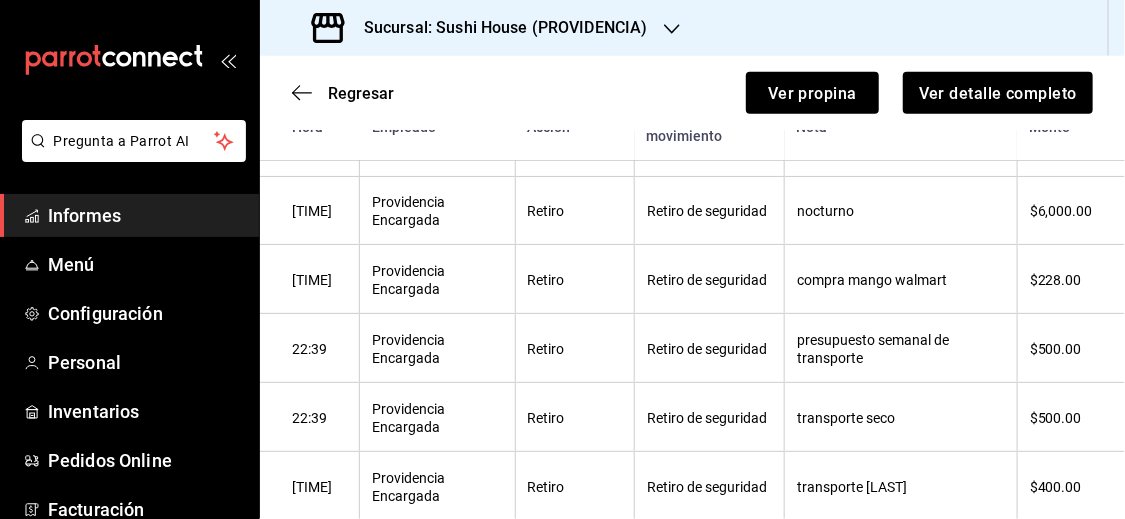 scroll, scrollTop: 390, scrollLeft: 0, axis: vertical 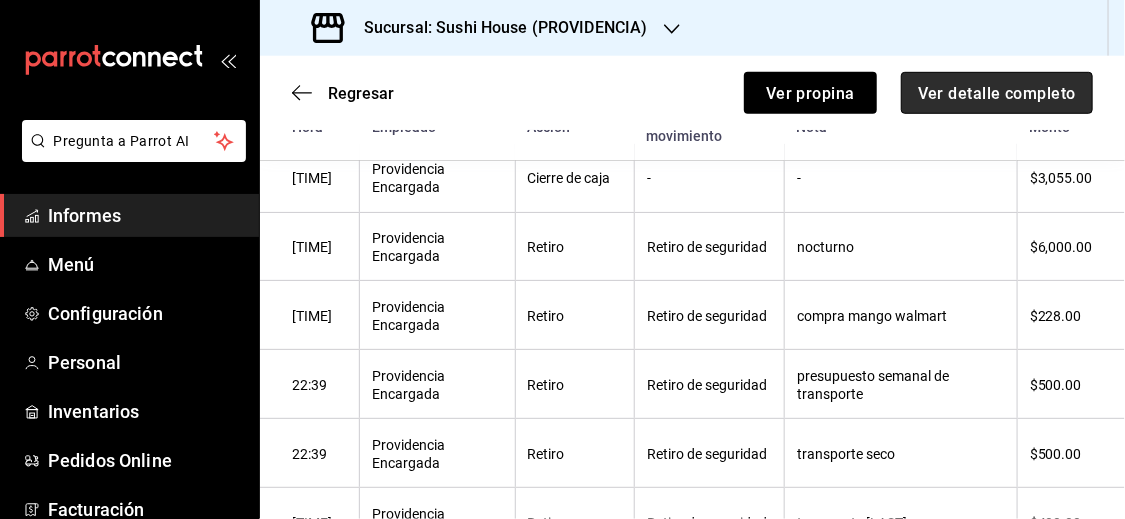 click on "Ver detalle completo" at bounding box center [997, 92] 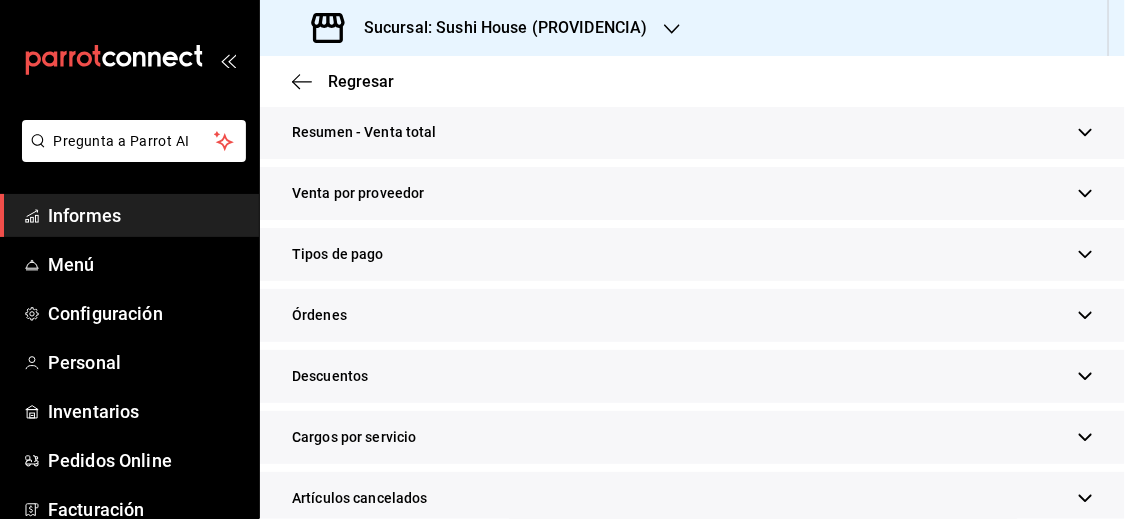 scroll, scrollTop: 481, scrollLeft: 0, axis: vertical 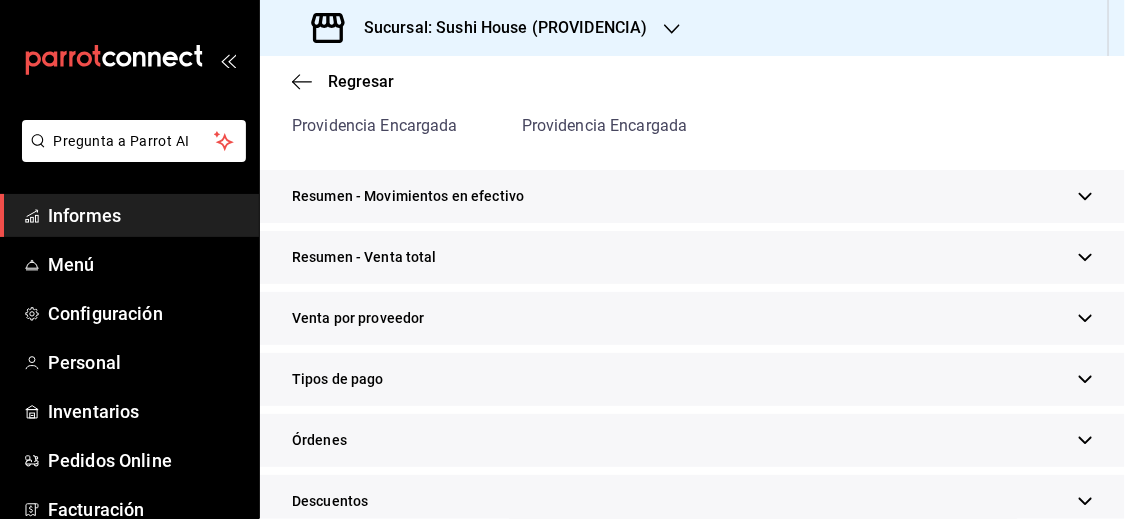 click 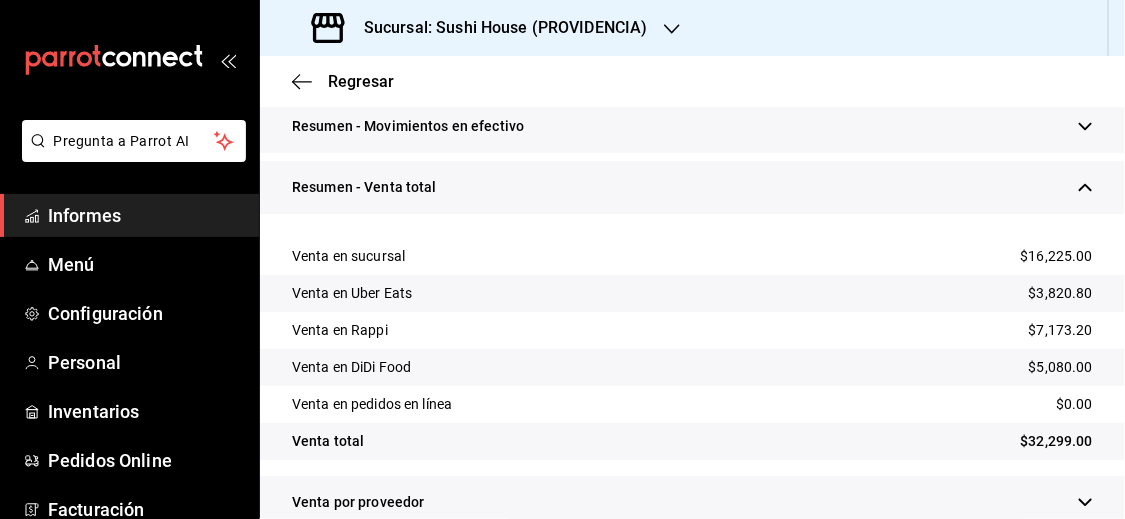 scroll, scrollTop: 354, scrollLeft: 0, axis: vertical 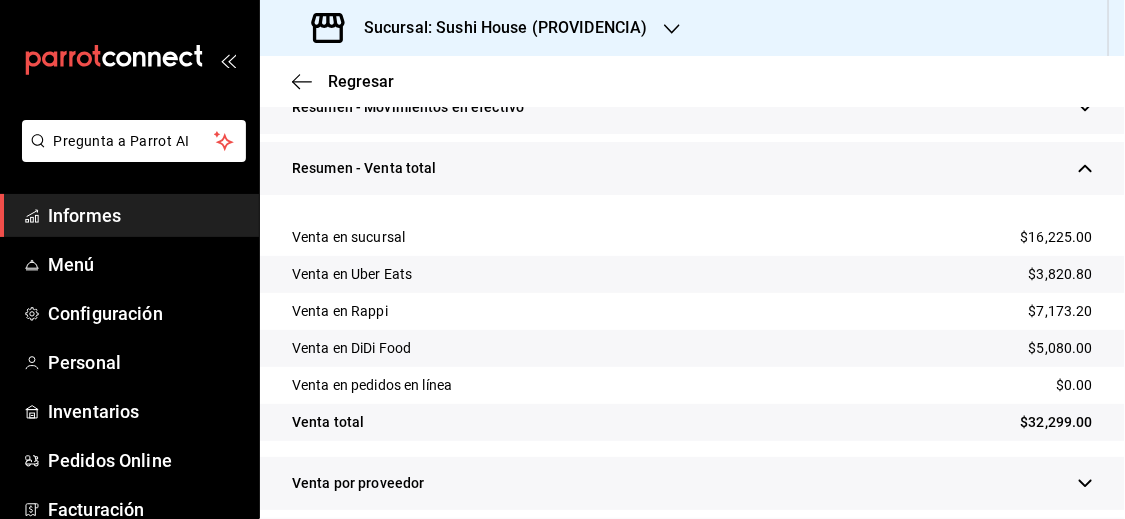type 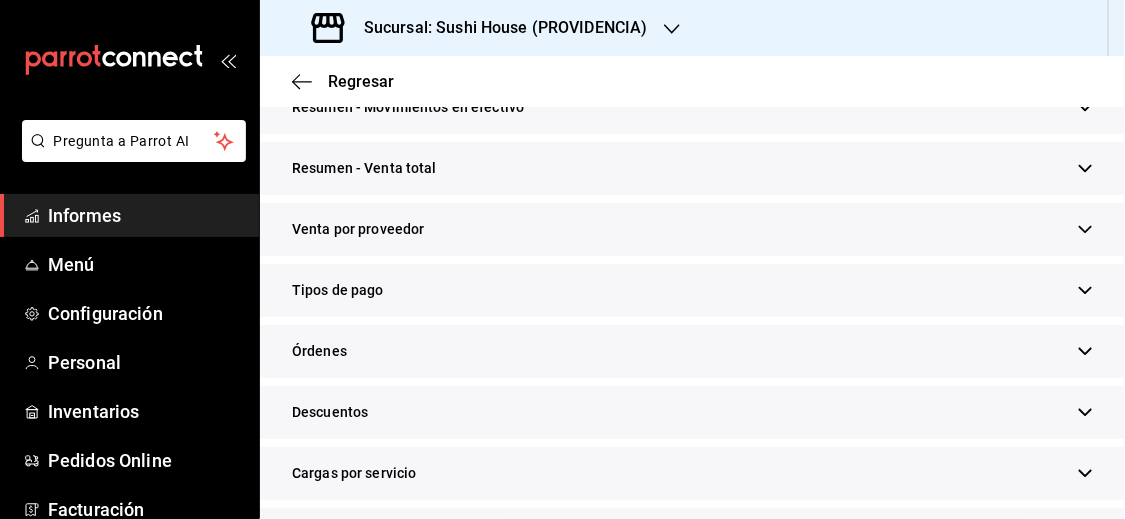 click 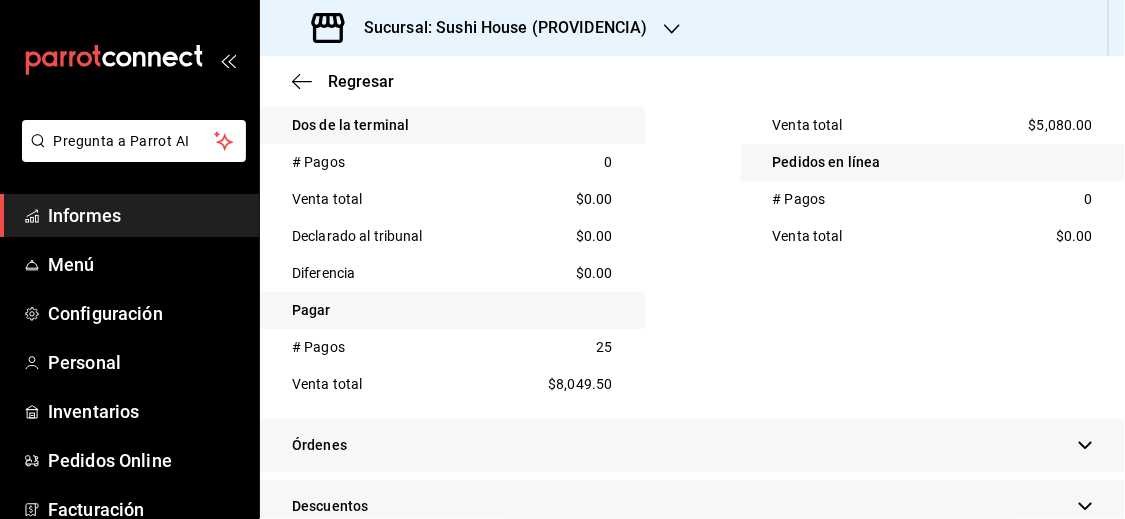 scroll, scrollTop: 941, scrollLeft: 0, axis: vertical 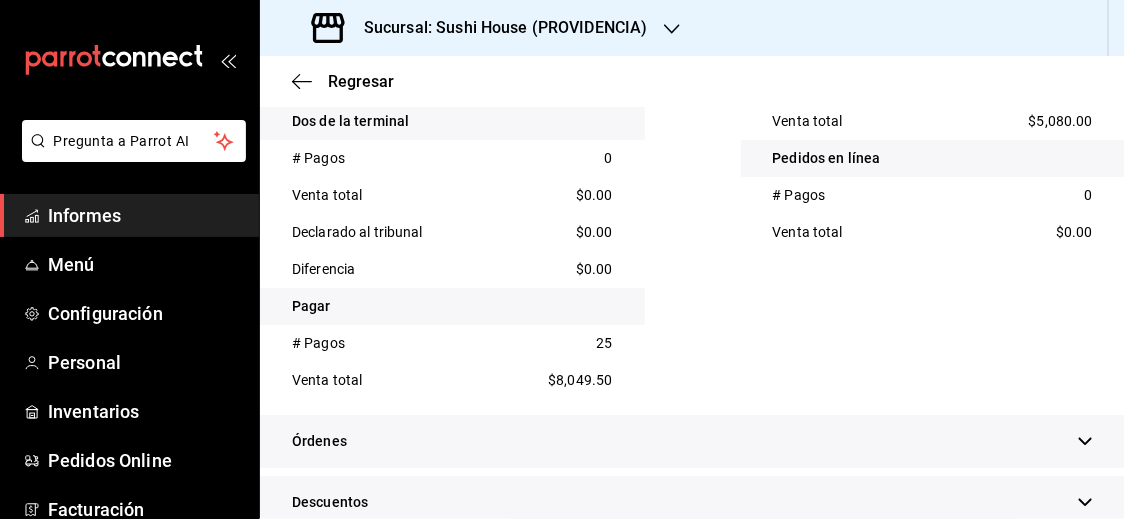 type 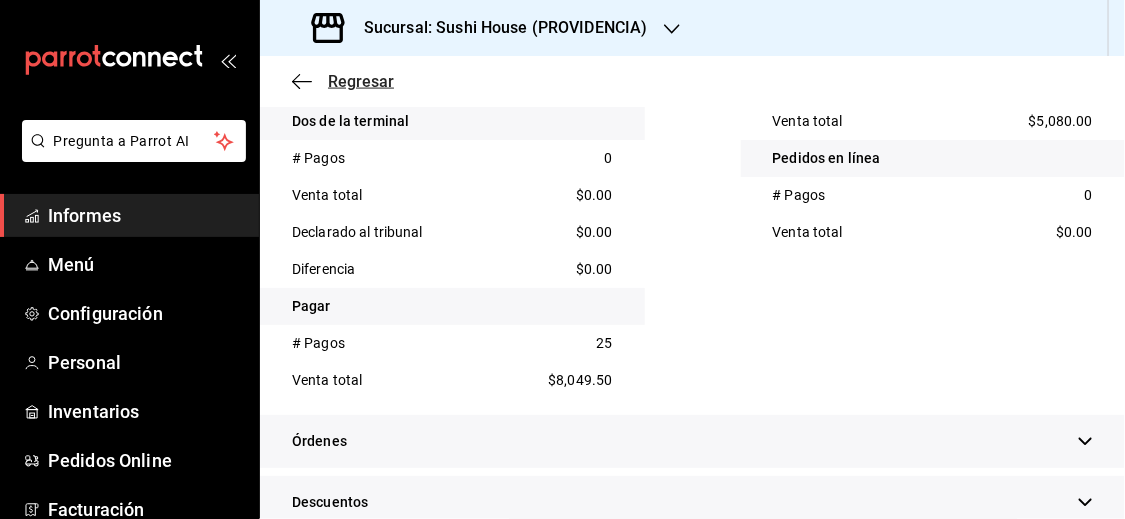 click on "Regresar" at bounding box center (361, 81) 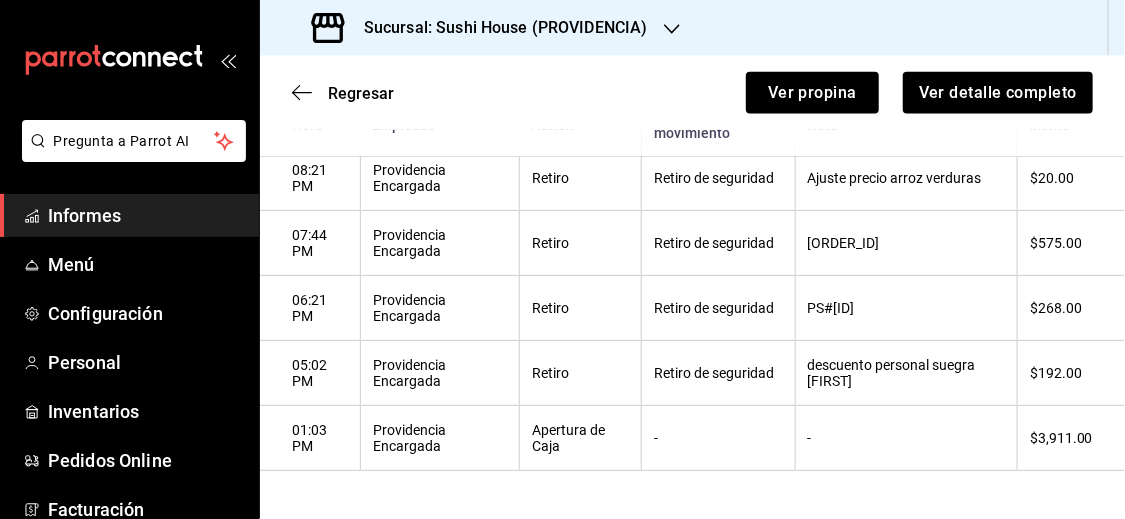scroll, scrollTop: 871, scrollLeft: 0, axis: vertical 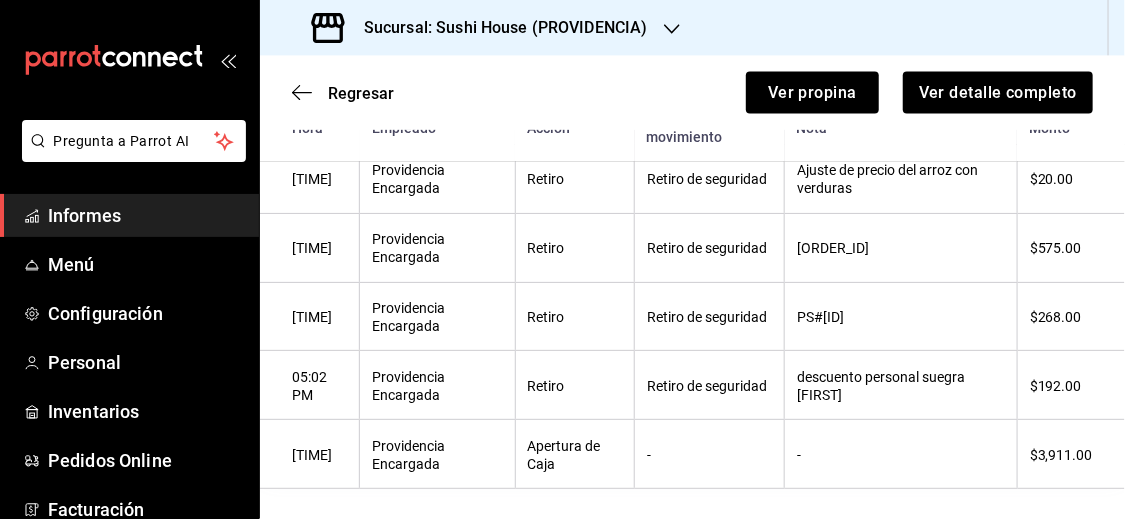 click on "Regresar" at bounding box center [361, 93] 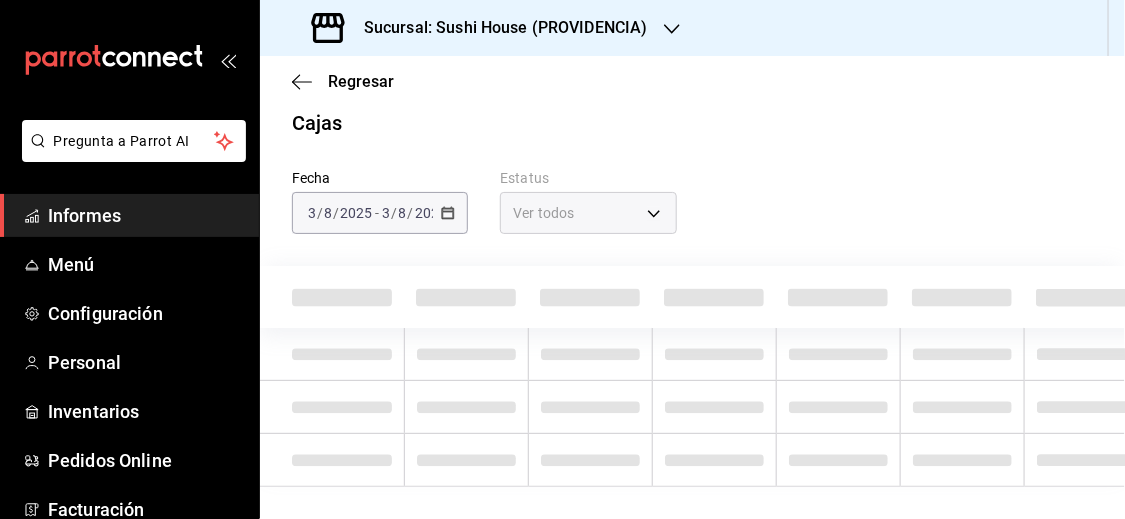 click on "Regresar" at bounding box center (361, 81) 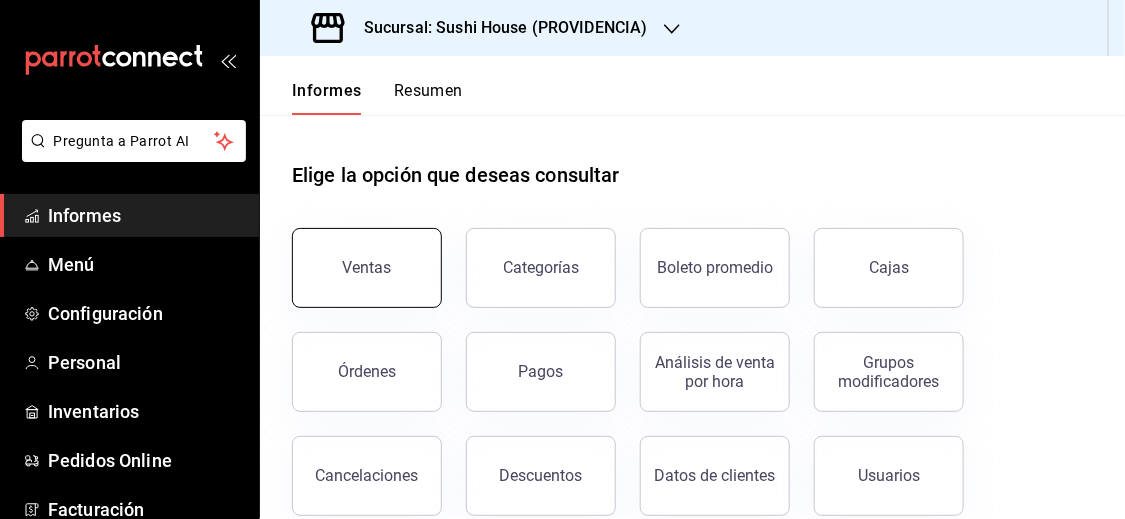 click on "Ventas" at bounding box center [367, 268] 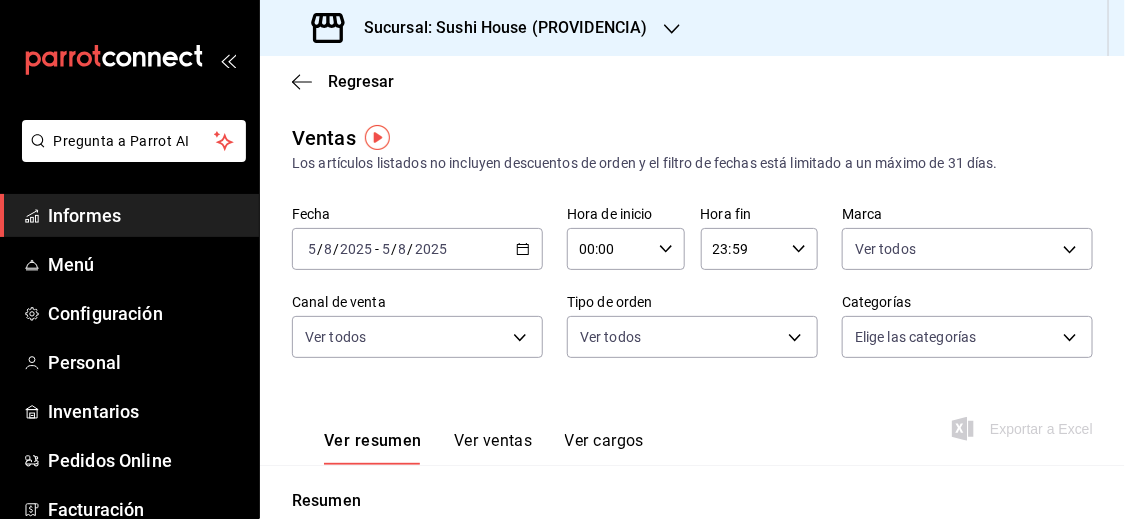 click 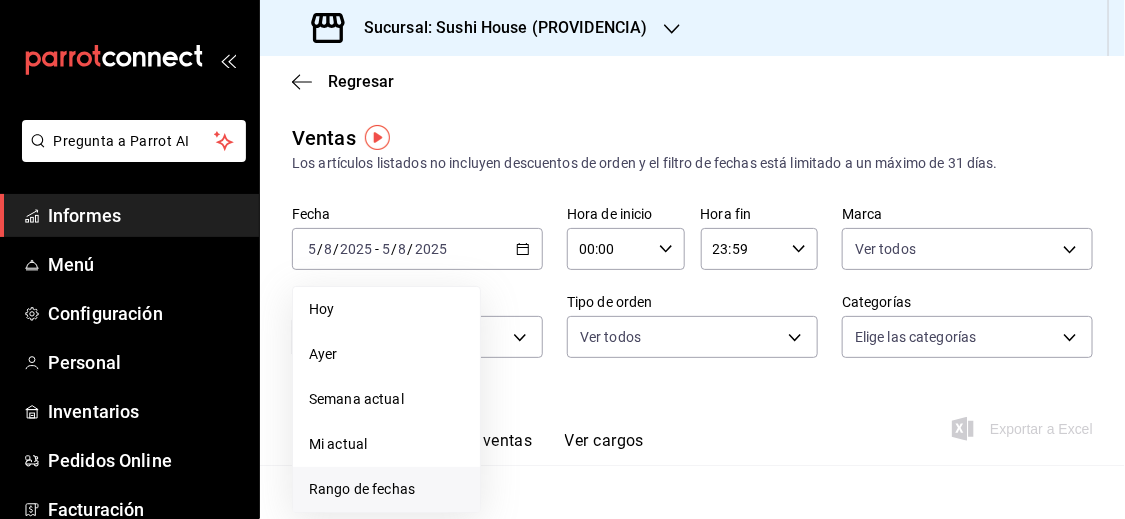 click on "Rango de fechas" at bounding box center (362, 489) 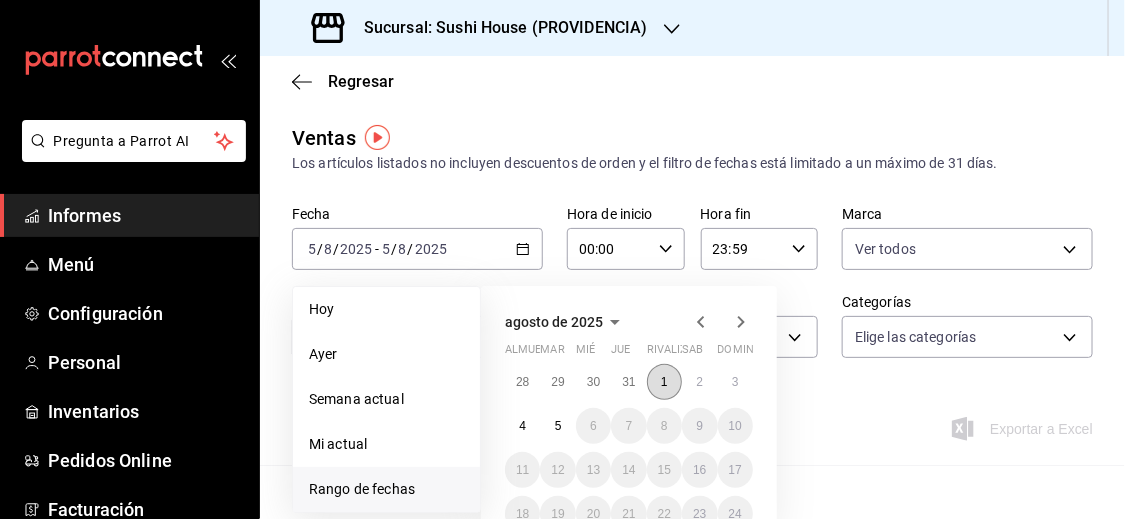 click on "1" at bounding box center [664, 382] 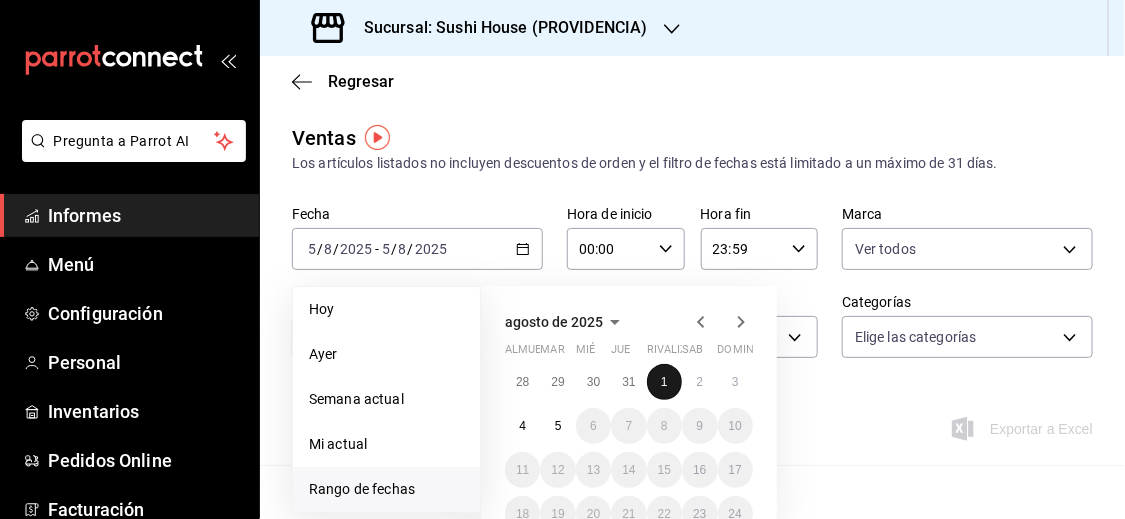 click on "1" at bounding box center [664, 382] 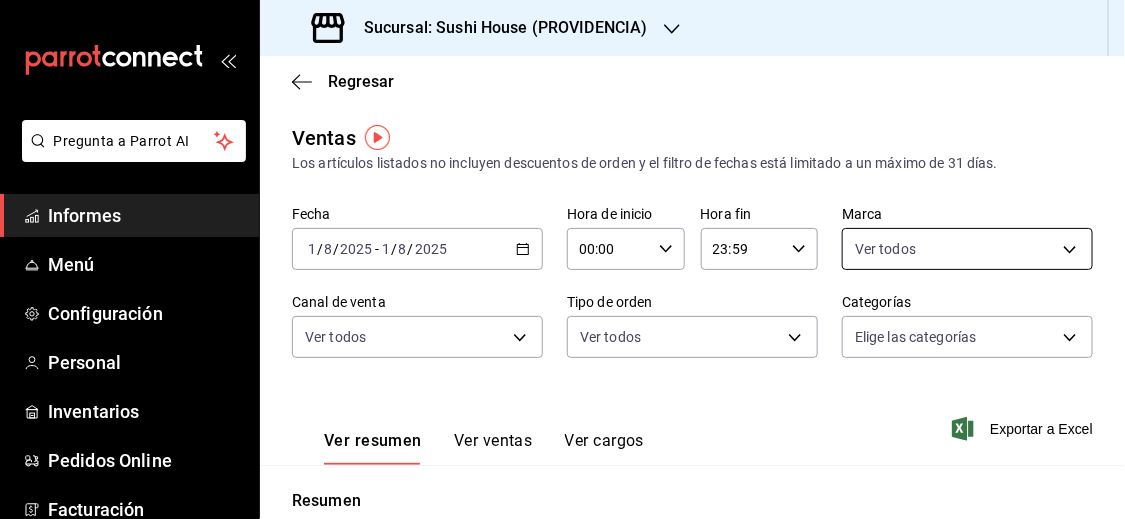 click on "Pregunta a Parrot AI Informes   Menú   Configuración   Personal   Inventarios   Pedidos Online   Facturación   Suscripción   Ayuda Recomendar loro   Sushi Express multiusuario   Sugerir nueva función   Sucursal: Sushi House ([LOCATION]) Regresar Ventas Los artículos listados no incluyen descuentos de orden y el filtro de fechas está limitado a un máximo de 31 días. Fecha [DATE] [DATE] - [DATE] [DATE] Hora de inicio 00:00 Hora de inicio Hora fin 23:59 Hora fin Marca Ver todos Canal de venta Ver todos Tipo de orden Ver todos Categorías Elige las categorías Ver resumen Ver ventas Ver cargos Exportar a Excel Resumen Total de artículos Da clic en la fila para ver el detalle por tipo de artículo + $47,450.00 Cargas por servicio + $60.00 Venta bruta = $47,510.00 Descuentos totales - $9,681.44 Certificados de regalo - $0.00 Venta total = $37,828.56 Impuestos - $5,217.73 Venta neta = $32,610.83 Texto original Valora esta traducción GANA 1 MES GRATIS EN TU SUSCRIPCIÓN AQUÍ Informes" at bounding box center [562, 259] 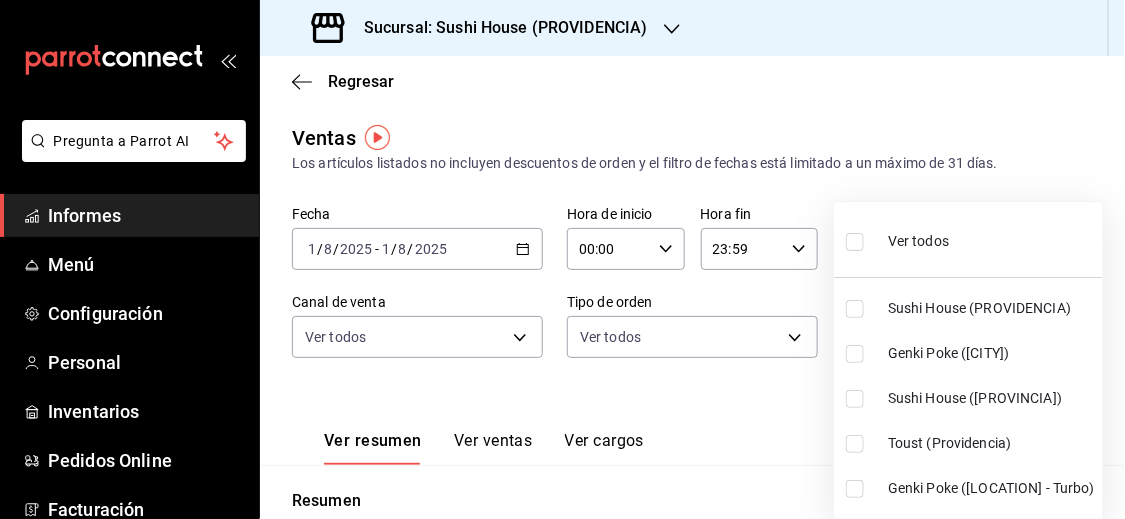 click at bounding box center (855, 242) 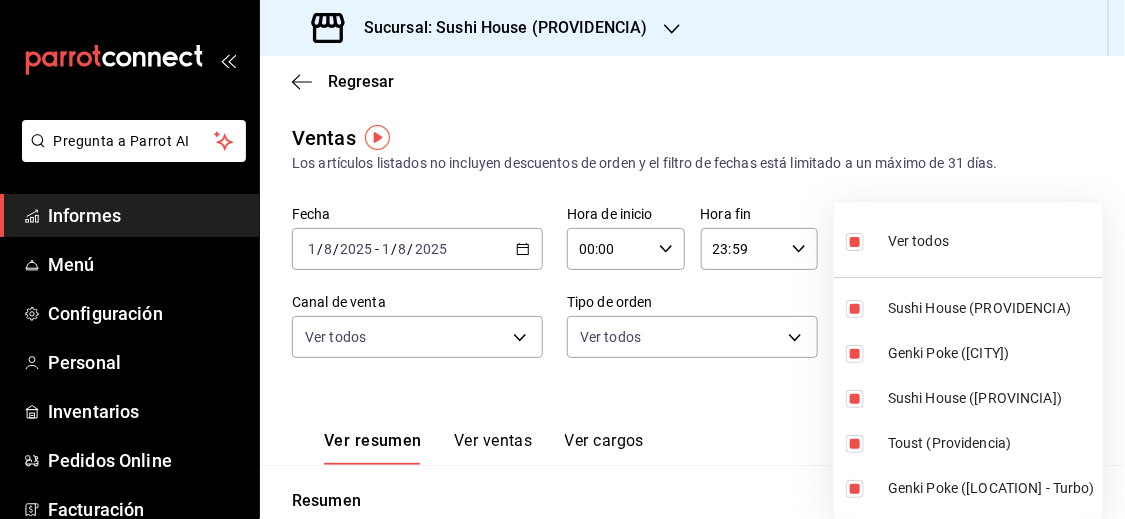 click at bounding box center (562, 259) 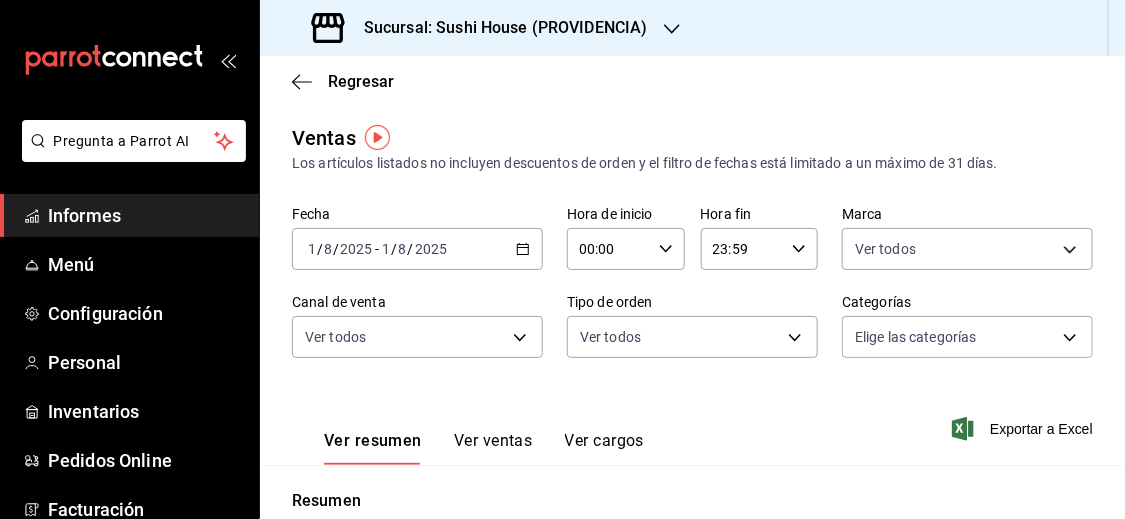 click on "Pregunta a Parrot AI Informes   Menú   Configuración   Personal   Inventarios   Pedidos Online   Facturación   Suscripción   Ayuda Recomendar loro   Sushi Express multiusuario   Sugerir nueva función   Sucursal: Sushi House ([PROVINCIA]) Regresar Ventas Los artículos listados no incluyen descuentos de orden y el filtro de fechas está limitado a un máximo de 31 días. Fecha [DATE] [DATE] - [DATE] [DATE] Hora de inicio 00:00 Hora de inicio Hora fin 23:59 Hora fin Marca Ver todos [UUID],[UUID],[UUID],[UUID],[UUID] Canal de venta Ver todos Tipo de orden Elige los tipos de orden Categorías Elige las categorías Ver resumen Ver ventas Ver cargos Exportar a Excel Resumen Total de artículos Da clic en la fila para ver el detalle por tipo de artículo + $47,450.00 Cargas por servicio + $60.00 Venta bruta = $47,510.00 Descuentos totales - $9,681.44 - $0.00" at bounding box center (562, 259) 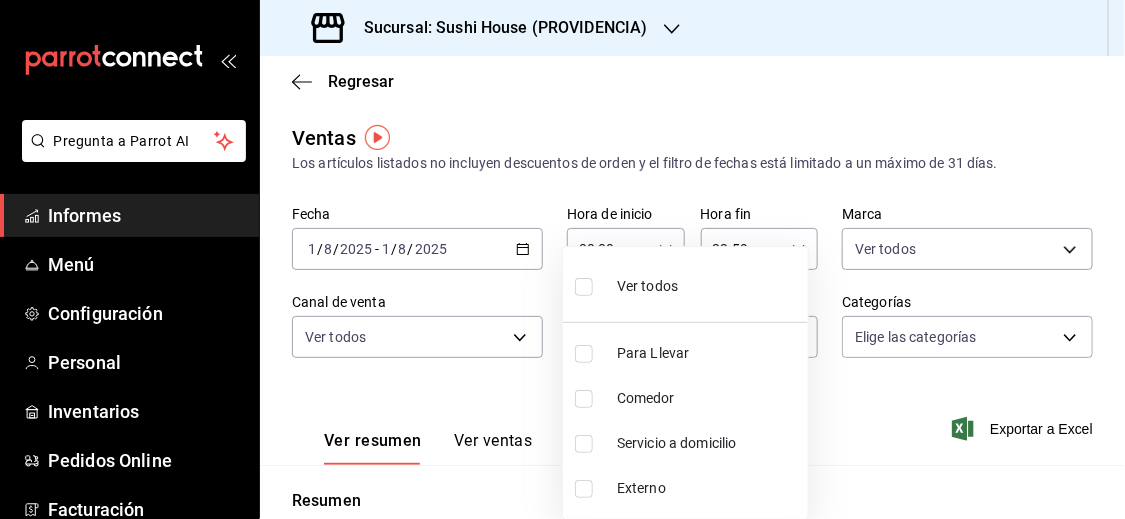 click at bounding box center [584, 444] 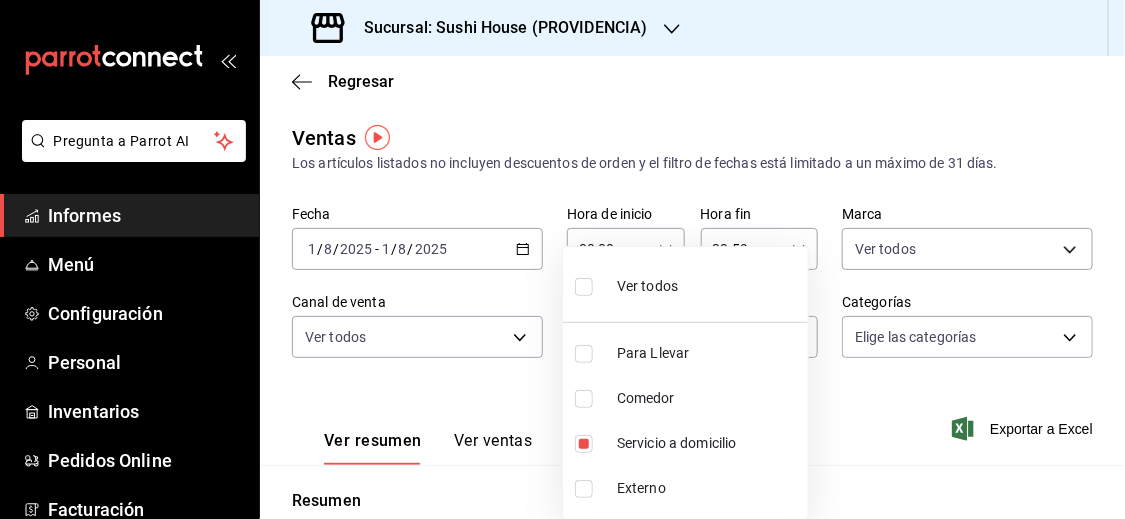 click at bounding box center [562, 259] 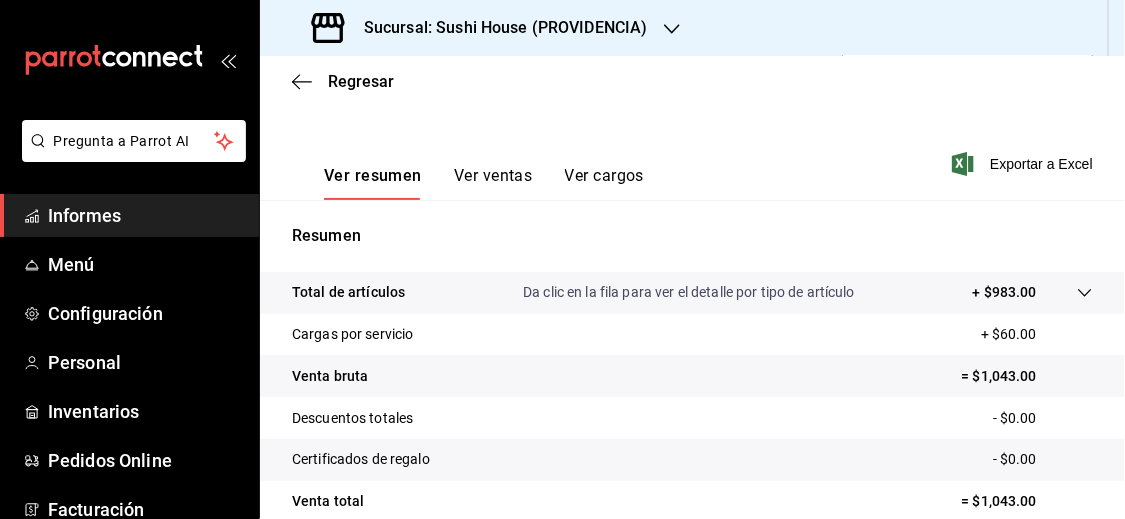 scroll, scrollTop: 335, scrollLeft: 0, axis: vertical 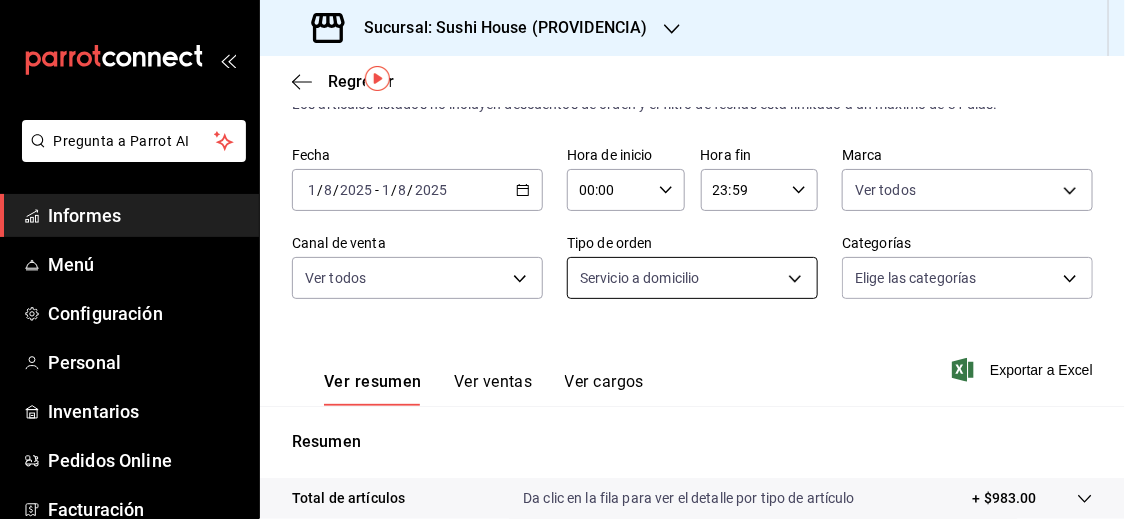 click on "Pregunta a Parrot AI Informes   Menú   Configuración   Personal   Inventarios   Pedidos Online   Facturación   Suscripción   Ayuda Recomendar loro   Sushi Express multiusuario   Sugerir nueva función   Sucursal: Sushi House ([LOCATION]) Regresar Ventas Los artículos listados no incluyen descuentos de orden y el filtro de fechas está limitado a un máximo de 31 días. Fecha [DATE] [DATE] - [DATE] [DATE] Hora de inicio 00:00 Hora de inicio Hora fin 23:59 Hora fin Marca Ver todos [UUID],[UUID],[UUID],[UUID],[UUID],a68405d1-b9ed-4209-8cac-070605860f79,d977e9e1-94a5-4c72-ae82-989a1b0a3219,b75da029-b62f-4ea6-86be-83578d931b21,d15e84b3-8363-4ee1-9a15-630b08c6c652 Canal de venta Ver todos Tipo de orden Servicio a domicilio [UUID] Categorías Elige las categorías Ver resumen Ver ventas Ver cargos Exportar a Excel Resumen Total de artículos Da clic en la fila para ver el detalle por tipo de artículo + $983.00 Cargas por servicio + $60.00 Venta bruta - $0.00" at bounding box center [562, 259] 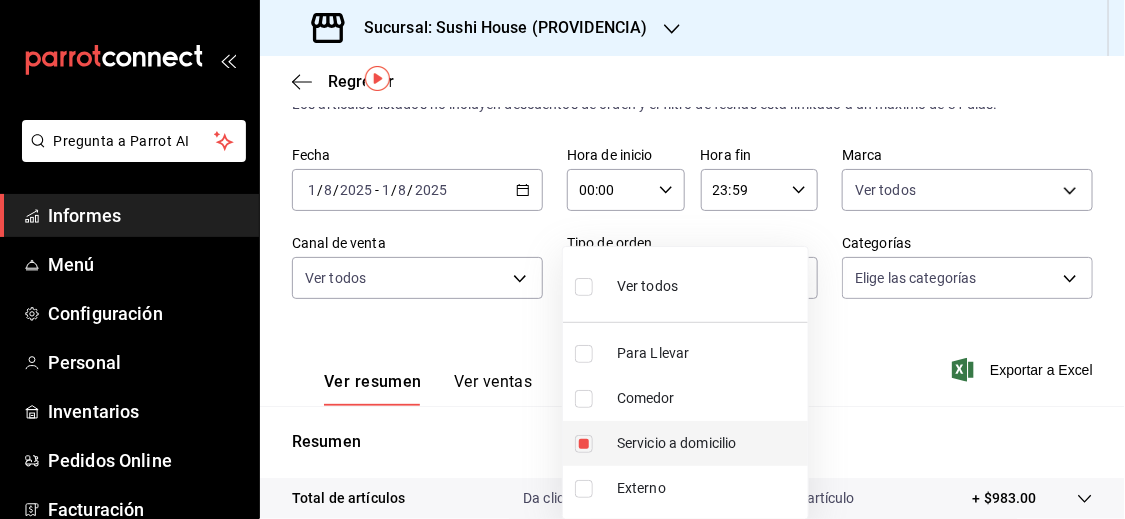 click at bounding box center (584, 444) 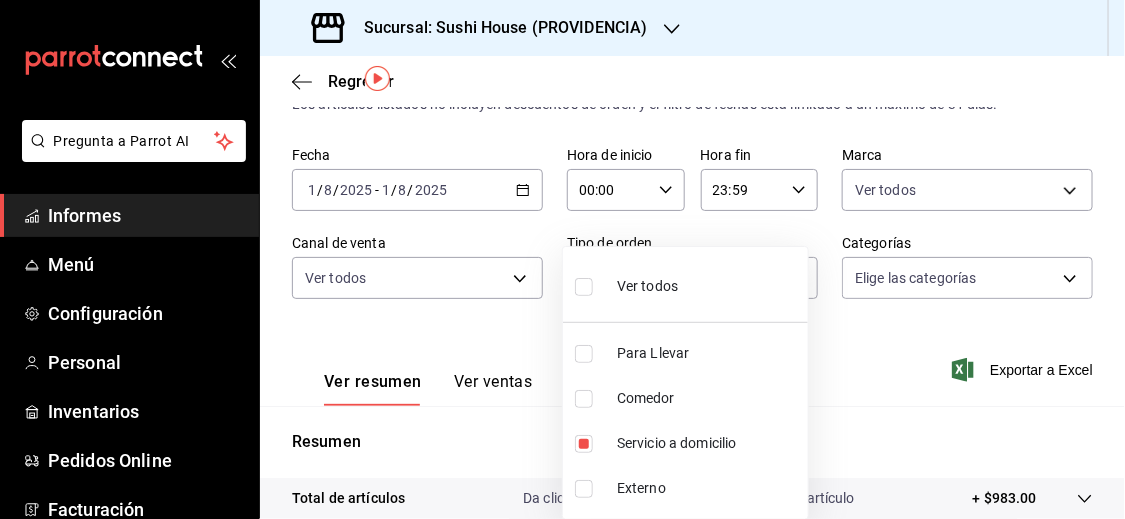 type 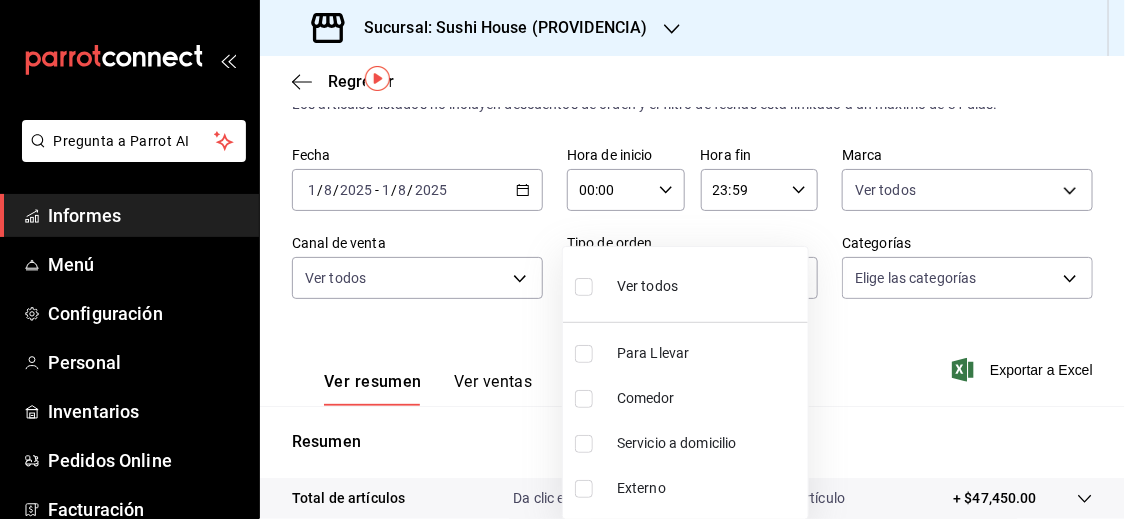 click at bounding box center [562, 259] 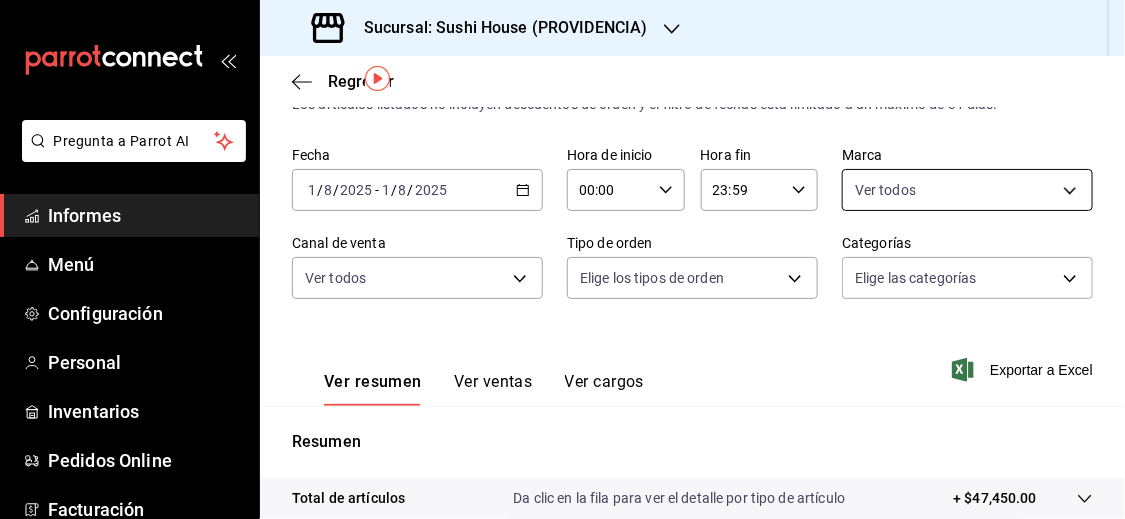 click on "Pregunta a Parrot AI Informes   Menú   Configuración   Personal   Inventarios   Pedidos Online   Facturación   Suscripción   Ayuda Recomendar loro   Sushi Express multiusuario   Sugerir nueva función   Sucursal: Sushi House ([PROVINCIA]) Regresar Ventas Los artículos listados no incluyen descuentos de orden y el filtro de fechas está limitado a un máximo de 31 días. Fecha [DATE] [DATE] - [DATE] [DATE] Hora de inicio 00:00 Hora de inicio Hora fin 23:59 Hora fin Marca Ver todos [UUID],[UUID],[UUID],[UUID],[UUID] Canal de venta Ver todos Tipo de orden Elige los tipos de orden Categorías Elige las categorías Ver resumen Ver ventas Ver cargos Exportar a Excel Resumen Total de artículos Da clic en la fila para ver el detalle por tipo de artículo + $47,450.00 Cargas por servicio + $60.00 Venta bruta = $47,510.00 Descuentos totales" at bounding box center [562, 259] 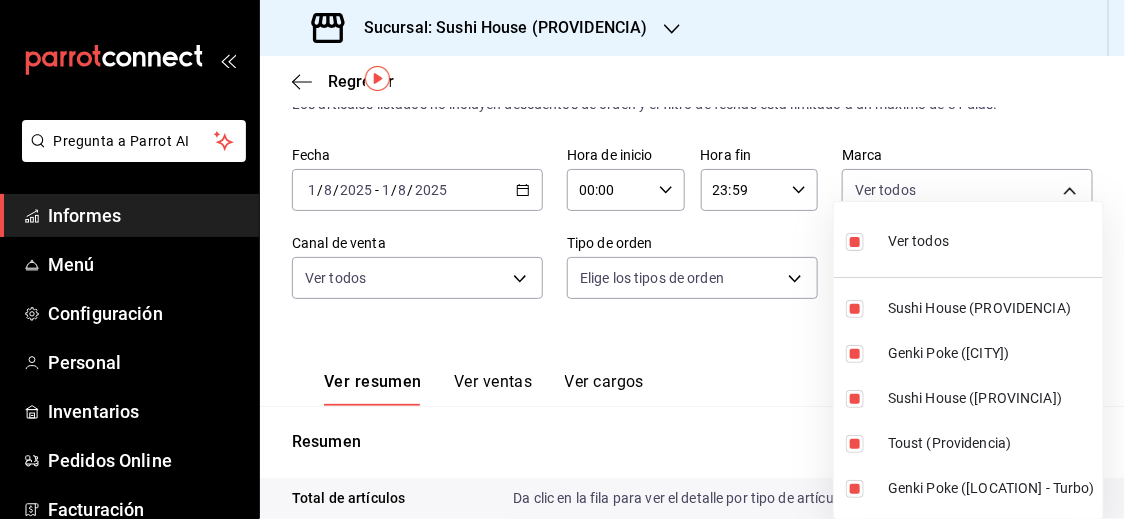 click at bounding box center [855, 242] 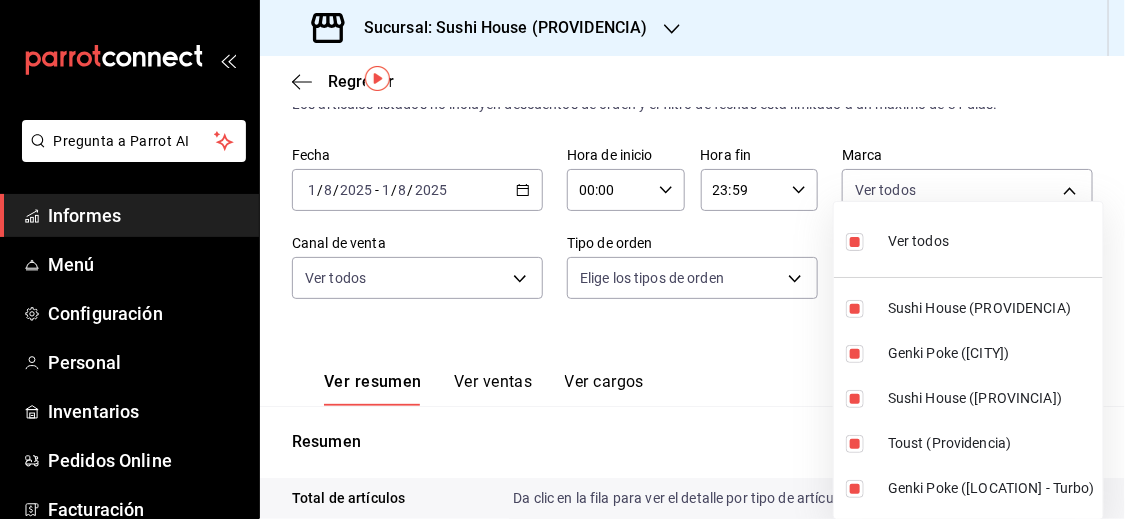 checkbox on "false" 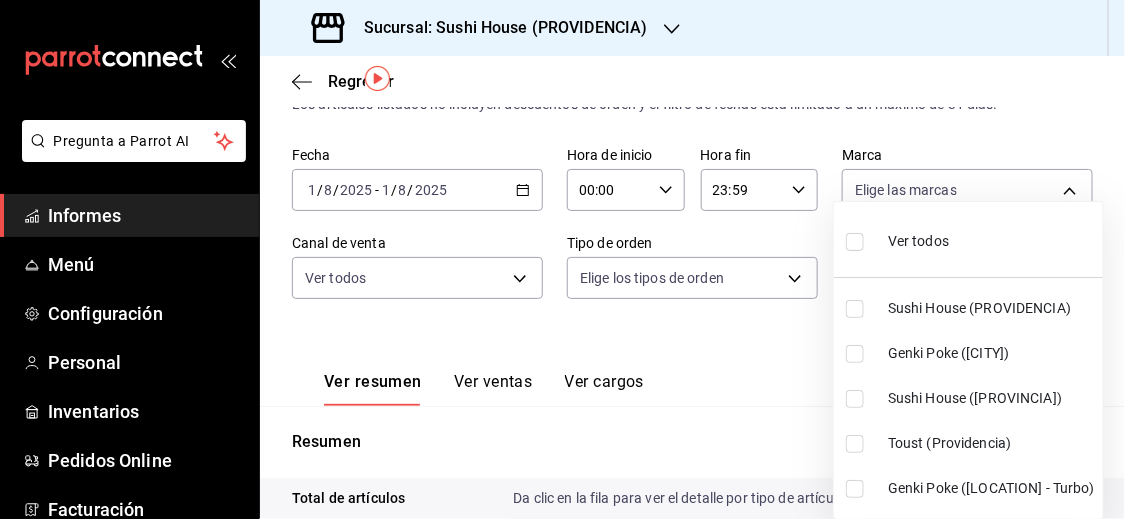click at bounding box center (855, 309) 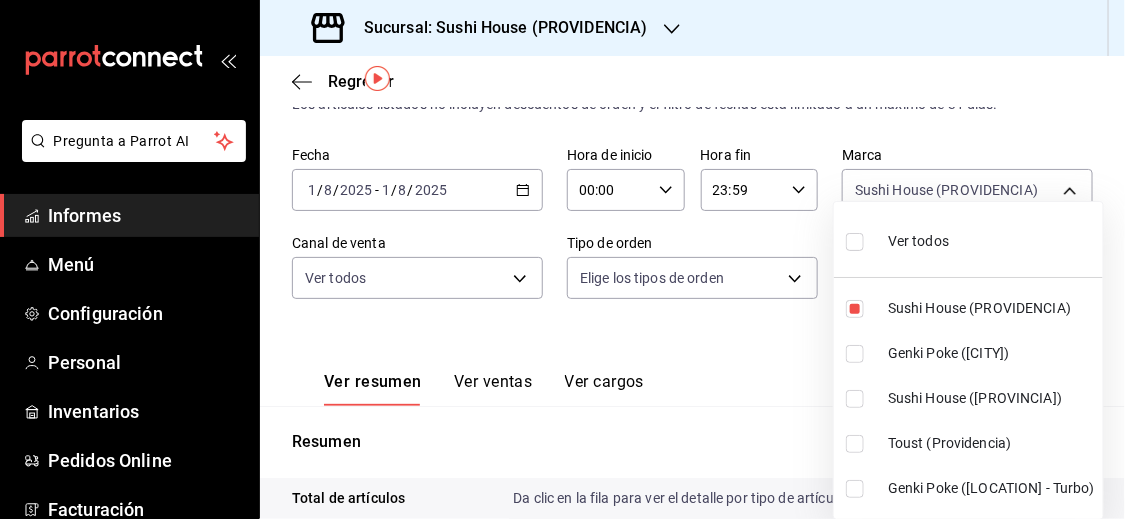 click at bounding box center (855, 399) 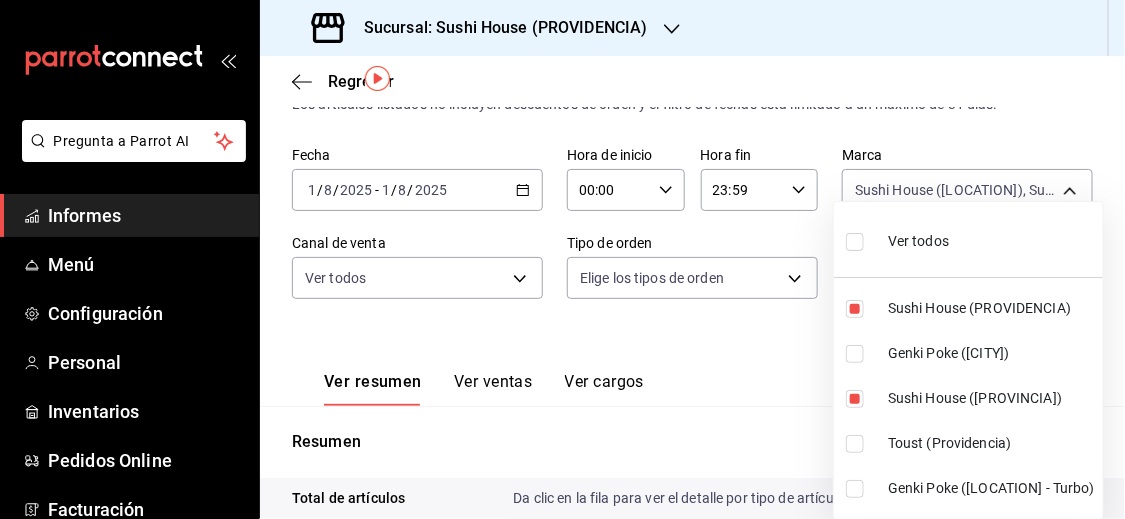 click at bounding box center (562, 259) 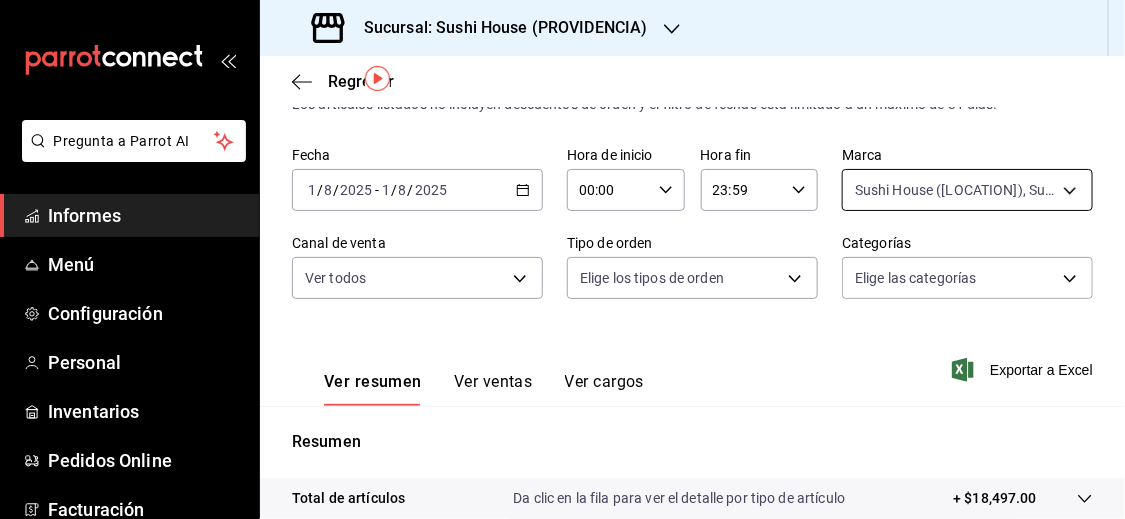 click on "Fecha [DATE] [DATE] - [DATE] [DATE] Hora de inicio 00:00 Hora de inicio Hora fin 23:59 Hora fin Marca Sushi House ([CITY]), Sushi House ([CITY]) [UUID],[UUID],d977e9e1-94a5-4c72-ae82-989a1b0a3219 Canal de venta Ver todos Tipo de orden Elige los tipos de orden Categorías Elige las categorías Ver resumen Ver ventas Ver cargos Exportar a Excel Resumen Total de artículos Da clic en la fila para ver el detalle por tipo de artículo + $18,497.00 Cargas por servicio + $40.00 Venta bruta = $18,537.00 Descuentos totales - $2,168.40 Certificados de regalo - $0.00 Venta total = $16,368.60" at bounding box center [562, 259] 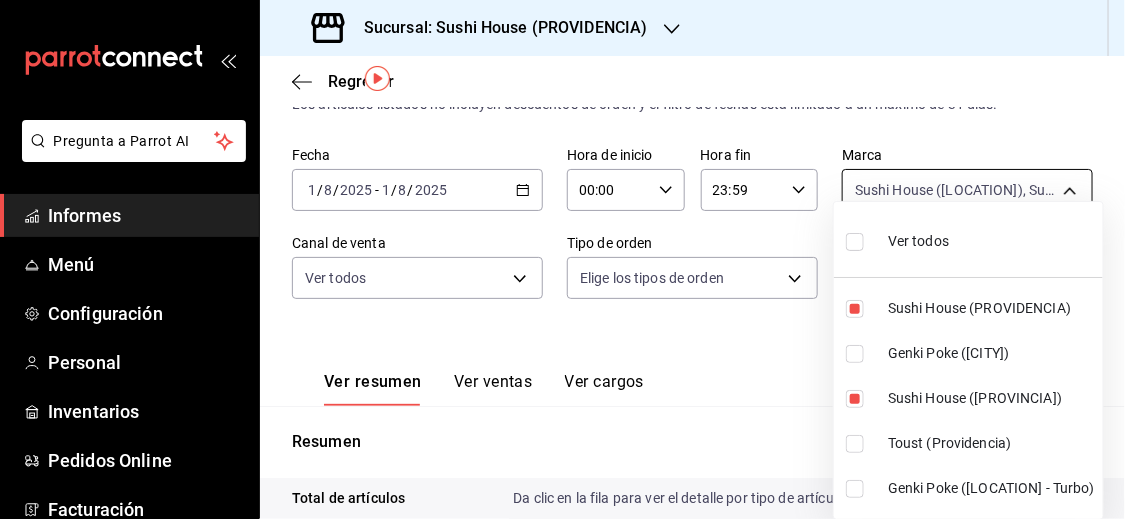 click at bounding box center (562, 259) 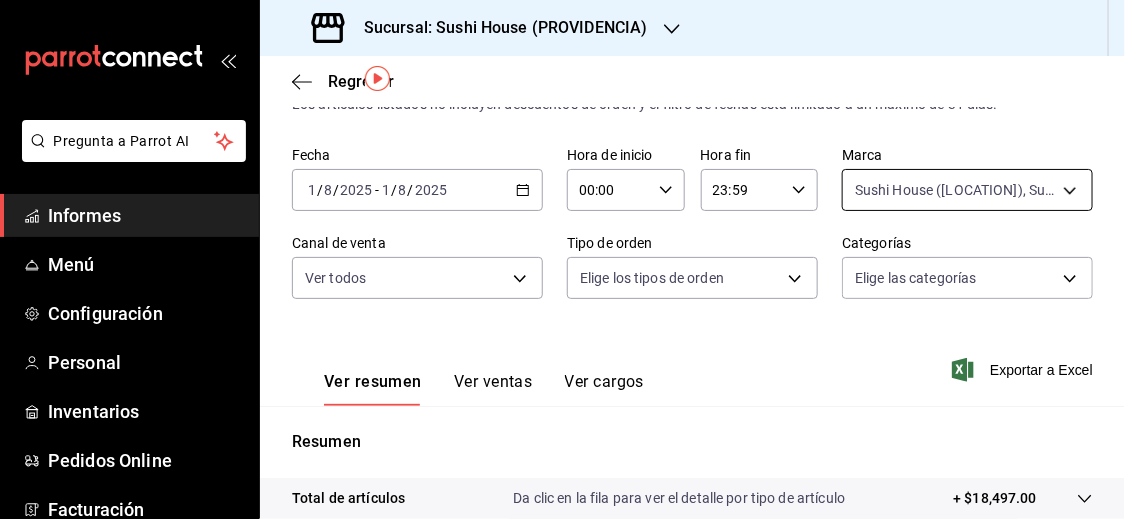 click on "Fecha [DATE] [DATE] - [DATE] [DATE] Hora de inicio 00:00 Hora de inicio Hora fin 23:59 Hora fin Marca Sushi House ([CITY]), Sushi House ([CITY]) [UUID],[UUID],d977e9e1-94a5-4c72-ae82-989a1b0a3219 Canal de venta Ver todos Tipo de orden Elige los tipos de orden Categorías Elige las categorías Ver resumen Ver ventas Ver cargos Exportar a Excel Resumen Total de artículos Da clic en la fila para ver el detalle por tipo de artículo + $18,497.00 Cargas por servicio + $40.00 Venta bruta = $18,537.00 Descuentos totales - $2,168.40 Certificados de regalo - $0.00 Venta total = $16,368.60" at bounding box center [562, 259] 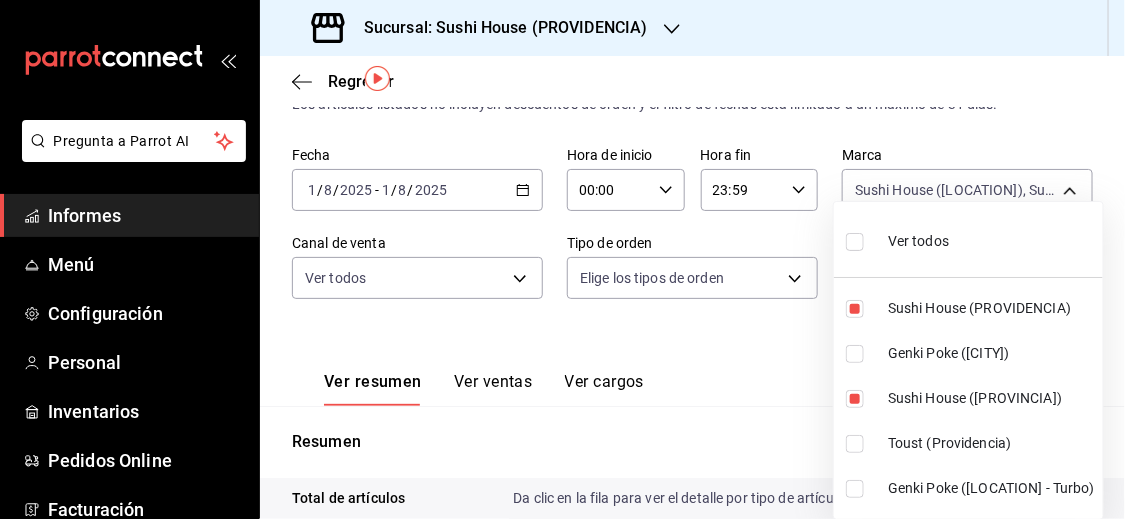 click at bounding box center [562, 259] 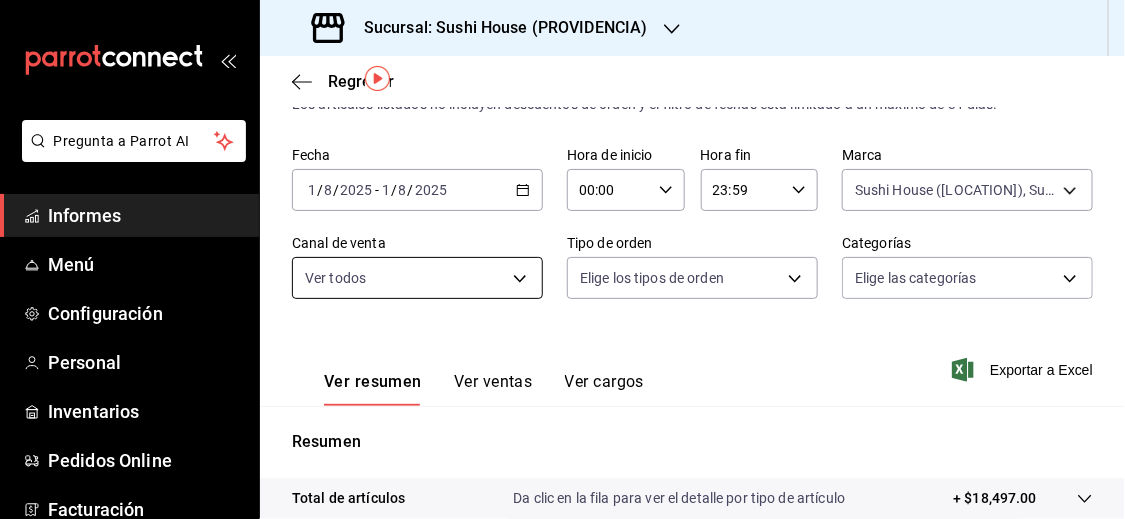 click on "Fecha [DATE] [DATE] - [DATE] [DATE] Hora de inicio 00:00 Hora de inicio Hora fin 23:59 Hora fin Marca Sushi House ([CITY]), Sushi House ([CITY]) [UUID],[UUID],d977e9e1-94a5-4c72-ae82-989a1b0a3219 Canal de venta Ver todos Tipo de orden Elige los tipos de orden Categorías Elige las categorías Ver resumen Ver ventas Ver cargos Exportar a Excel Resumen Total de artículos Da clic en la fila para ver el detalle por tipo de artículo + $18,497.00 Cargas por servicio + $40.00 Venta bruta = $18,537.00 Descuentos totales - $2,168.40 Certificados de regalo - $0.00 Venta total = $16,368.60" at bounding box center [562, 259] 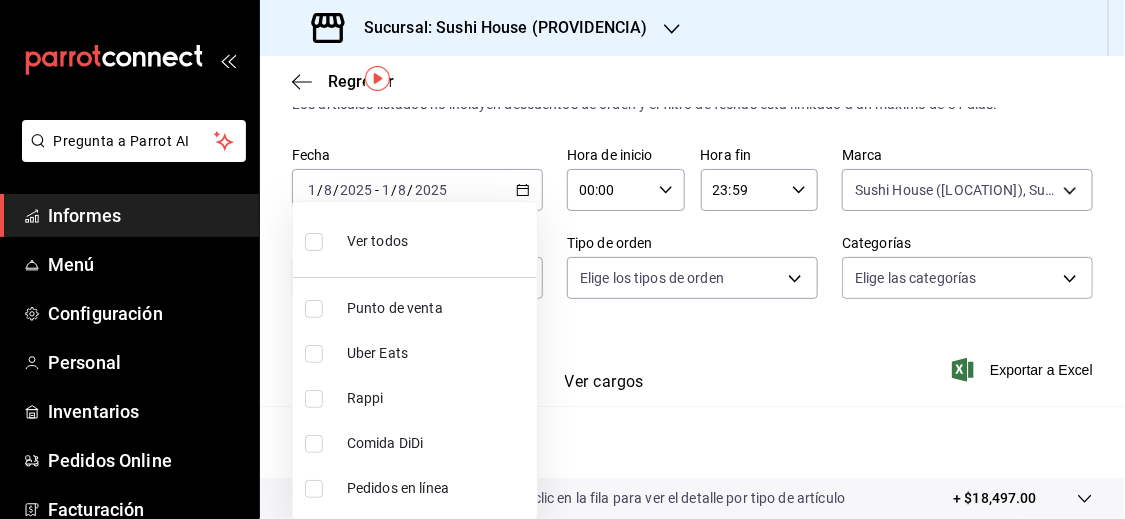 click at bounding box center [314, 399] 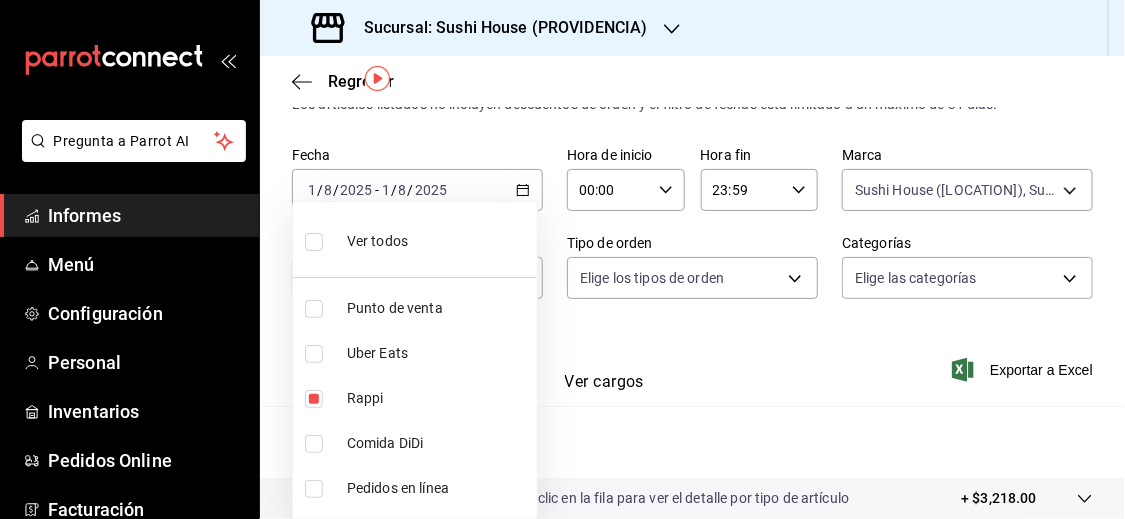 click at bounding box center [562, 259] 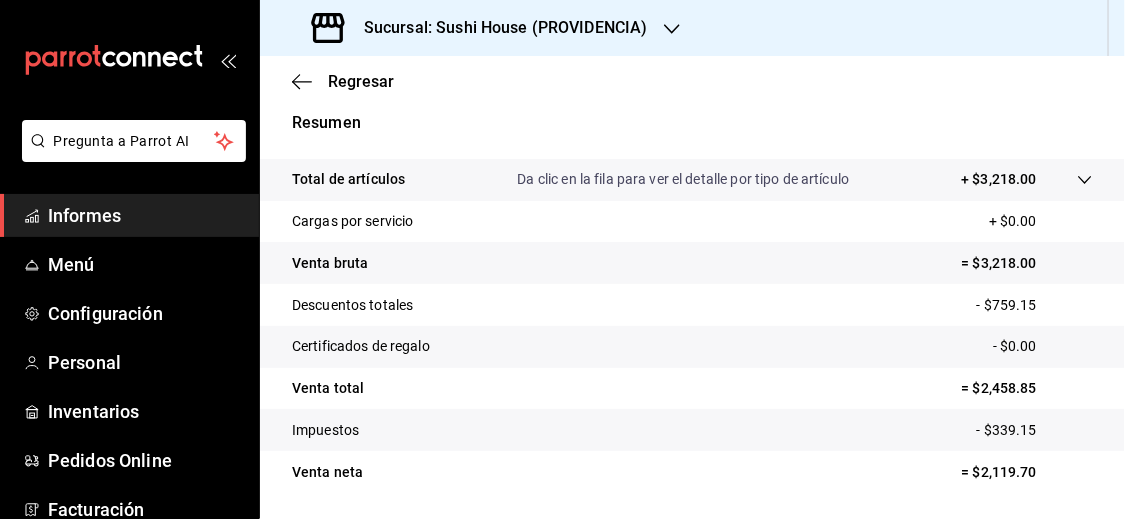 scroll, scrollTop: 384, scrollLeft: 0, axis: vertical 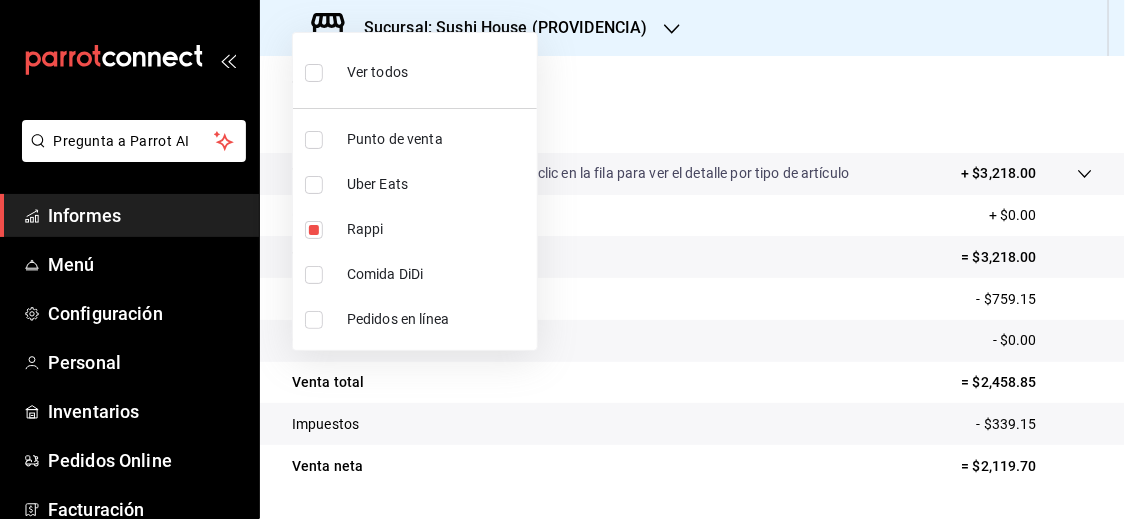 click at bounding box center (314, 185) 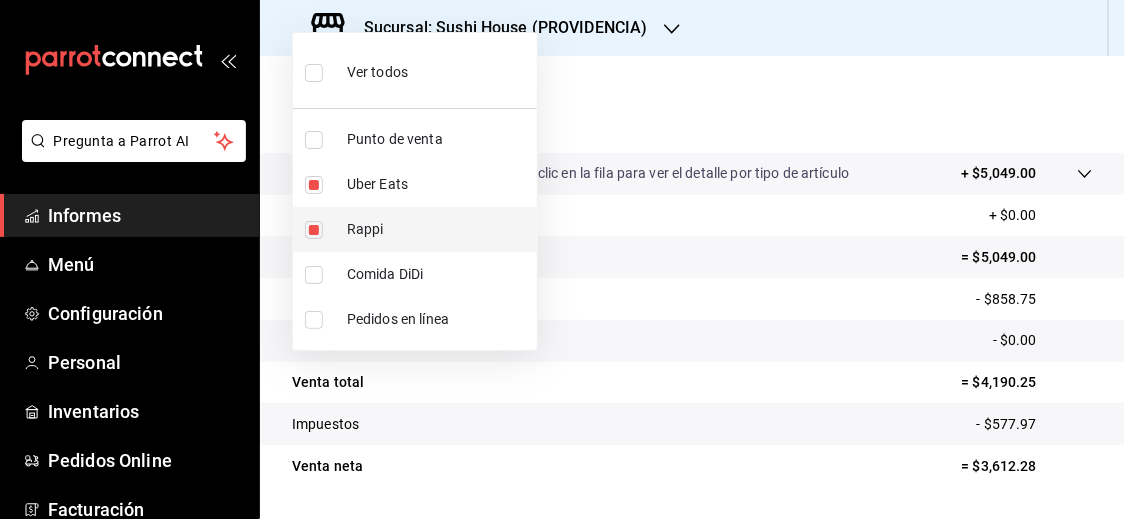 click at bounding box center [314, 230] 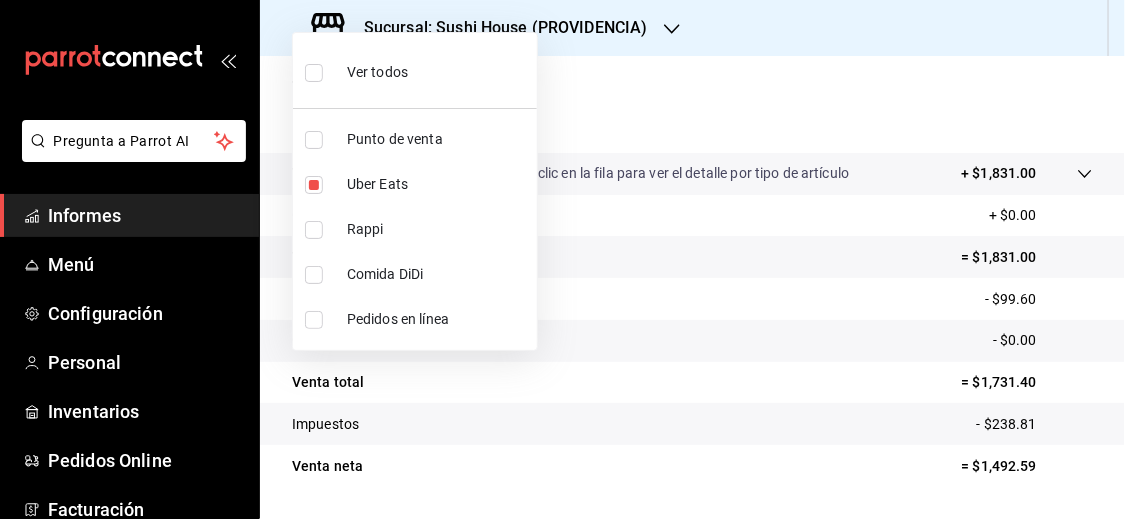 click at bounding box center [562, 259] 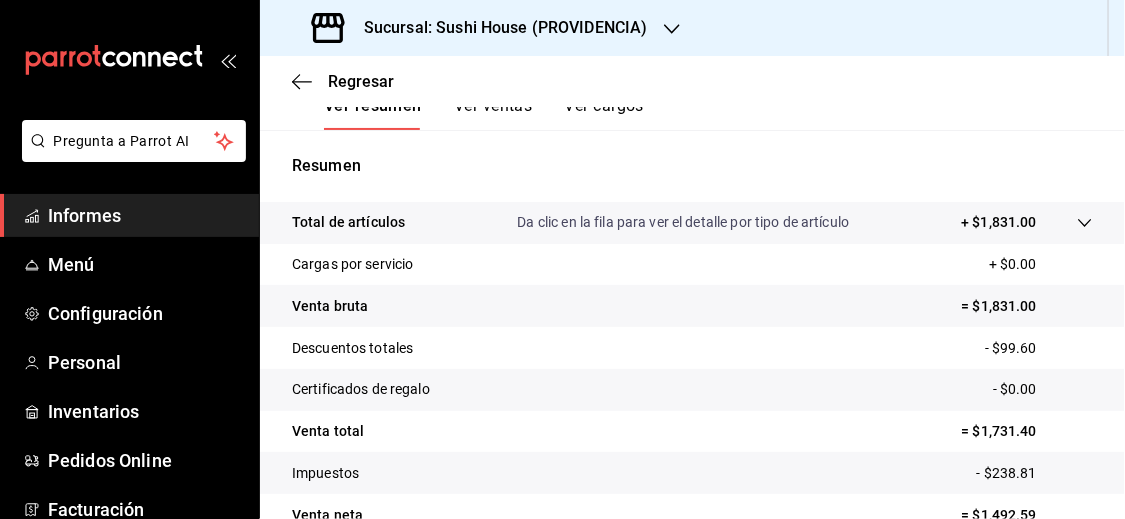 scroll, scrollTop: 337, scrollLeft: 0, axis: vertical 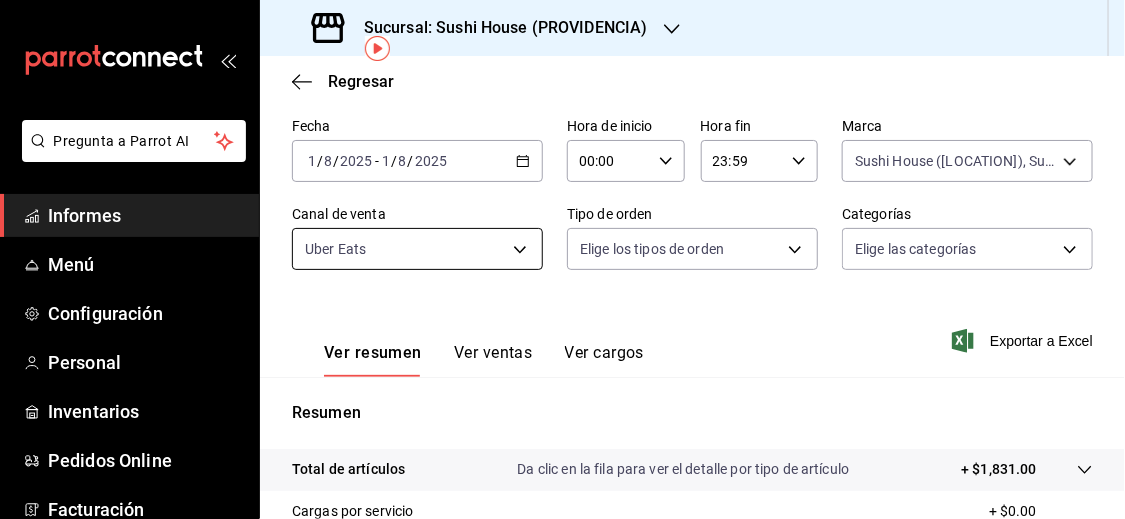click on "Pregunta a Parrot AI Informes   Menú   Configuración   Personal   Inventarios   Pedidos Online   Facturación   Suscripción   Ayuda Recomendar loro   Sushi Express multiusuario   Sugerir nueva función   Sucursal: Sushi House ([LOCATION]), Sushi House ([LOCATION]) [UUID],[UUID] Canal de venta Uber Eats UBER_EATS Tipo de orden Elige los tipos de orden Categorías Elige las categorías Ver resumen Ver ventas Ver cargos Exportar a Excel Resumen Total de artículos Da clic en la fila para ver el detalle por tipo de artículo + $1,831.00 Cargas por servicio + $0.00 Venta bruta = $1,831.00 Descuentos totales - $99.60 Certificados de regalo - $0.00 Venta total = $1,731.40" at bounding box center [562, 259] 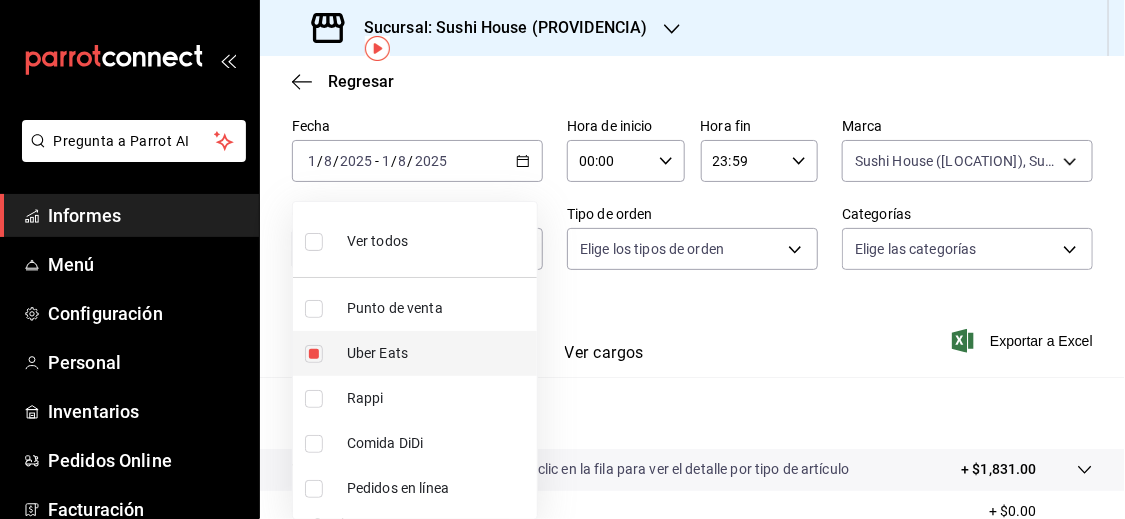 click at bounding box center (314, 354) 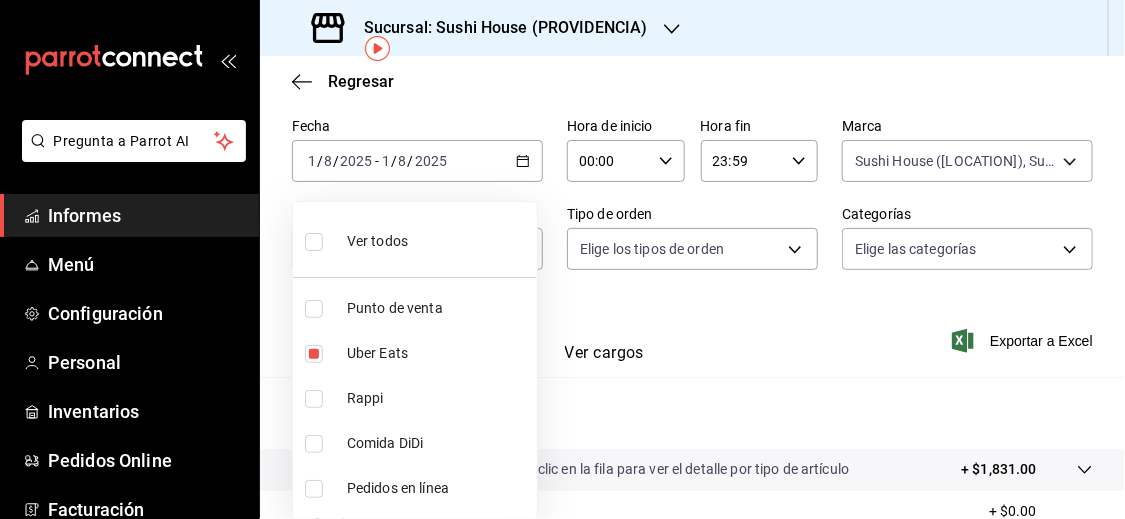 type 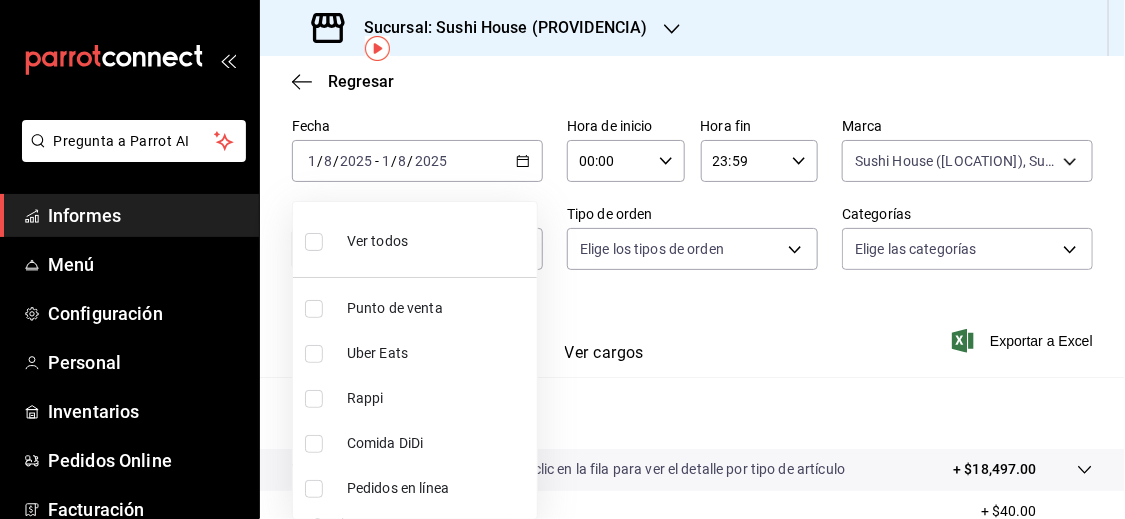 click at bounding box center (314, 444) 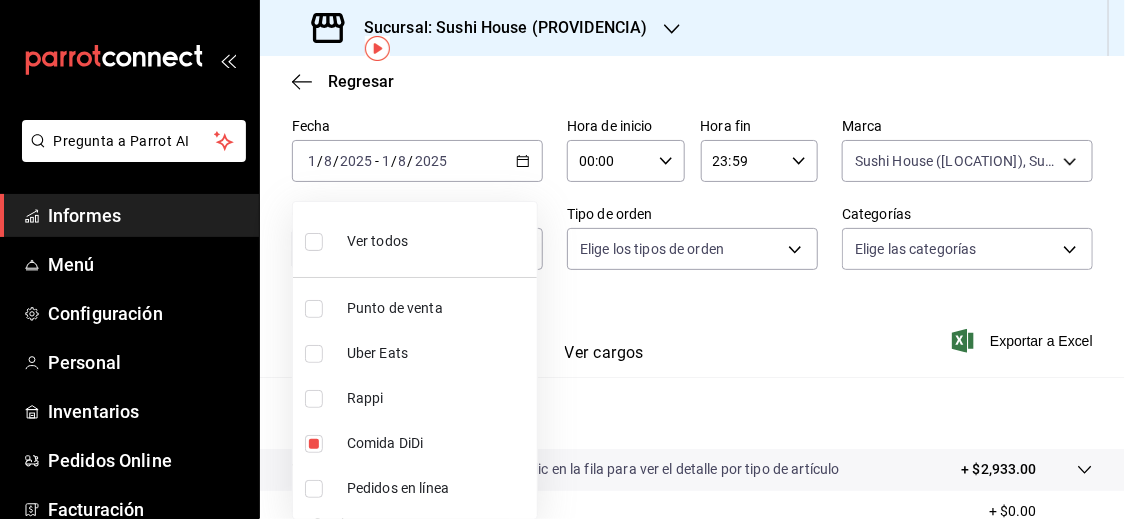 click at bounding box center [562, 259] 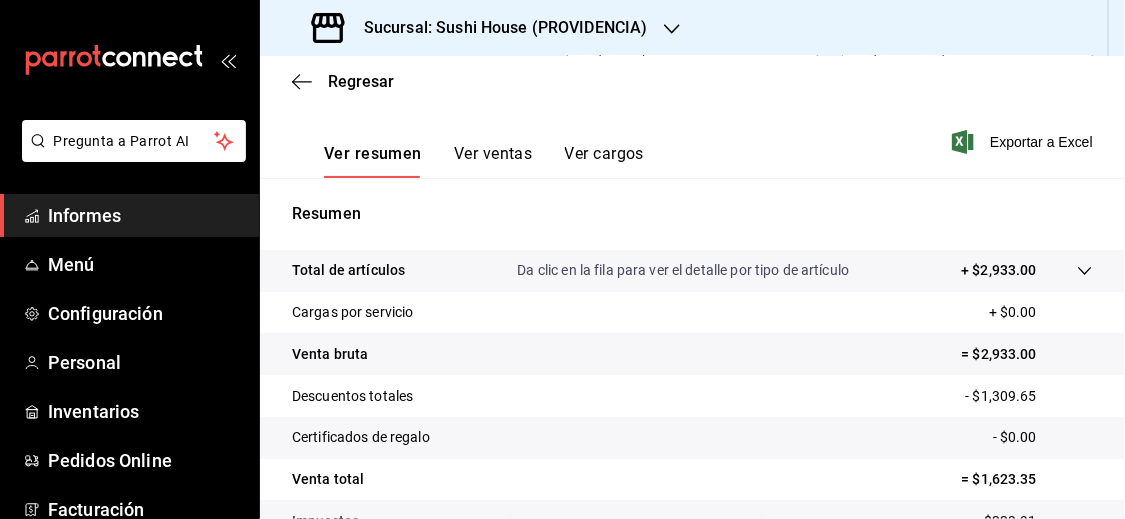 scroll, scrollTop: 307, scrollLeft: 0, axis: vertical 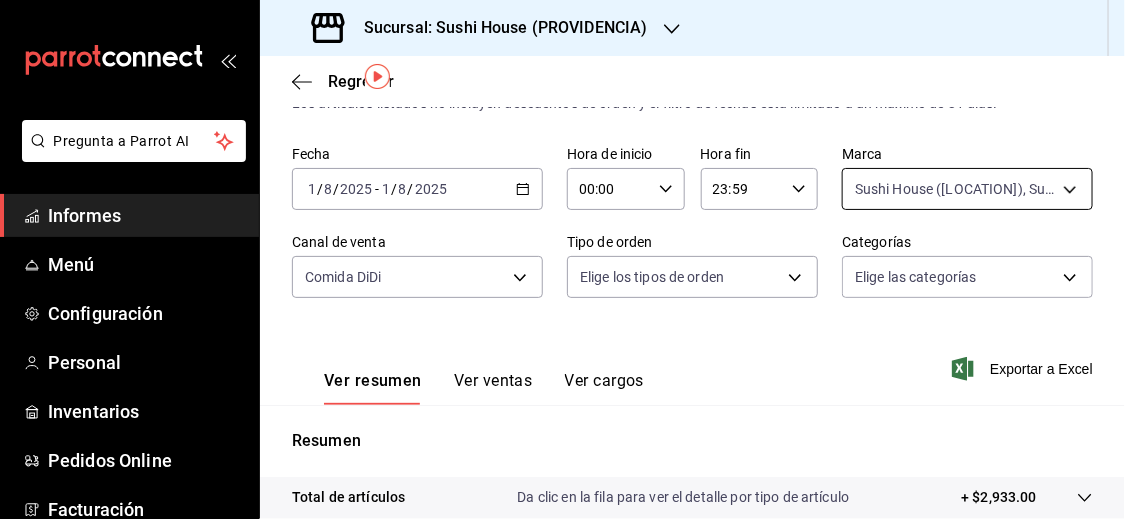 click on "Fecha [DATE] [DATE] - [DATE] [DATE] Hora de inicio 00:00 Hora de inicio Hora fin 23:59 Hora fin Marca Sushi House ([CITY]), Sushi House ([CITY]) [UUID],[UUID],d977e9e1-94a5-4c72-ae82-989a1b0a3219 Canal de venta Comida DiDi DIDI_FOOD Tipo de orden Elige los tipos de orden Categorías Elige las categorías Ver resumen Ver ventas Ver cargos Exportar a Excel Resumen Total de artículos Da clic en la fila para ver el detalle por tipo de artículo + $2,933.00 Cargas por servicio + $0.00 Venta bruta = $2,933.00 Descuentos totales - $1,309.65 Certificados de regalo - $0.00 Venta total Impuestos" at bounding box center [562, 259] 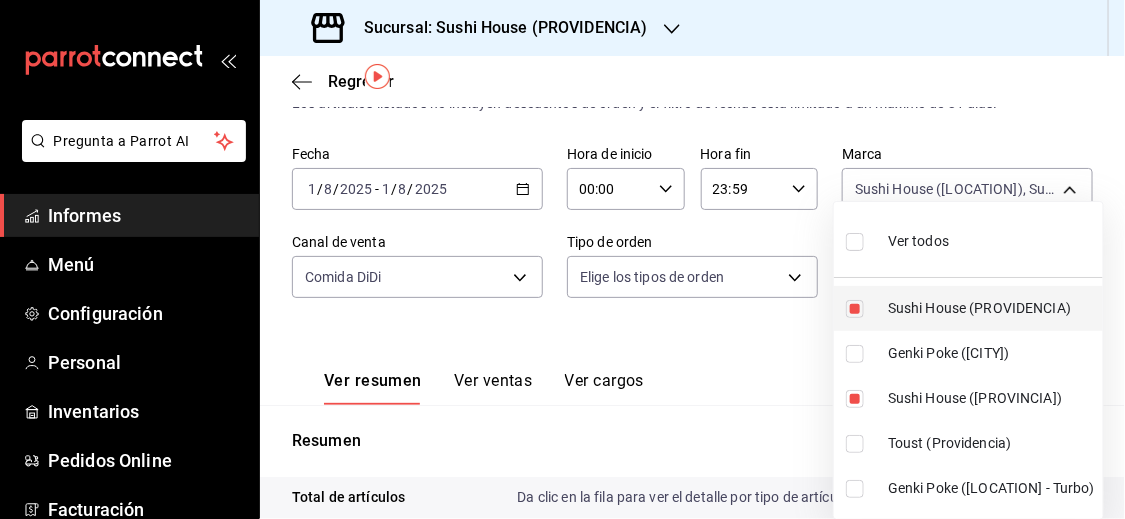 click at bounding box center (855, 309) 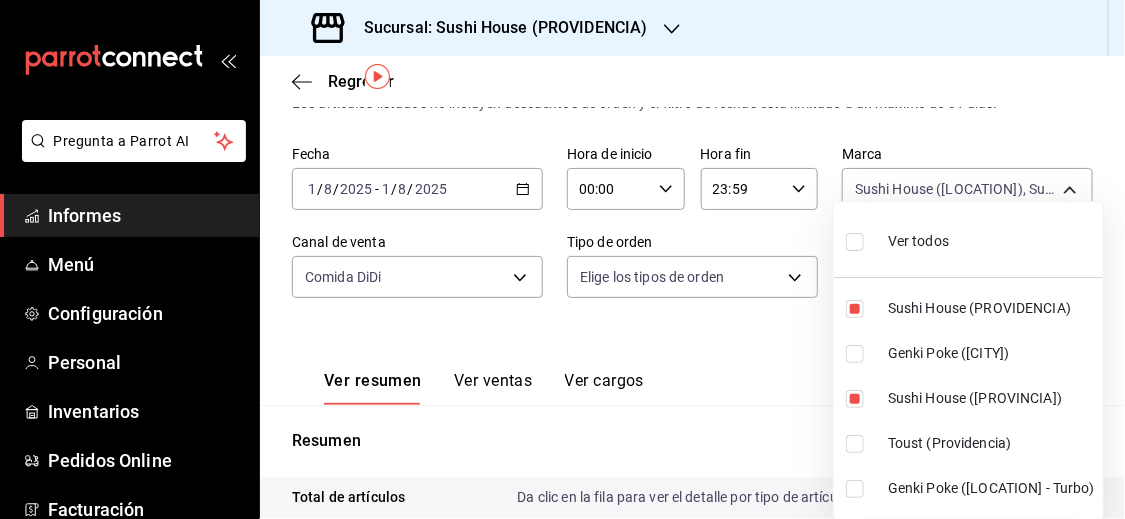 type on "d977e9e1-94a5-4c72-ae82-989a1b0a3219" 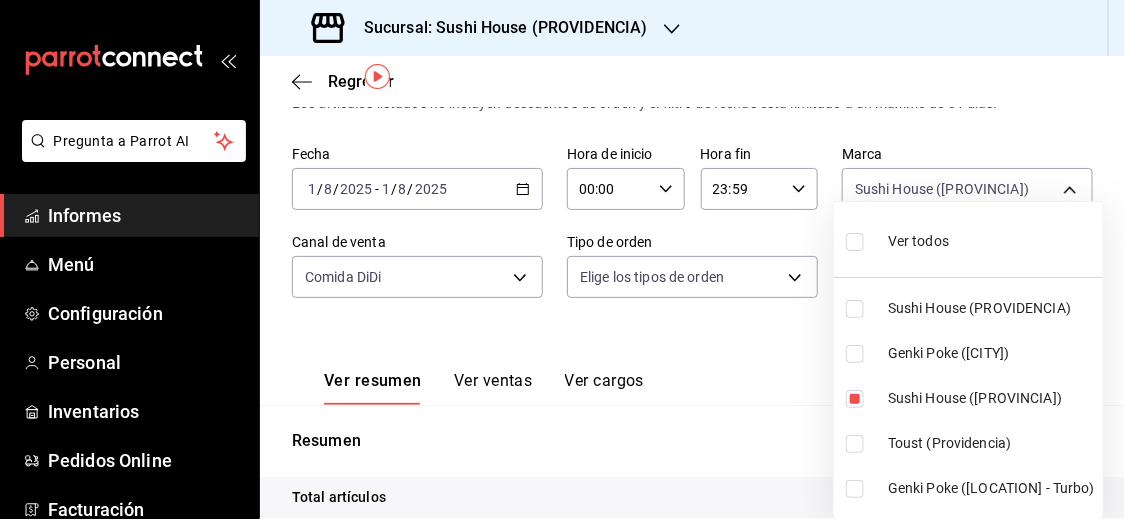 click at bounding box center (855, 354) 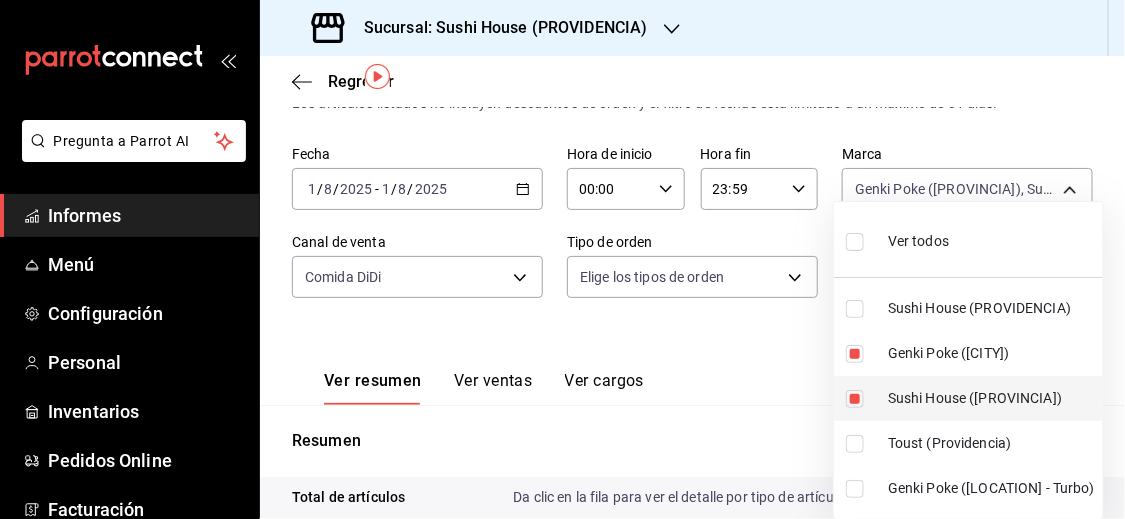 click at bounding box center [855, 399] 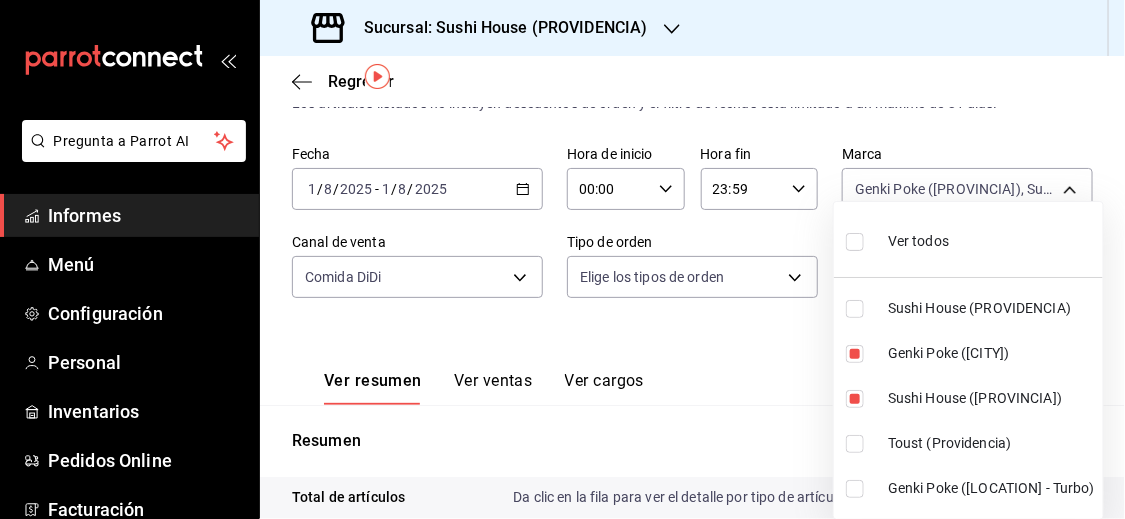 type on "[UUID]" 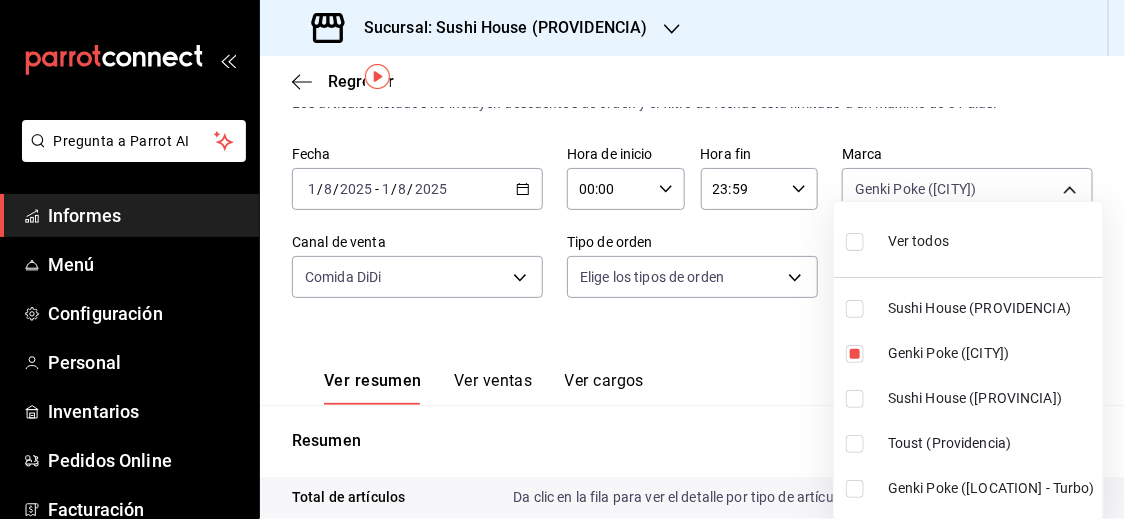 click at bounding box center (855, 489) 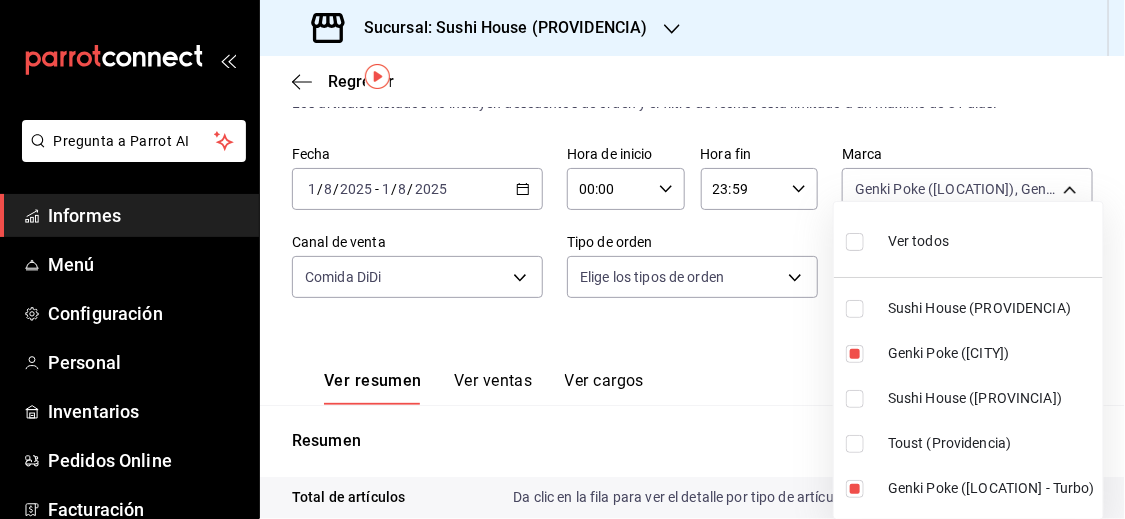 click at bounding box center (562, 259) 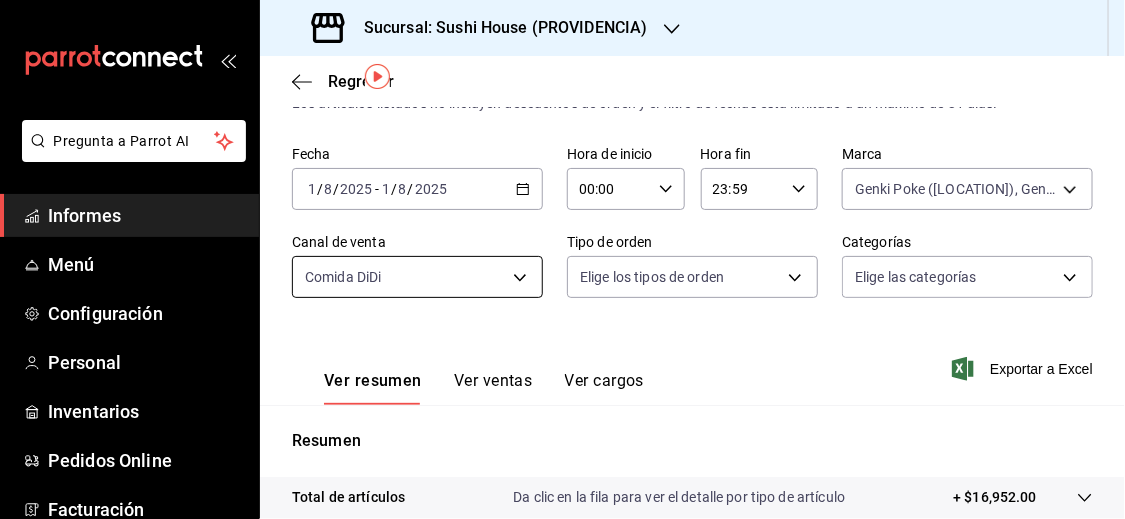 click on "Pregunta a Parrot AI Informes   Menú   Configuración   Personal   Inventarios   Pedidos Online   Facturación   Suscripción   Ayuda Recomendar loro   Sushi Express multiusuario   Sugerir nueva función   Sucursal: Sushi House ([LOCATION]) Regresar Ventas Los artículos listados no incluyen descuentos de orden y el filtro de fechas está limitado a un máximo de 31 días. Fecha [DATE] [DATE] - [DATE] [DATE] Hora de inicio 00:00 Hora de inicio Hora fin 23:59 Hora fin Marca Genki Poke ([LOCATION]), Genki Poke ([LOCATION] - Turbo) [UUID],[UUID] Canal de venta Comida DiDi DIDI_FOOD Tipo de orden Elige los tipos de orden Categorías Elige las categorías Ver resumen Ver ventas Ver cargos Exportar a Excel Resumen Total de artículos Da clic en la fila para ver el detalle por tipo de artículo + $16,952.00 Cargas por servicio + $0.00 Venta bruta = $16,952.00 Descuentos totales - $6,306.50 Certificados de regalo - $0.00 Venta total" at bounding box center [562, 259] 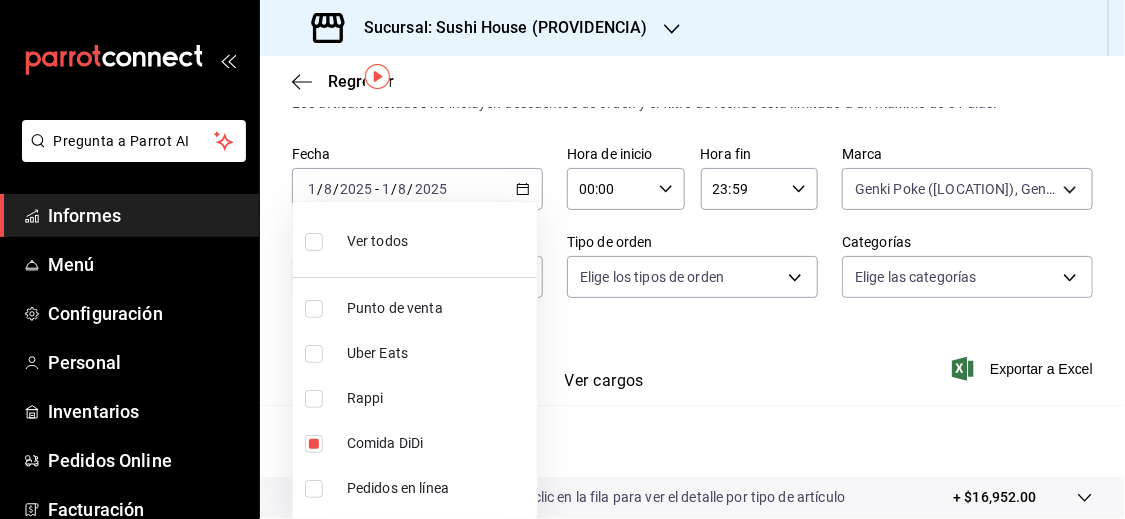 click at bounding box center [314, 444] 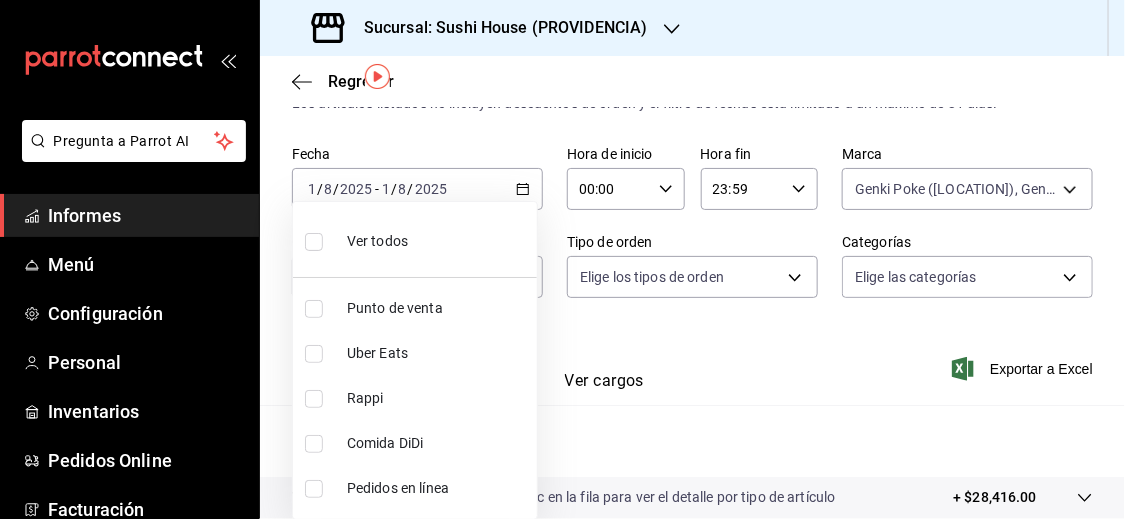 click at bounding box center (314, 399) 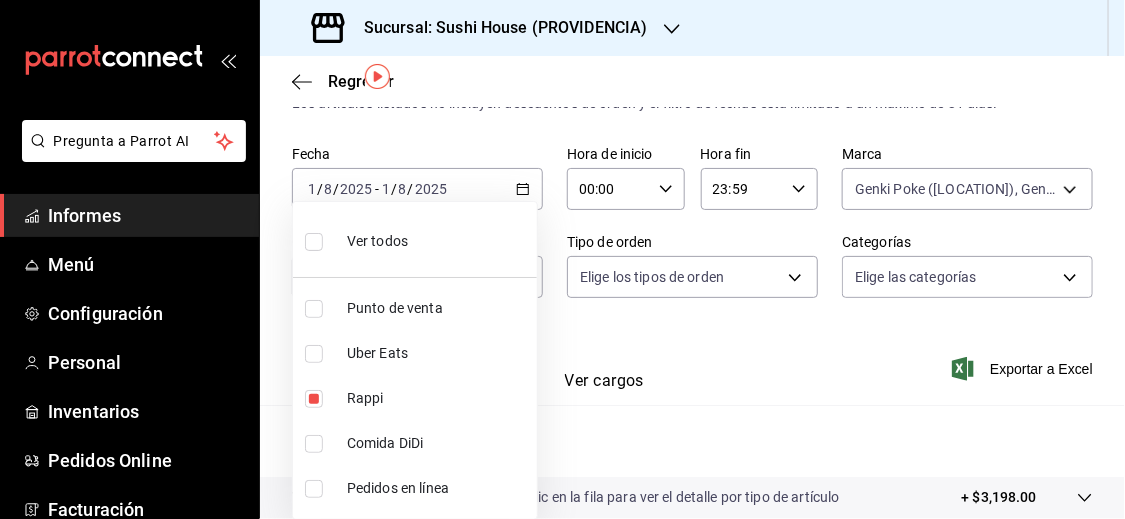 click at bounding box center (562, 259) 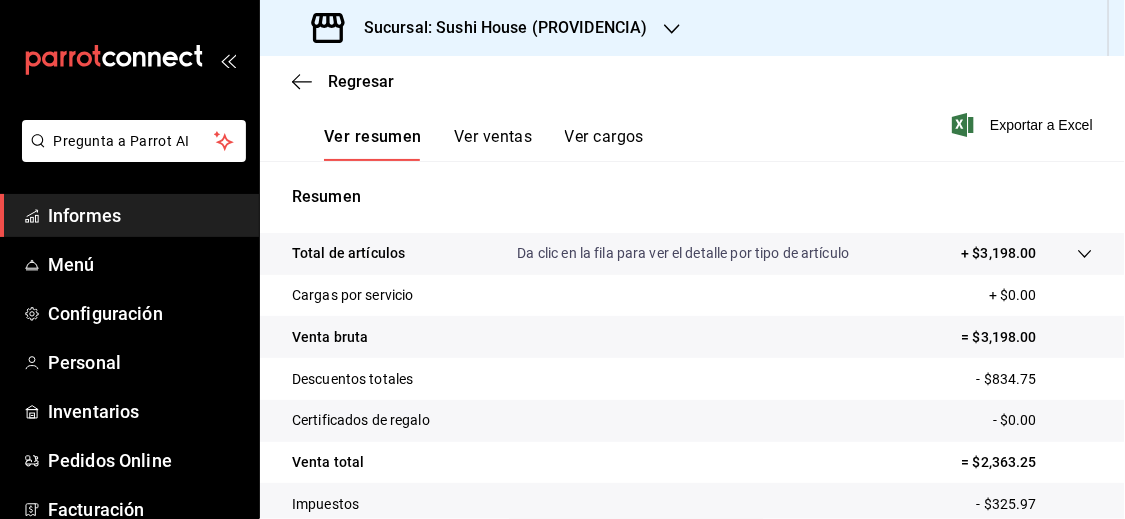 scroll, scrollTop: 326, scrollLeft: 0, axis: vertical 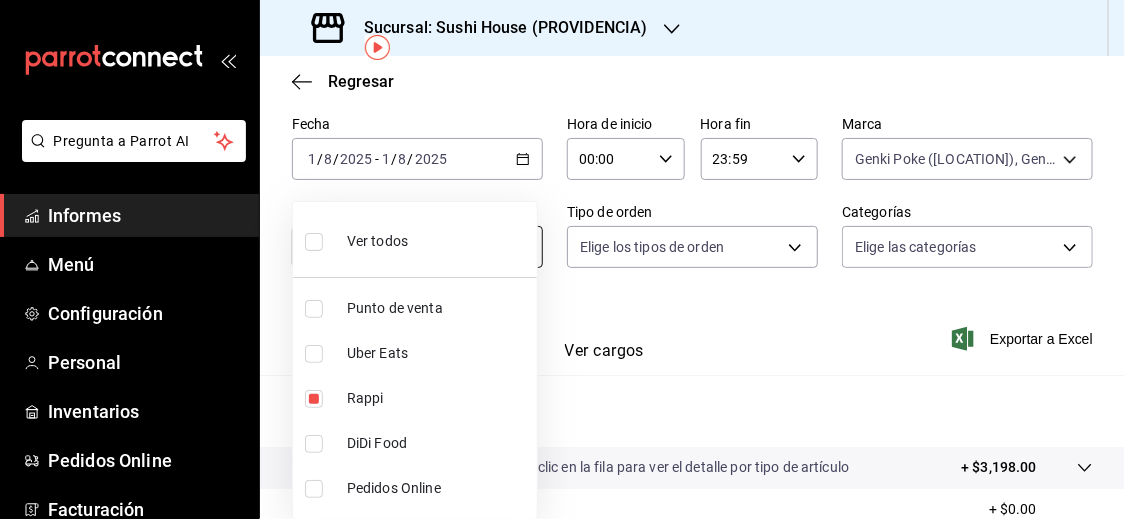 click on "Fecha [DATE] [DATE] - [DATE] [DATE] Hora de inicio 00:00 Hora de inicio Hora fin 23:59 Hora fin Marca Genki Poke ([CITY]), Genki Poke ([CITY] - Turbo) [UUID],[UUID],d15e84b3-8363-4ee1-9a15-630b08c6c652 Canal de venta Rappi RAPPI Tipo de orden Elige los tipos de orden Categorías Elige las categorías Ver resumen Ver ventas Ver cargos Exportar a Excel Resumen Total de artículos Da clic en la fila para ver el detalle por tipo de artículo + $3,198.00 Cargas por servicio + $0.00 Venta bruta = $3,198.00 Descuentos totales - $834.75 Certificados de regalo - $0.00 Venta total = $2,363.25" at bounding box center (562, 259) 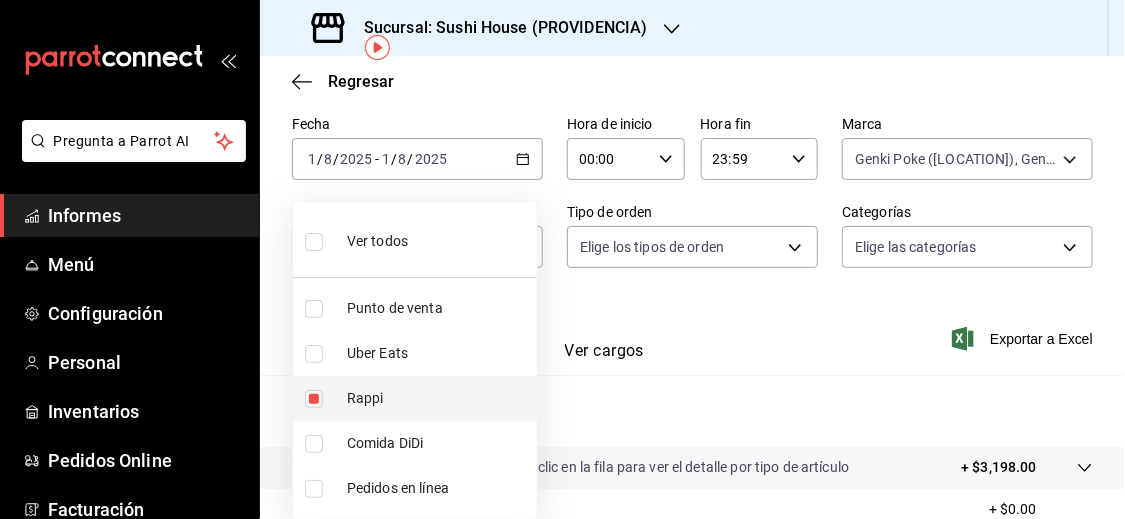 click at bounding box center [314, 399] 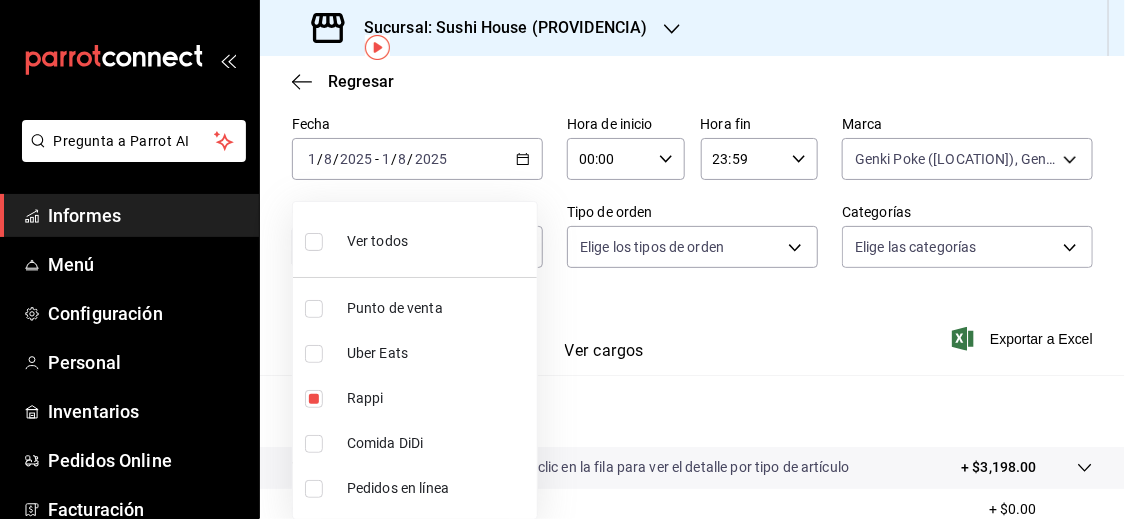 type 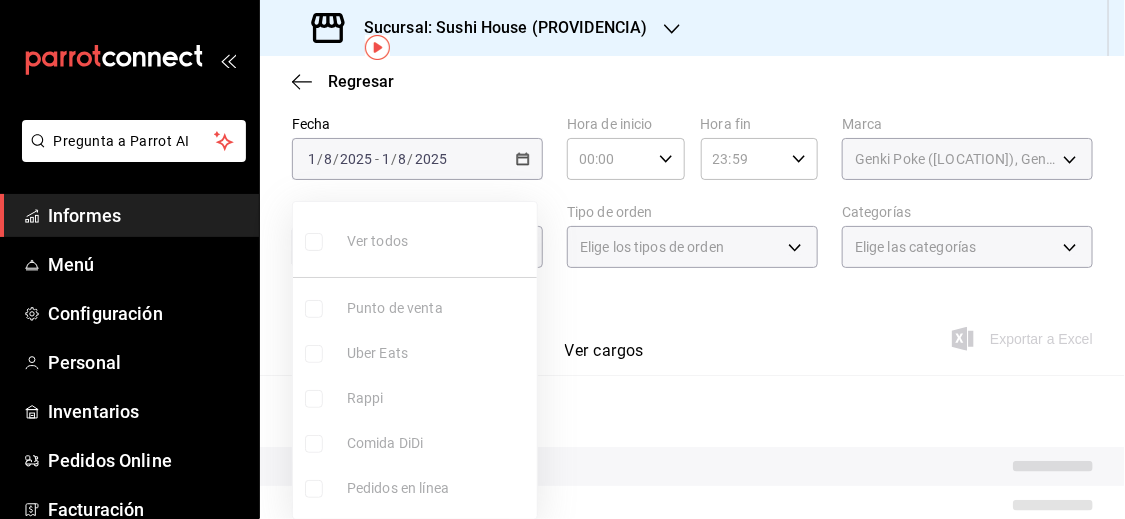 click at bounding box center (314, 354) 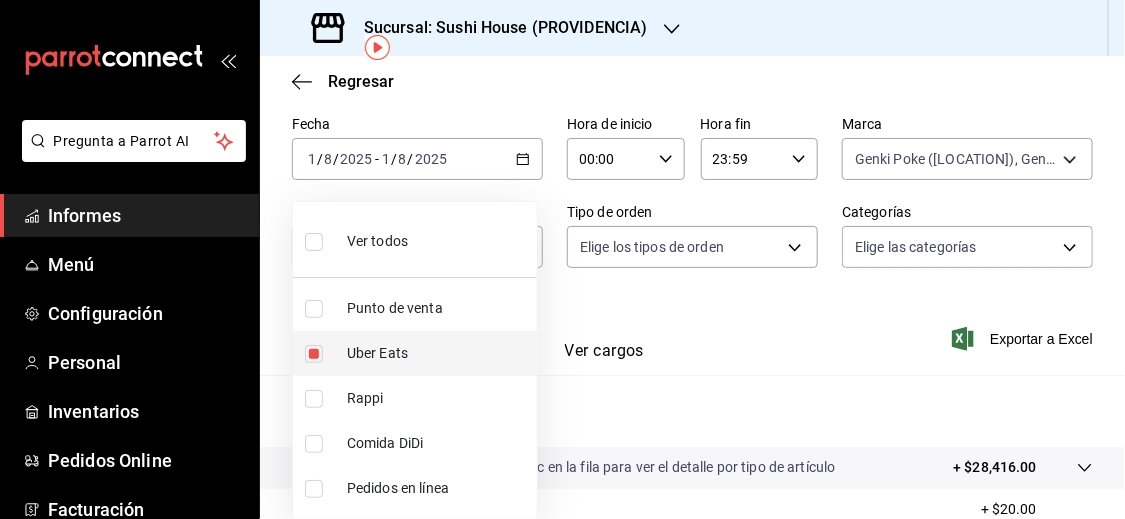 type on "UBER_EATS" 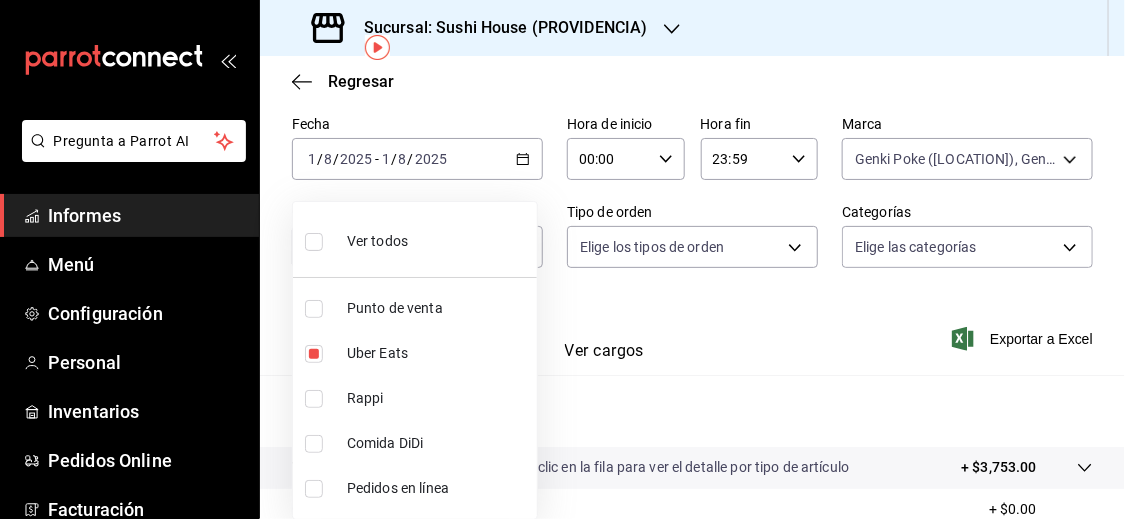 click at bounding box center [562, 259] 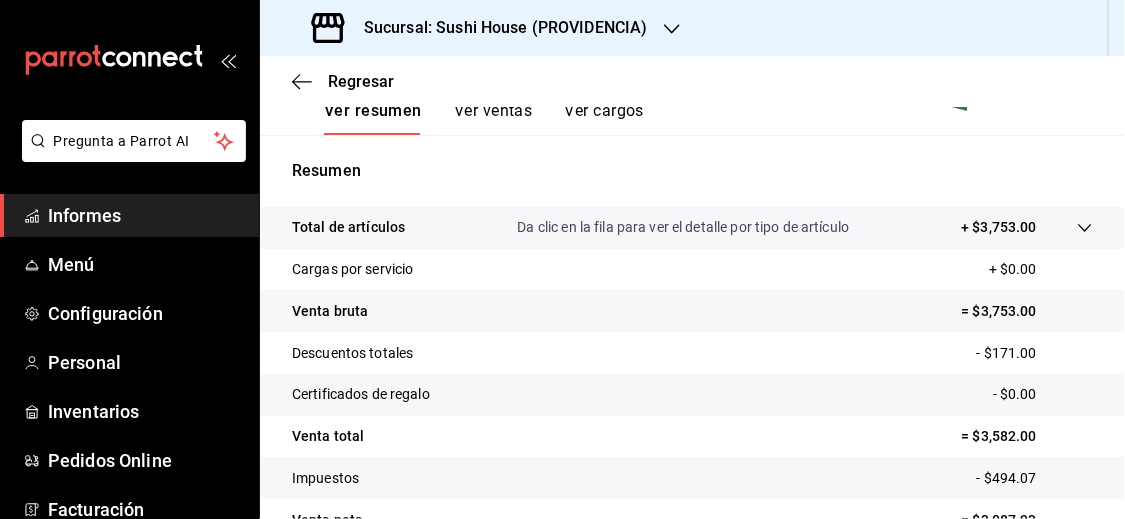 scroll, scrollTop: 386, scrollLeft: 0, axis: vertical 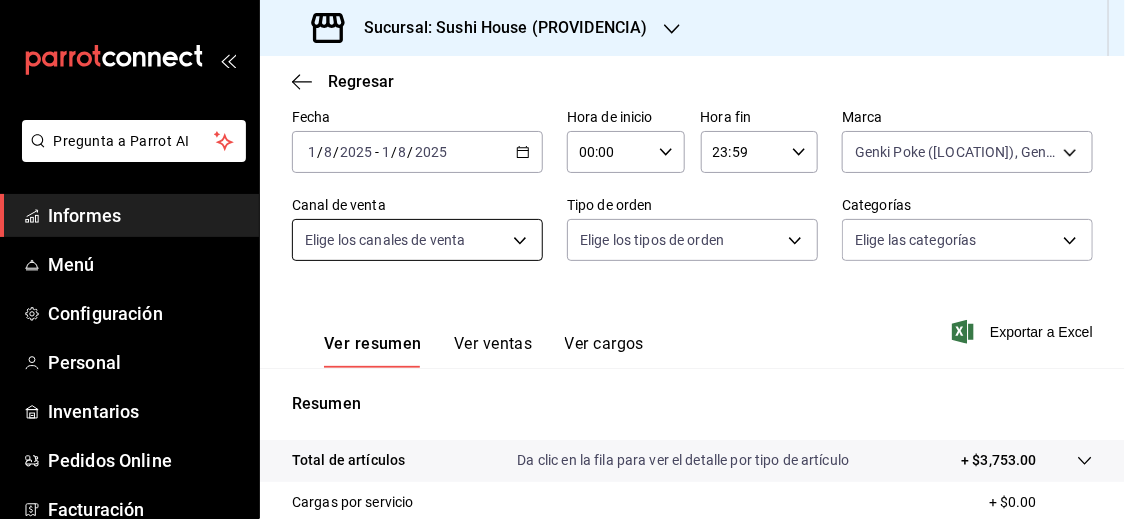 click on "Pregunta a Parrot AI Informes   Menú   Configuración   Personal   Inventarios   Pedidos Online   Facturación   Suscripción   Ayuda Recomendar loro   Sushi Express multiusuario   Sugerir nueva función   Sucursal: Sushi House ([PROVINCIA]) Regresar Ventas Los artículos listados no incluyen descuentos de orden y el filtro de fechas está limitado a un máximo de 31 días. Fecha [DATE] [DATE] - [DATE] [DATE] Hora de inicio 00:00 Hora de inicio Hora fin 23:59 Hora fin Marca Genki Poke ([PROVINCIA]), Genki Poke ([PROVINCIA] - Turbo) [UUID],[UUID] Canal de venta Elige los canales de venta UBER_EATS Tipo de orden Elige los tipos de orden Categorías Elige las categorías Ver resumen Ver ventas Ver cargos Exportar a Excel Resumen Total de artículos Da clic en la fila para ver el detalle por tipo de artículo + $3,753.00 Cargas por servicio + $0.00 Venta bruta = $3,753.00 Descuentos totales - $171.00 Certificados de regalo - $0.00" at bounding box center (562, 259) 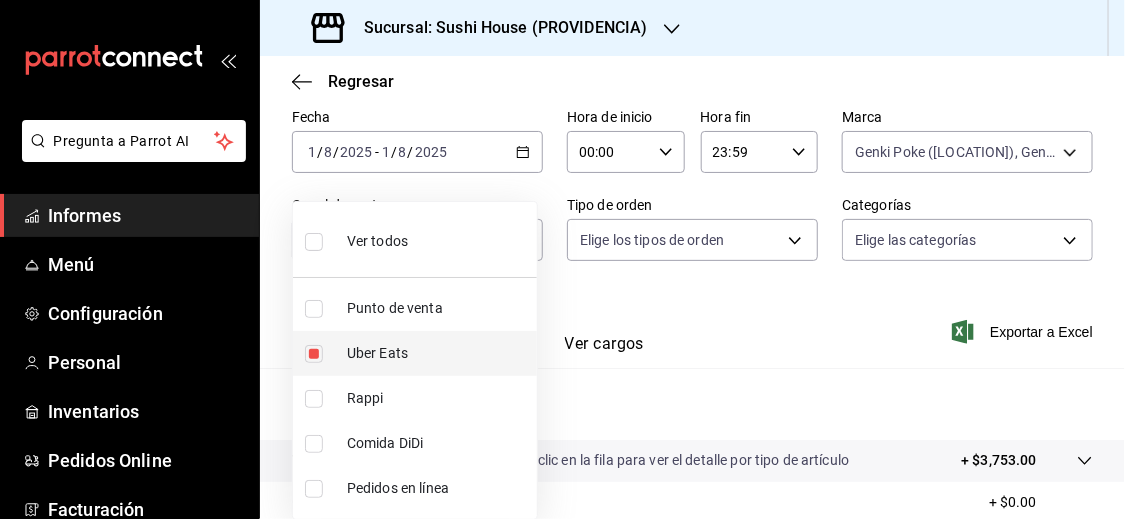 click at bounding box center (314, 354) 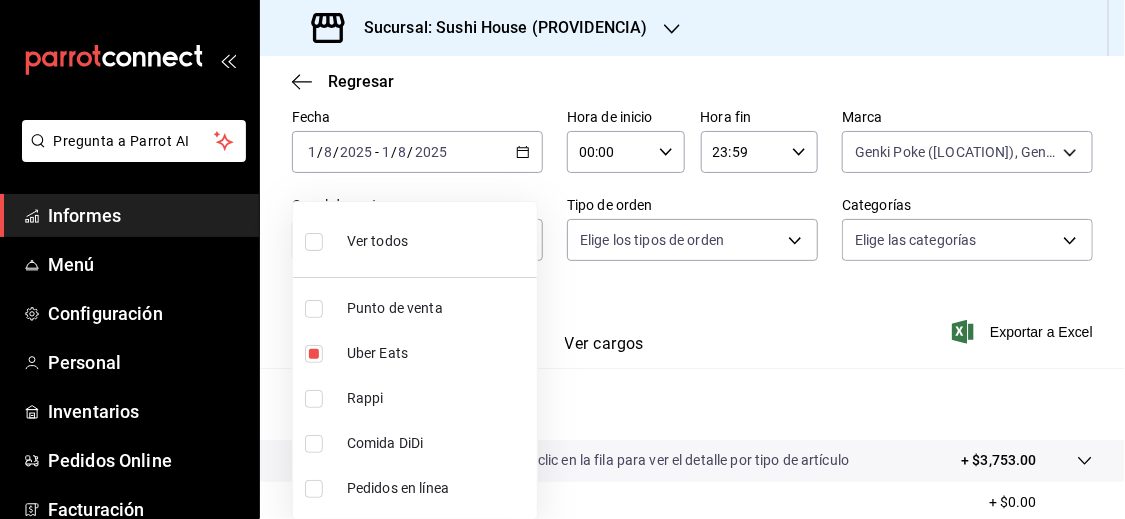 type 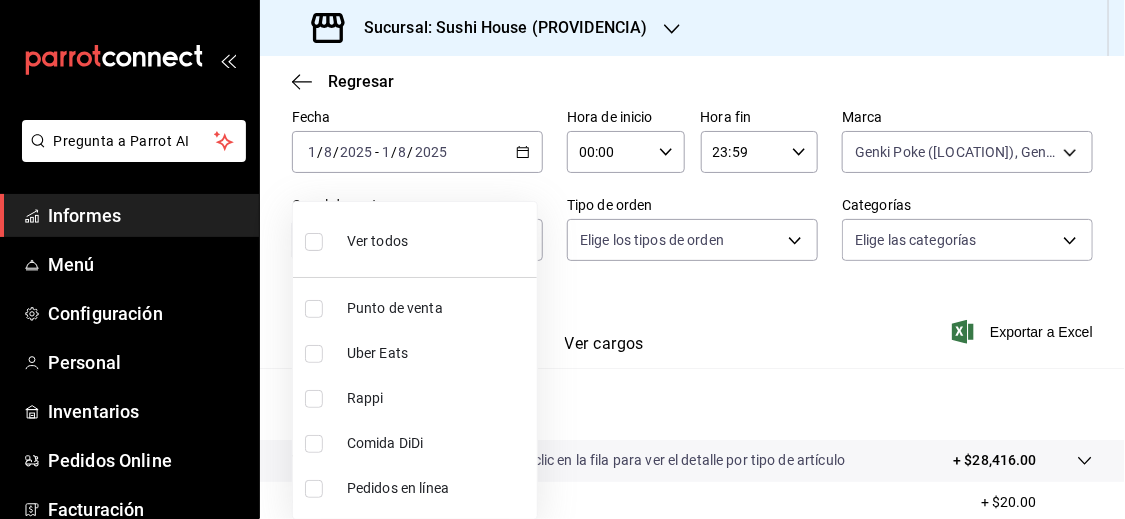 click at bounding box center [314, 444] 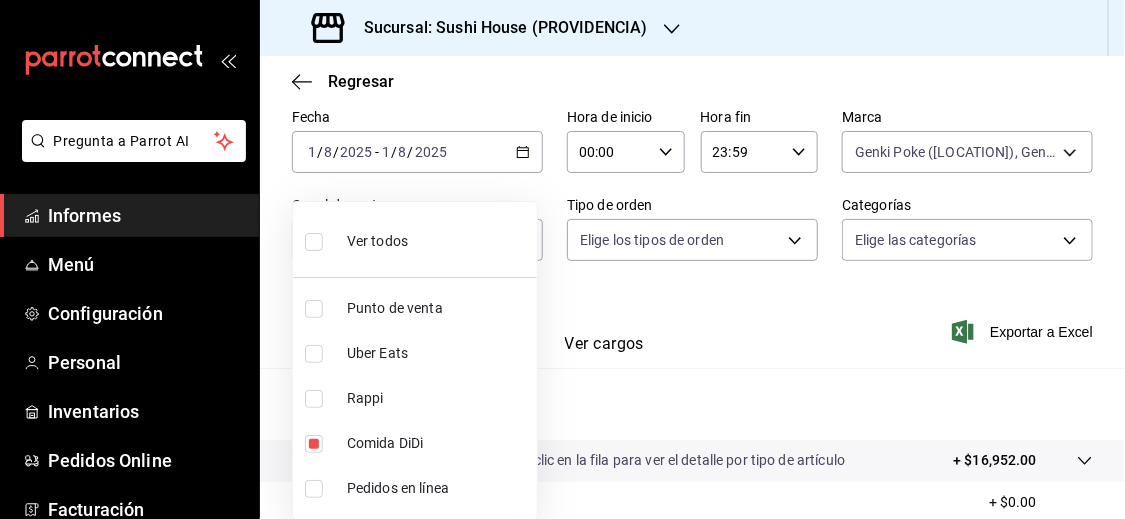 click at bounding box center [562, 259] 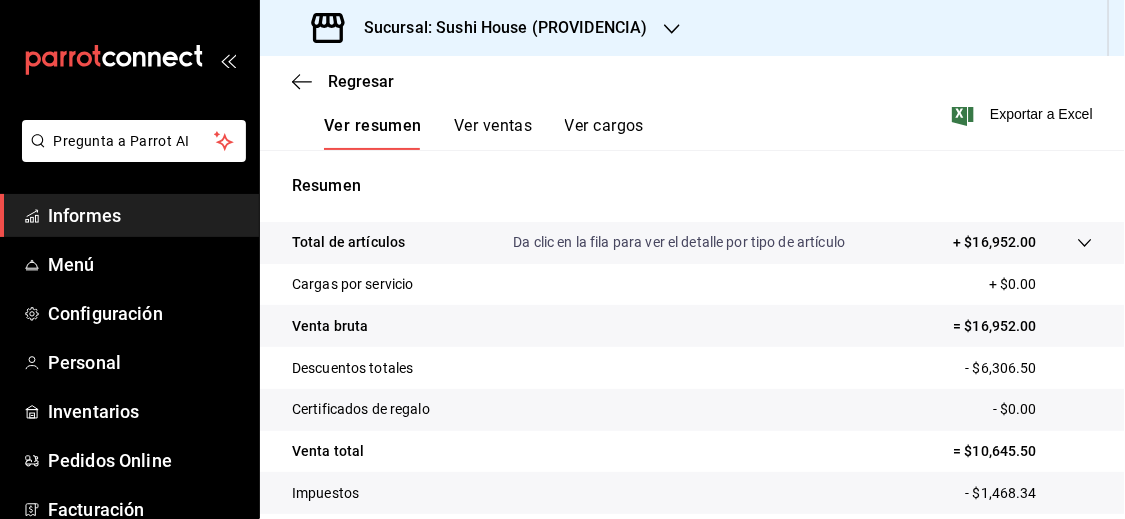 scroll, scrollTop: 318, scrollLeft: 0, axis: vertical 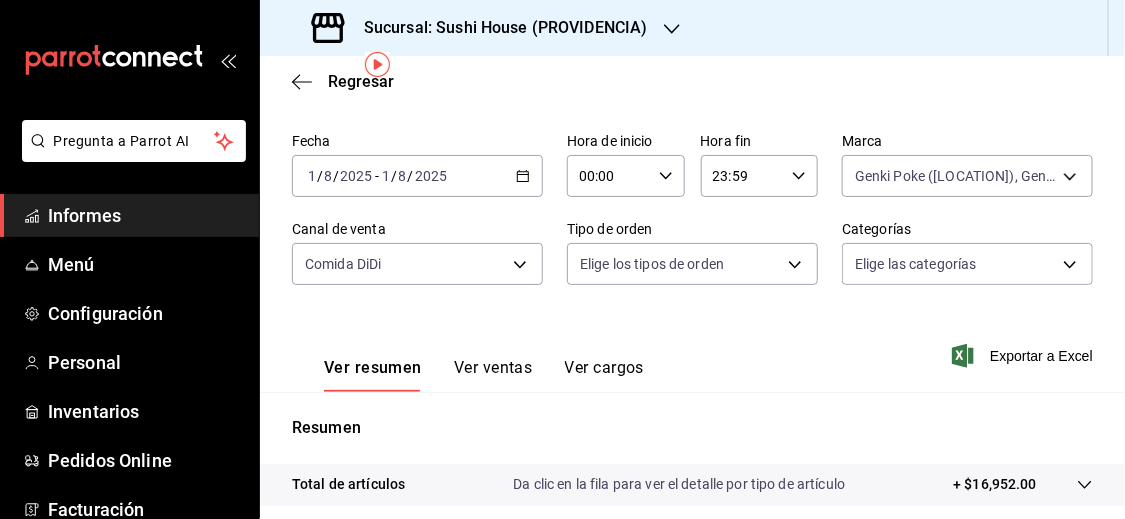 click 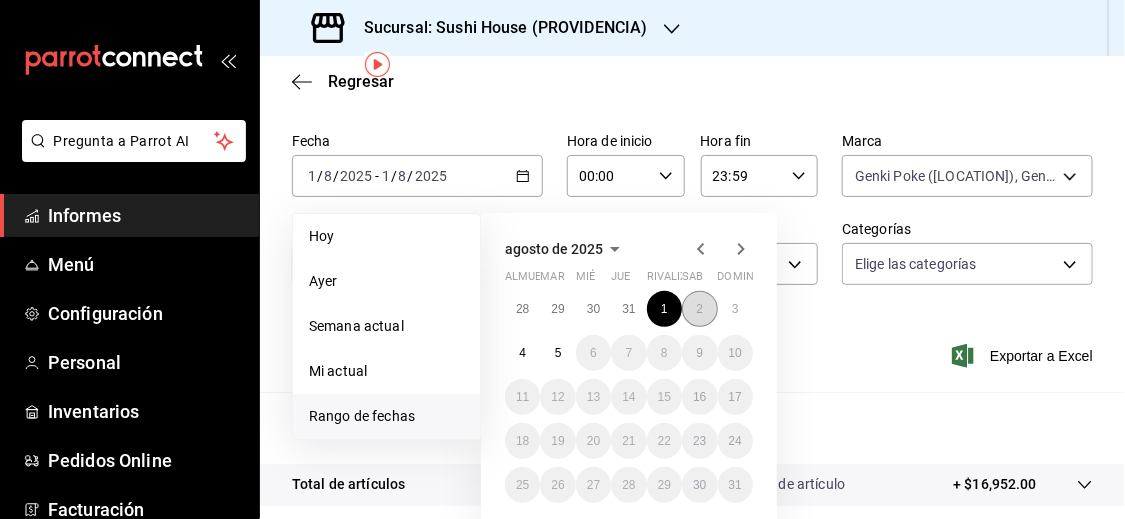 click on "2" at bounding box center [699, 309] 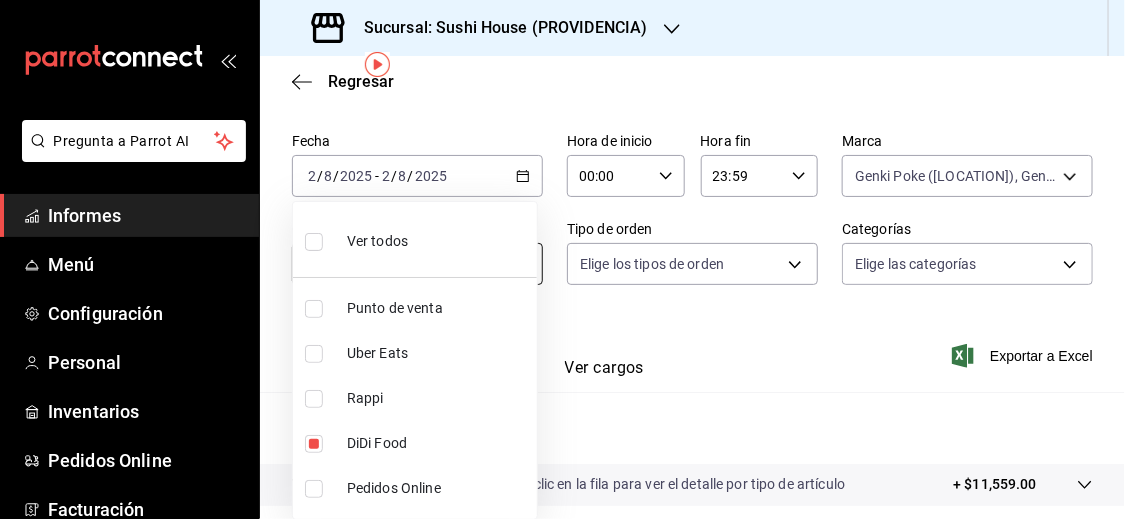click on "Pregunta a Parrot AI Informes   Menú   Configuración   Personal   Inventarios   Pedidos Online   Facturación   Suscripción   Ayuda Recomendar loro   Sushi Express multiusuario   Sugerir nueva función   Sucursal: Sushi House ([PROVINCIA]) Regresar Ventas Los artículos listados no incluyen descuentos de orden y el filtro de fechas está limitado a un máximo de 31 días. Fecha [DATE] [DATE] - [DATE] [DATE] Hora de inicio 00:00 Hora de inicio Hora fin 23:59 Hora fin Marca Genki Poke ([PROVINCIA]), Genki Poke ([PROVINCIA] - Turbo) [UUID],[UUID] Canal de venta Comida DiDi DIDI_FOOD Tipo de orden Elige los tipos de orden Categorías Elige las categorías Ver resumen Ver ventas Ver cargos Exportar a Excel Resumen Total de artículos Da clic en la fila para ver el detalle por tipo de artículo + $11,559.00 Cargas por servicio + $0.00 Venta bruta = $11,559.00 Descuentos totales - $4,344.75 Certificados de regalo - $0.00 Venta total" at bounding box center [562, 259] 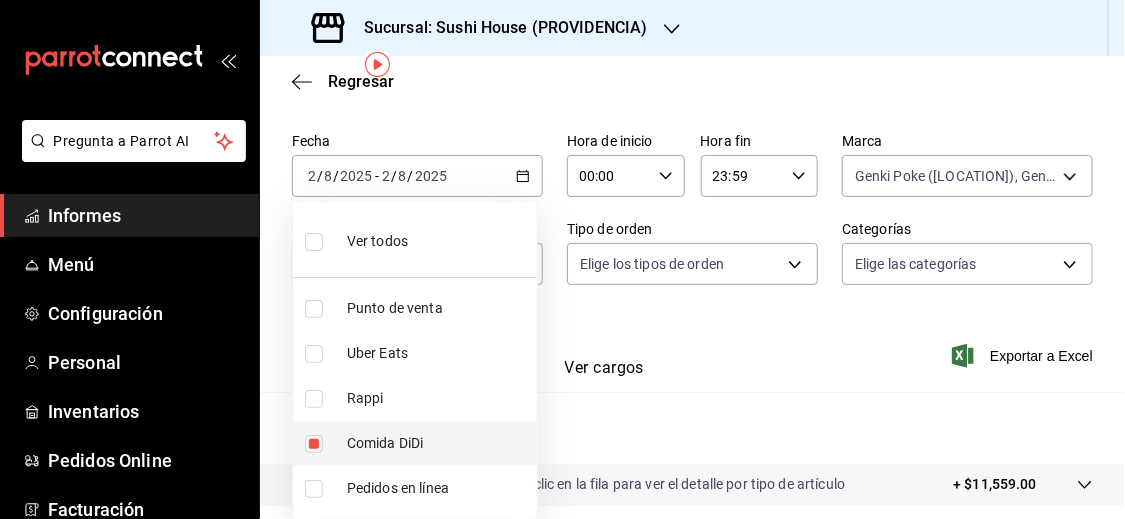 click at bounding box center [314, 444] 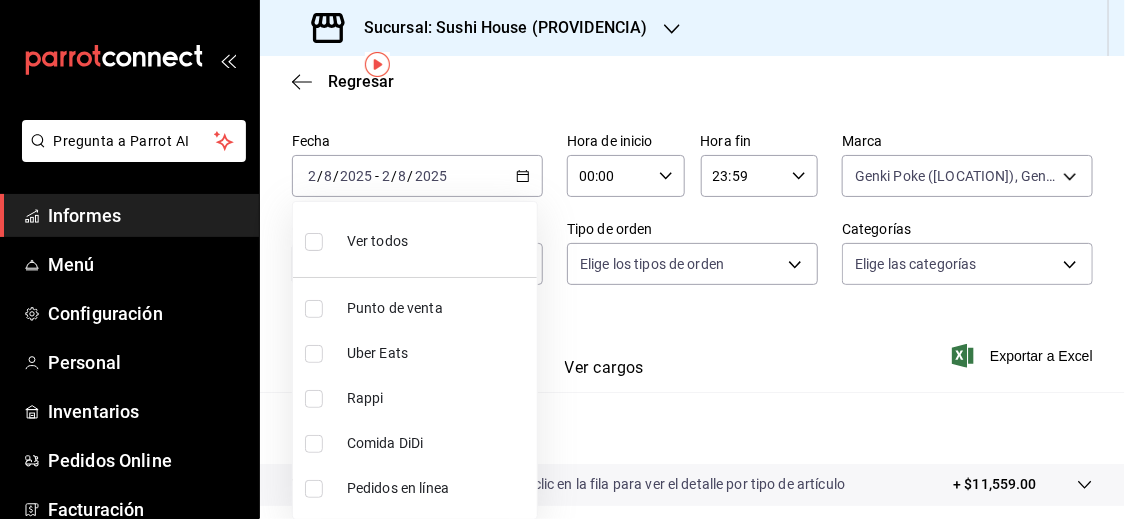 type 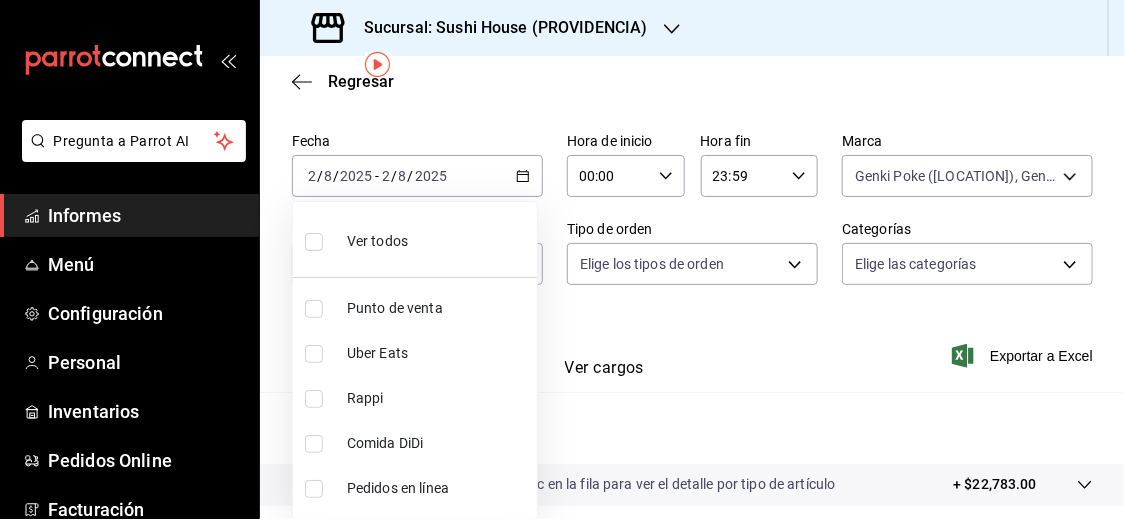click at bounding box center [562, 259] 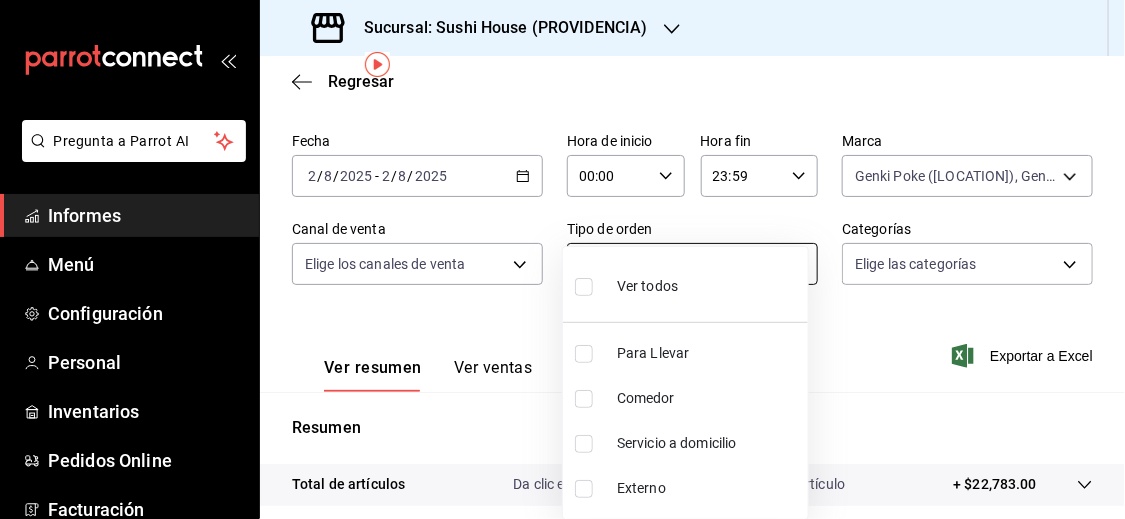 click on "Pregunta a Parrot AI Informes   Menú   Configuración   Personal   Inventarios   Pedidos Online   Facturación   Suscripción   Ayuda Recomendar loro   Sushi Express multiusuario   Sugerir nueva función   Sucursal: Sushi House ([PROVINCIA]) Regresar Ventas Los artículos listados no incluyen descuentos de orden y el filtro de fechas está limitado a un máximo de 31 días. Fecha [DATE] [DATE] - [DATE] [DATE] Hora de inicio 00:00 Hora de inicio Hora fin 23:59 Hora fin Marca Genki Poke ([PROVINCIA]), Genki Poke ([PROVINCIA] - Turbo) [UUID],[UUID] Canal de venta Elige los canales de venta Tipo de orden Elige los tipos de orden Categorías Elige las categorías Ver resumen Ver ventas Ver cargos Exportar a Excel Resumen Total de artículos Da clic en la fila para ver el detalle por tipo de artículo + $22,783.00 Cargas por servicio + $40.00 Venta bruta = $22,823.00 Descuentos totales - $5,601.75 Certificados de regalo - $0.00   Menú" at bounding box center (562, 259) 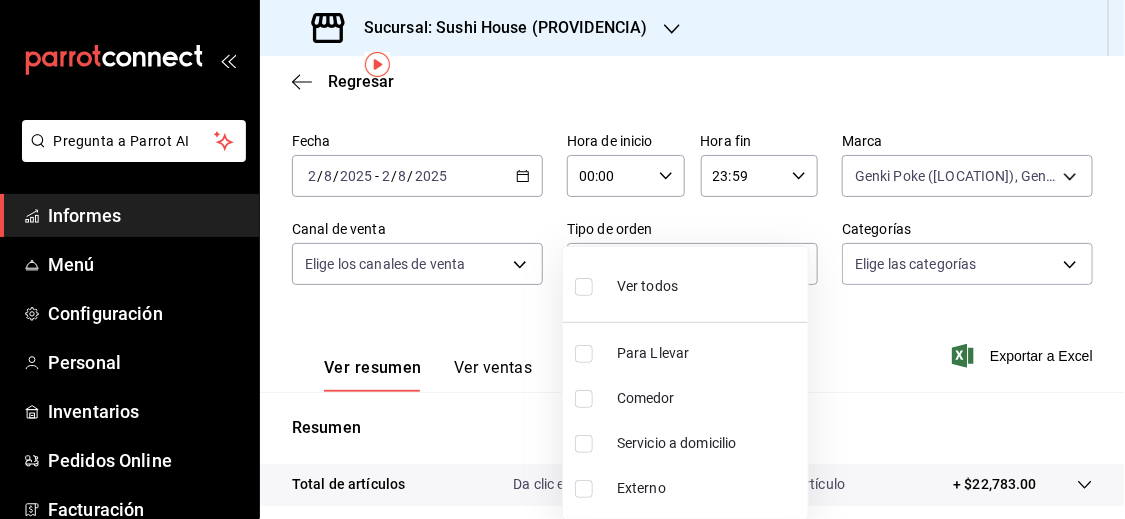 click at bounding box center [562, 259] 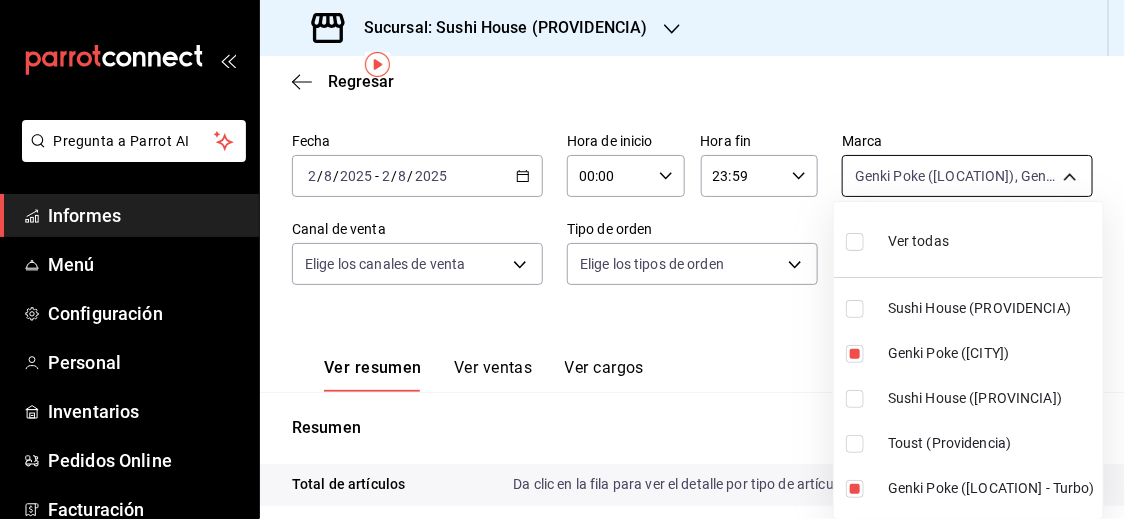 click on "Pregunta a Parrot AI Informes   Menú   Configuración   Personal   Inventarios   Pedidos Online   Facturación   Suscripción   Ayuda Recomendar loro   Sushi Express multiusuario   Sugerir nueva función   Sucursal: Sushi House ([PROVINCIA]) Regresar Ventas Los artículos listados no incluyen descuentos de orden y el filtro de fechas está limitado a un máximo de 31 días. Fecha [DATE] [DATE] - [DATE] [DATE] Hora de inicio 00:00 Hora de inicio Hora fin 23:59 Hora fin Marca Genki Poke ([PROVINCIA]), Genki Poke ([PROVINCIA] - Turbo) [UUID],[UUID] Canal de venta Elige los canales de venta Tipo de orden Elige los tipos de orden Categorías Elige las categorías Ver resumen Ver ventas Ver cargos Exportar a Excel Resumen Total de artículos Da clic en la fila para ver el detalle por tipo de artículo + $22,783.00 Cargas por servicio + $40.00 Venta bruta = $22,823.00 Descuentos totales - $5,601.75 Certificados de regalo - $0.00   Menú" at bounding box center (562, 259) 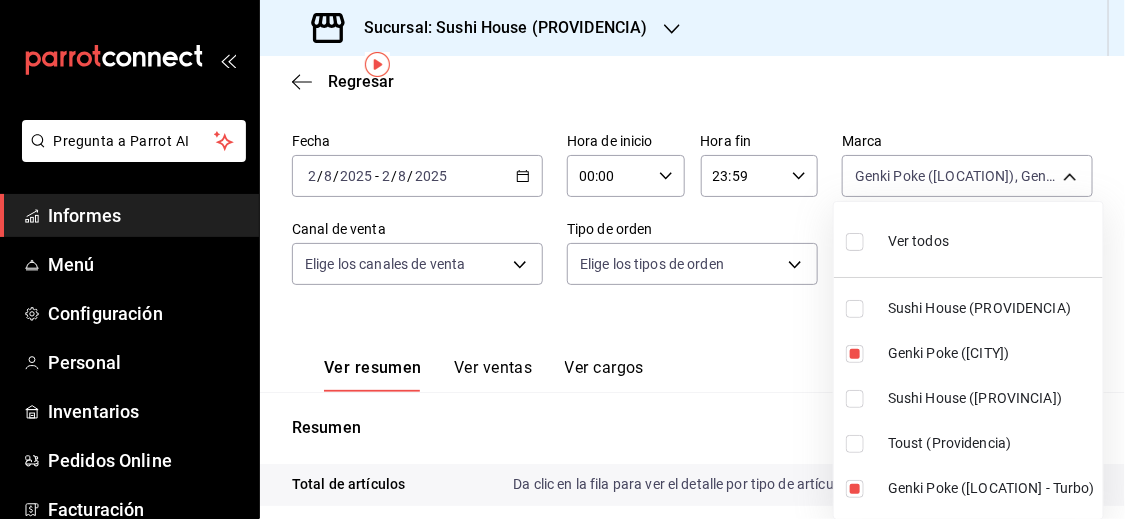 click at bounding box center [855, 242] 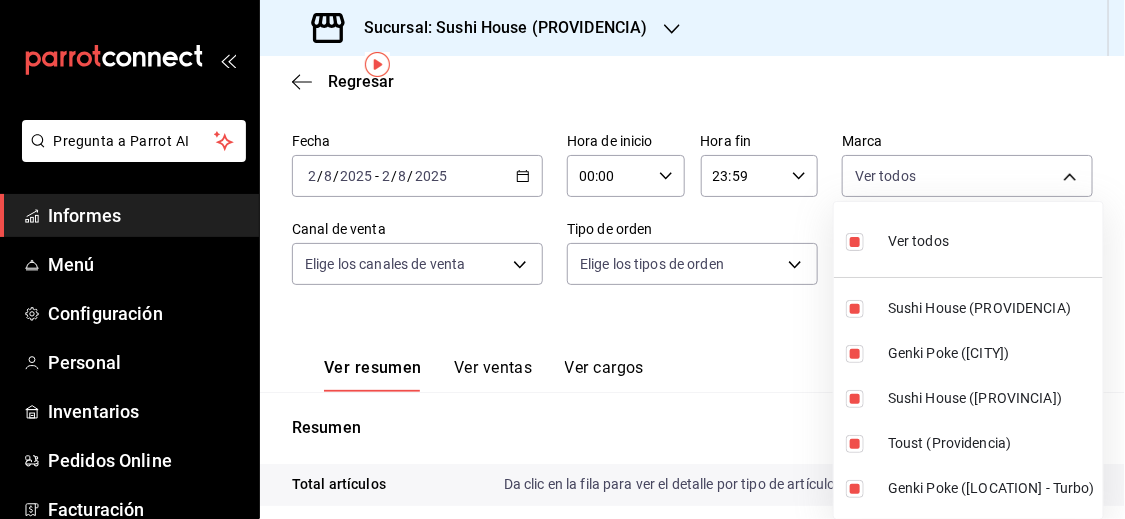 click at bounding box center [562, 259] 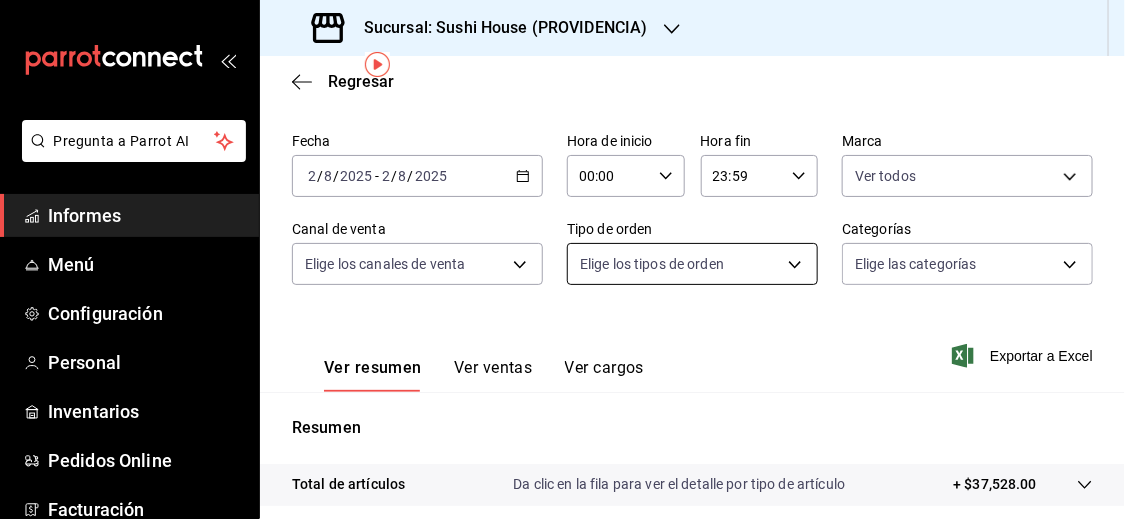click on "Pregunta a Parrot AI Informes   Menú   Configuración   Personal   Inventarios   Pedidos Online   Facturación   Suscripción   Ayuda Recomendar loro   Sushi Express multiusuario   Sugerir nueva función   Sucursal: Sushi House ([LOCATION]) Regresar Ventas Los artículos listados no incluyen descuentos de orden y el filtro de fechas está limitado a un máximo de 31 días. Fecha [DATE] [DATE] - [DATE] [DATE] Hora de inicio 00:00 Hora de inicio Hora fin 23:59 Hora fin Marca Ver todos [UUID],[UUID],[UUID],[UUID],[UUID] Canal de venta Elige los canales de venta Tipo de orden Elige los tipos de orden Categorías Elige las categorías Ver resumen Ver ventas Ver cargos Exportar a Excel Resumen Total de artículos Da clic en la fila para ver el detalle por tipo de artículo + $37,528.00 Cargas por servicio + $40.00 Venta bruta = $37,568.00 - $0.00" at bounding box center (562, 259) 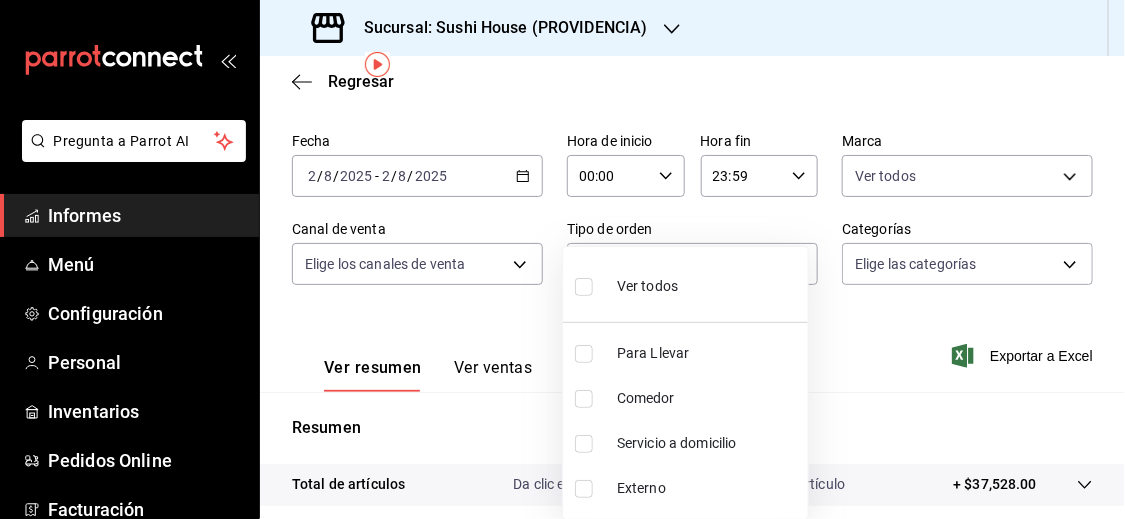 click at bounding box center [584, 444] 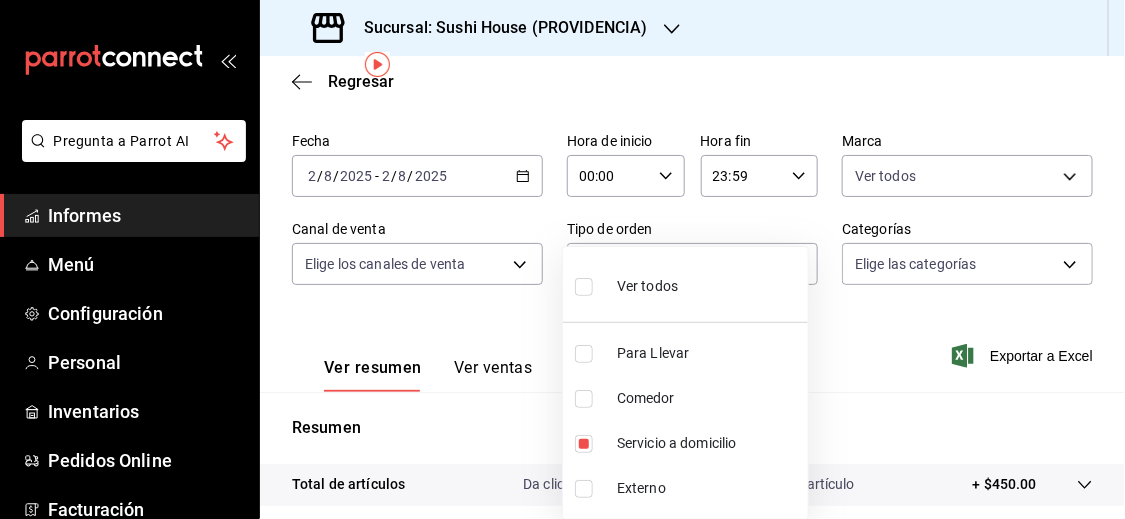 click at bounding box center [562, 259] 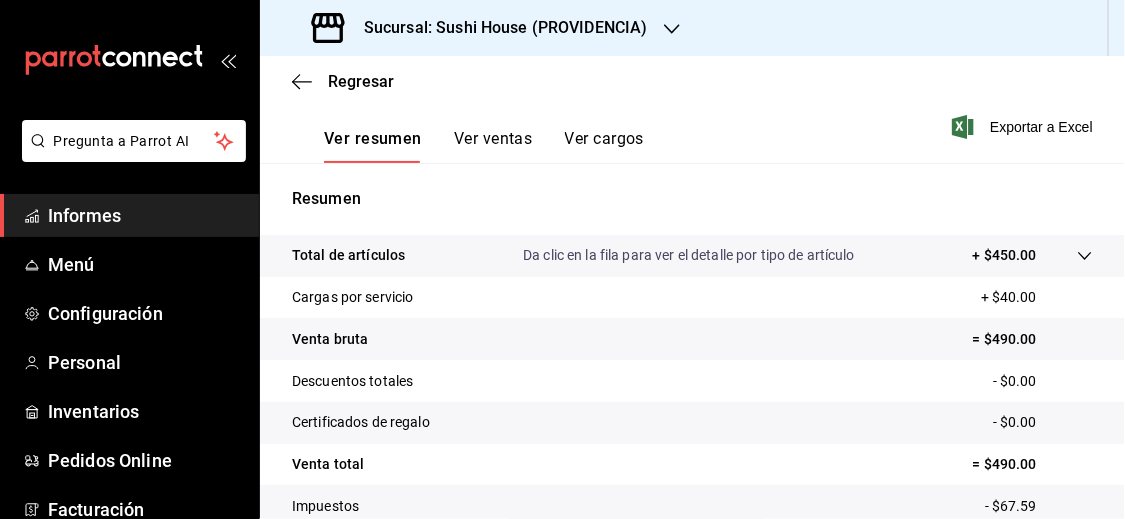 scroll, scrollTop: 315, scrollLeft: 0, axis: vertical 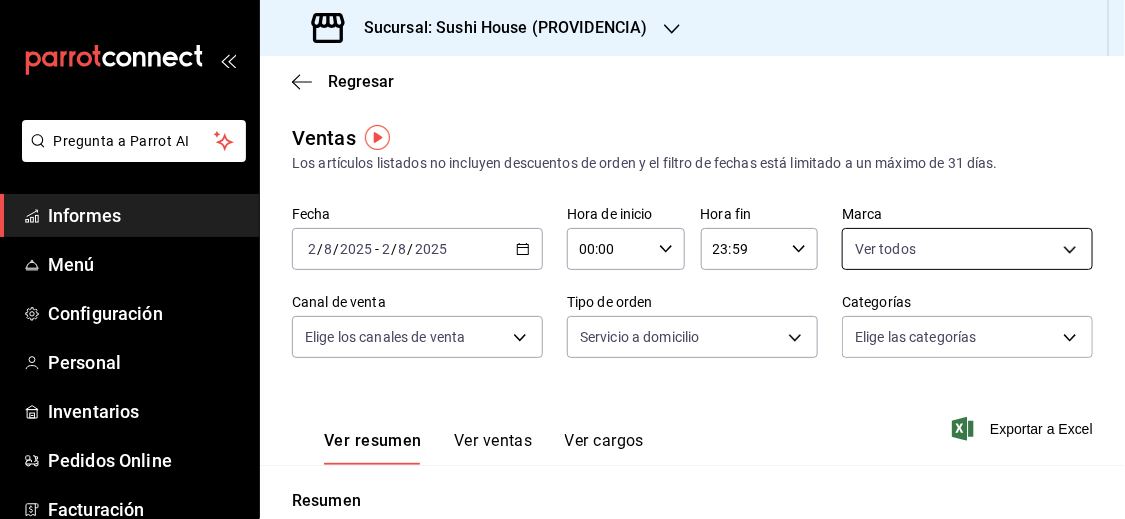 click on "Pregunta a Parrot AI Informes   Menú   Configuración   Personal   Inventarios   Pedidos Online   Facturación   Suscripción   Ayuda Recomendar loro   Sushi Express multiusuario   Sugerir nueva función   Sucursal: Sushi House ([LOCATION]) Regresar Ventas Los artículos listados no incluyen descuentos de orden y el filtro de fechas está limitado a un máximo de 31 días. Fecha [DATE] [DATE] - [DATE] [DATE] Hora de inicio 00:00 Hora de inicio Hora fin 23:59 Hora fin Marca Ver todos [UUID],[UUID],[UUID],[UUID],[UUID],a68405d1-b9ed-4209-8cac-070605860f79,d977e9e1-94a5-4c72-ae82-989a1b0a3219,b75da029-b62f-4ea6-86be-83578d931b21,d15e84b3-8363-4ee1-9a15-630b08c6c652 Canal de venta Elige los canales de venta Tipo de orden Servicio a domicilio [UUID] Categorías Elige las categorías Ver resumen Ver ventas Ver cargos Exportar a Excel Resumen Total de artículos Da clic en la fila para ver el detalle por tipo de artículo + $450.00 Cargas por servicio + $40.00" at bounding box center [562, 259] 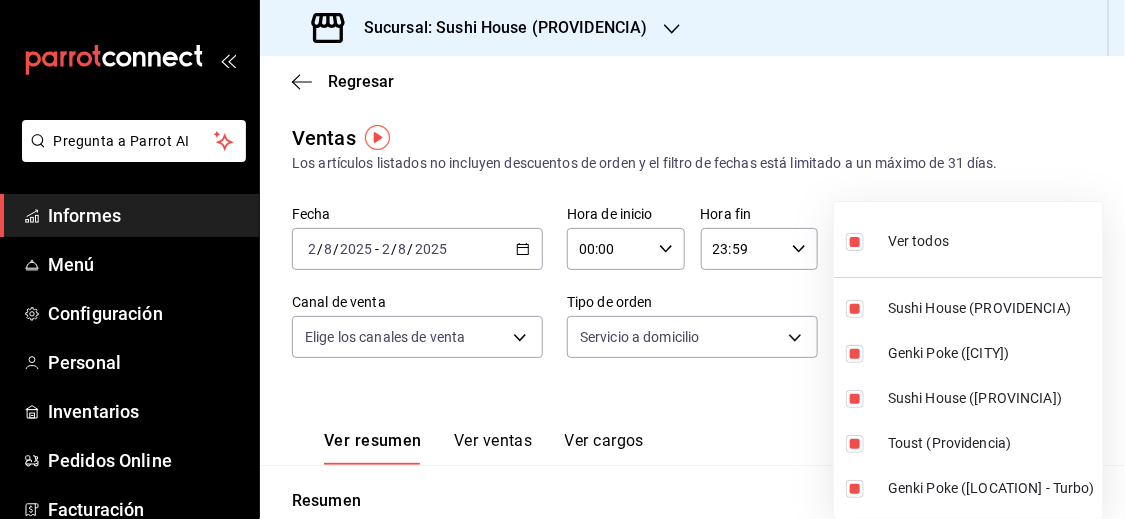 click at bounding box center [855, 242] 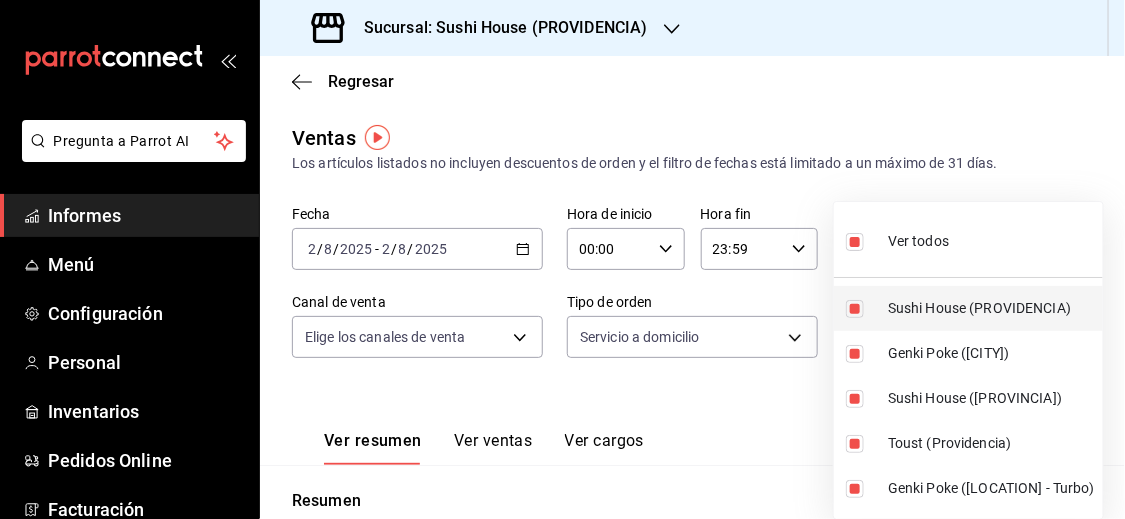type 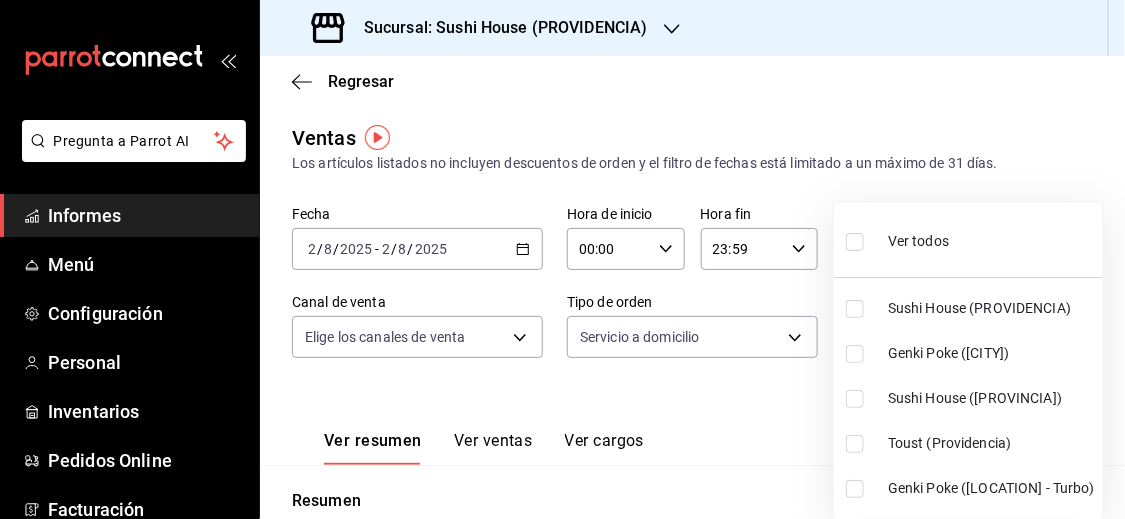 click at bounding box center (855, 309) 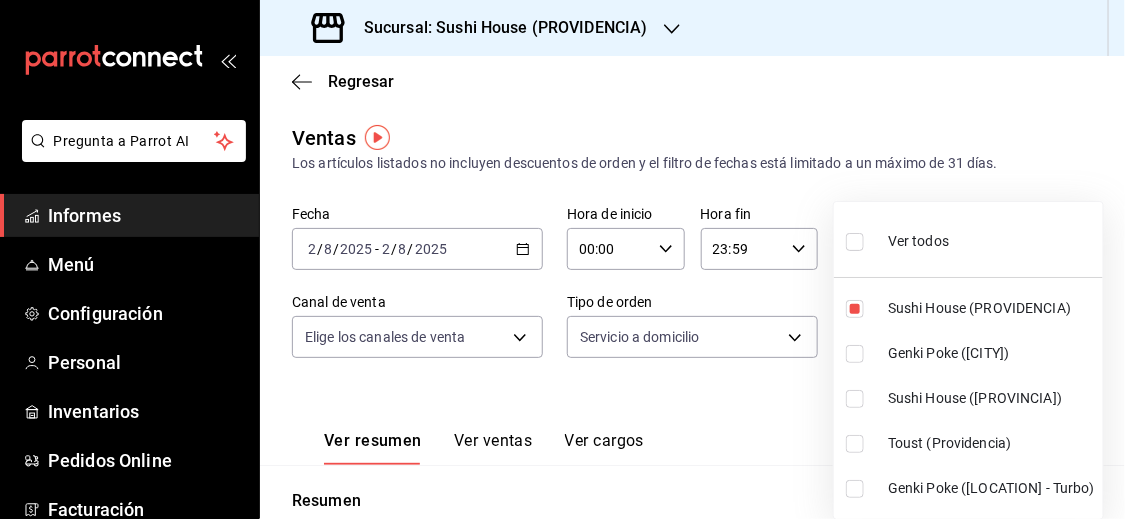 type on "b9361ddb-430a-4445-ad01-e54101fc6a6d" 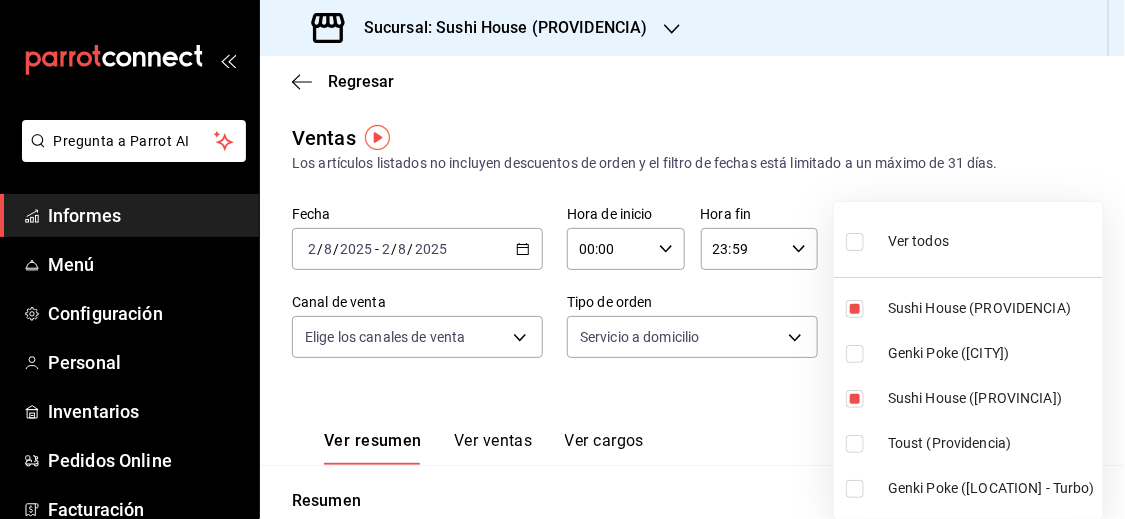 click at bounding box center [562, 259] 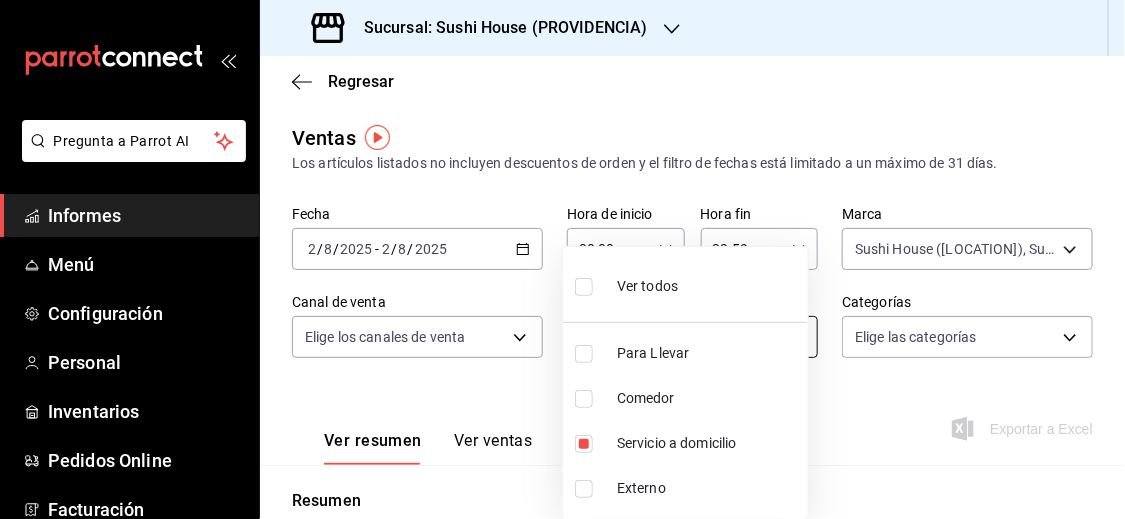 click on "Pregunta a Parrot AI Informes   Menú   Configuración   Personal   Inventarios   Pedidos Online   Facturación   Suscripción   Ayuda Recomendar loro   Sushi Express multiusuario   Sugerir nueva función   Sucursal: Sushi House ([PROVINCIA]) Regresar Ventas Los artículos listados no incluyen descuentos de orden y el filtro de fechas está limitado a un máximo de 31 días. Fecha [DATE] [DATE] - [DATE] [DATE] Hora de inicio 00:00 Hora de inicio Hora fin 23:59 Hora fin Marca Sushi House ([PROVINCIA]), Sushi House ([PROVINCIA]) [UUID],[UUID] Canal de venta Elige los canales de venta Tipo de orden Servicio a domicilio [UUID] Categorías Elige las categorías Ver resumen Ver ventas Ver cargos Exportar a Excel Resumen Total de artículos + $0.00 Cargas por servicio + $0.00 Venta bruta = $0.00 Descuentos totales - $0.00 Certificados de regalo - $0.00 Venta total = $0.00 Impuestos - $0.00 Venta neta = $0.00" at bounding box center [562, 259] 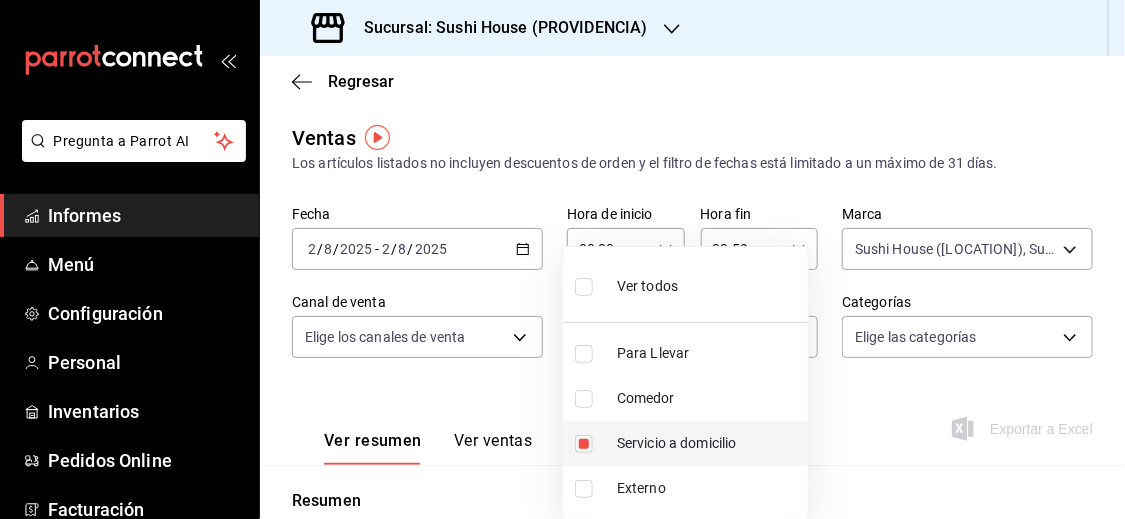 click at bounding box center (584, 444) 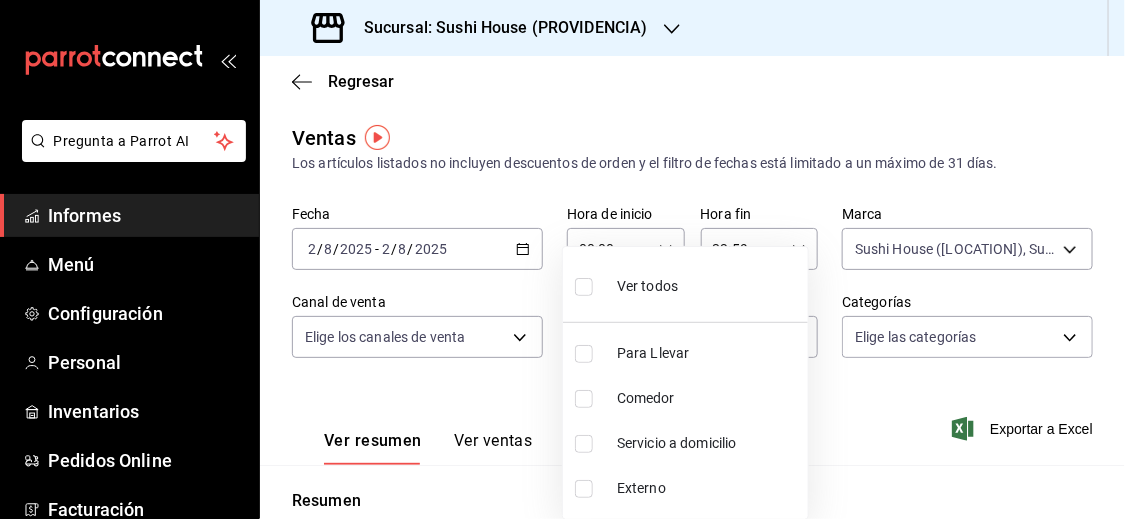 click at bounding box center [562, 259] 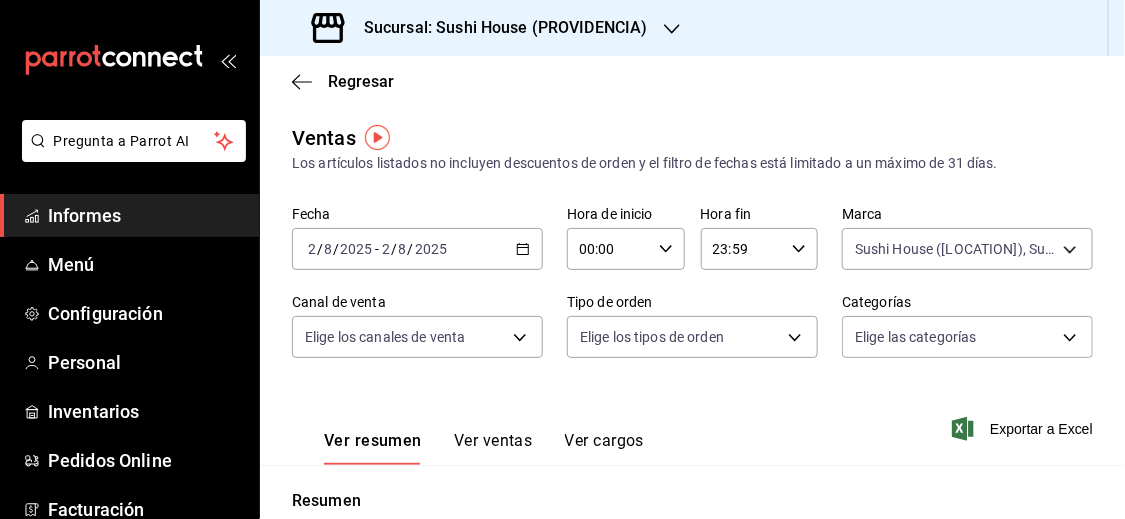click on "Fecha [DATE] [DATE] - [DATE] [DATE] Hora de inicio 00:00 Hora de inicio Hora fin 23:59 Hora fin Marca Sushi House ([CITY]), Sushi House ([CITY]) [UUID],[UUID],d977e9e1-94a5-4c72-ae82-989a1b0a3219 Canal de venta Elige los canales de venta Tipo de orden Elige los tipos de orden Categorías Elige las categorías" at bounding box center [692, 294] 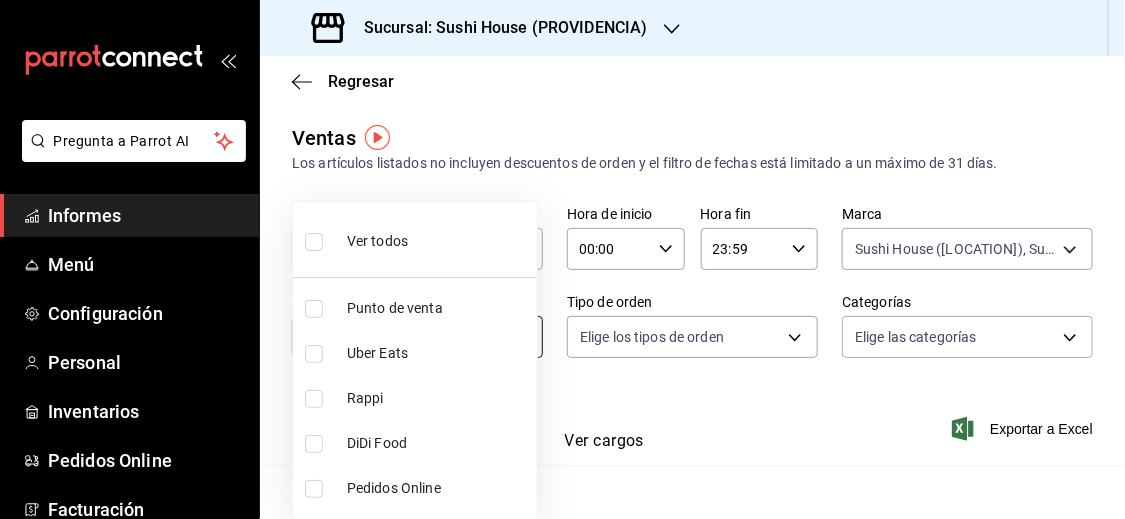 click on "Pregunta a Parrot AI Informes   Menú   Configuración   Personal   Inventarios   Pedidos Online   Facturación   Suscripción   Ayuda Recomendar loro   Sushi Express multiusuario   Sugerir nueva función   Sucursal: Sushi House ([LOCATION]) Regresar Ventas Los artículos listados no incluyen descuentos de orden y el filtro de fechas está limitado a un máximo de 31 días. Fecha [DATE] [DATE] - [DATE] [DATE] Hora de inicio 00:00 Hora de inicio Hora fin 23:59 Hora fin Marca Sushi House ([LOCATION]), Sushi House ([LOCATION]) [UUID],[UUID] Canal de venta Elige los canales de venta Tipo de orden Elige los tipos de orden Categorías Elige las categorías Ver resumen Ver ventas Ver cargos Exportar a Excel Resumen Total de artículos Da clic en la fila para ver el detalle por tipo de artículo + $14,745.00 Cargas por servicio + $0.00 Venta bruta = $14,745.00 Descuentos totales - $1,839.95 Certificados de regalo - $0.00 Venta total" at bounding box center (562, 259) 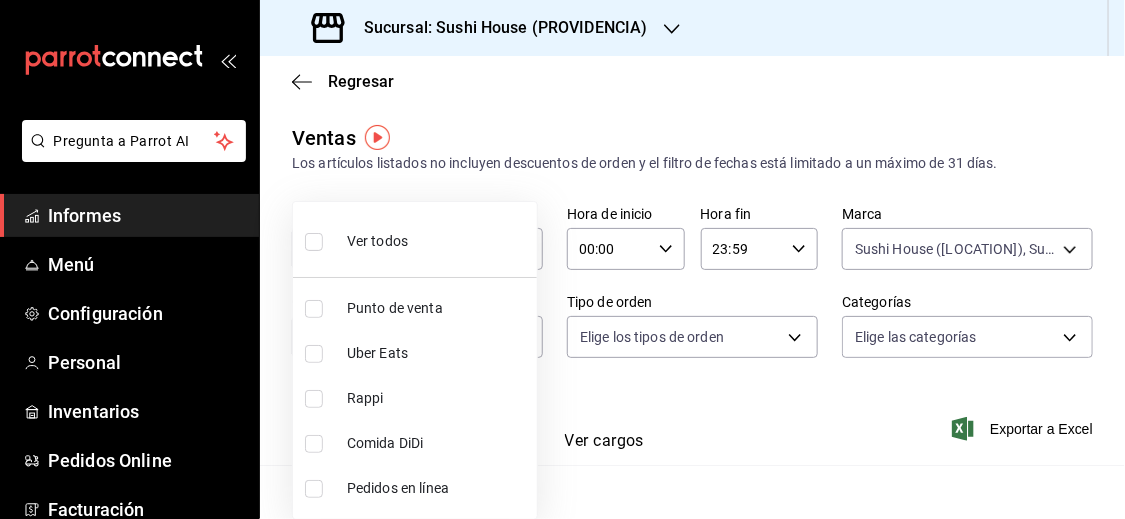 click at bounding box center (314, 399) 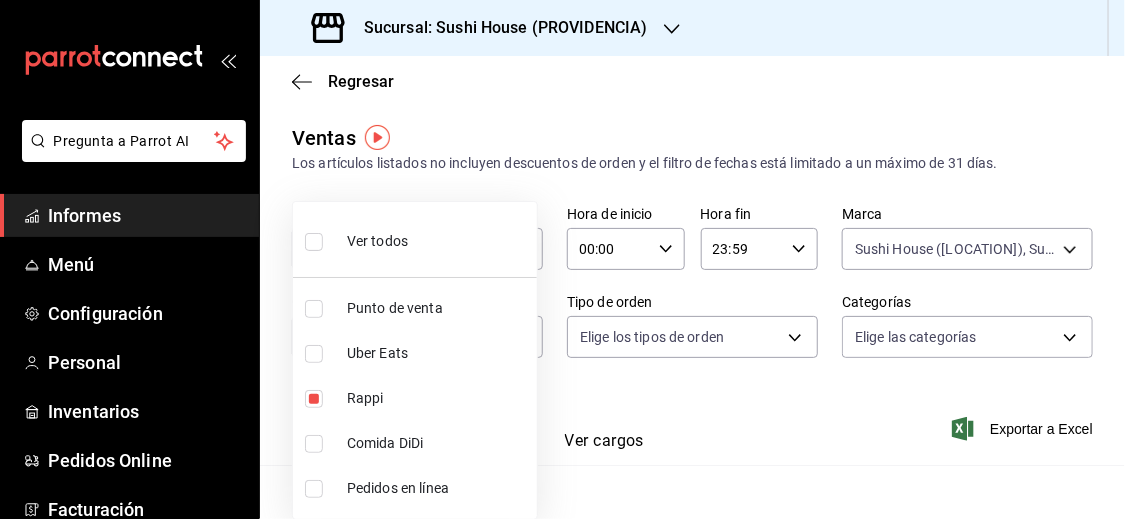 click at bounding box center (562, 259) 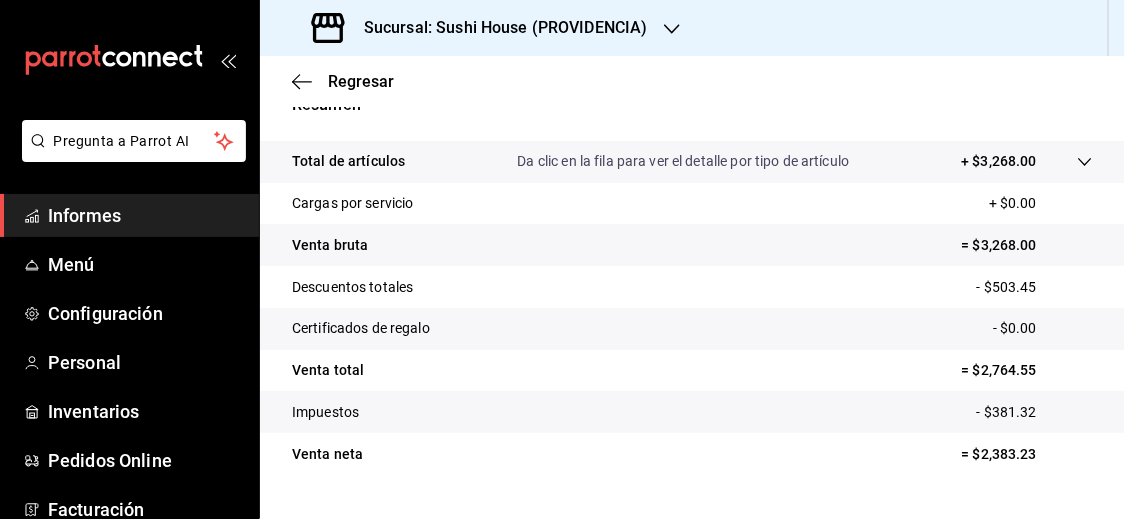 scroll, scrollTop: 356, scrollLeft: 0, axis: vertical 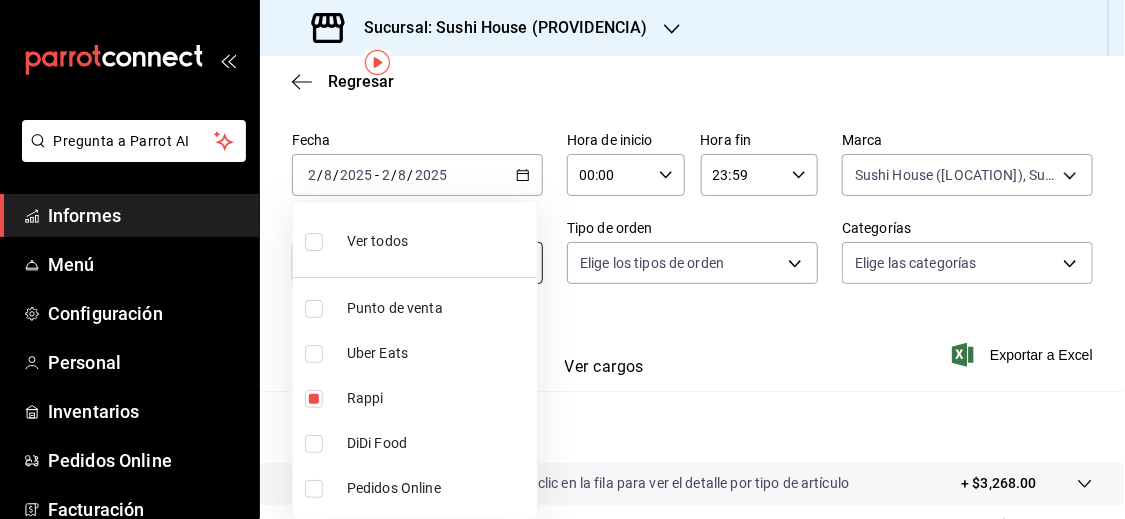 click on "Pregunta a Parrot AI Informes   Menú   Configuración   Personal   Inventarios   Pedidos Online   Facturación   Suscripción   Ayuda Recomendar loro   Sushi Express multiusuario   Sugerir nueva función   Sucursal: Sushi House ([LOCATION]) Regresar Ventas Los artículos listados no incluyen descuentos de orden y el filtro de fechas está limitado a un máximo de 31 días. Fecha [DATE] [DATE] - [DATE] [DATE] Hora de inicio 00:00 Hora de inicio Hora fin 23:59 Hora fin Marca Sushi House ([LOCATION]), Sushi House ([LOCATION]) [UUID],[UUID] Canal de venta Rappi RAPPI Tipo de orden Elige los tipos de orden Categorías Elige las categorías Ver resumen Ver ventas Ver cargos Exportar a Excel Resumen Total de artículos Da clic en la fila para ver el detalle por tipo de artículo + $3,268.00 Cargas por servicio + $0.00 Venta bruta = $3,268.00 Descuentos totales - $503.45 Certificados de regalo - $0.00 Venta total = $2,764.55 Impuestos" at bounding box center [562, 259] 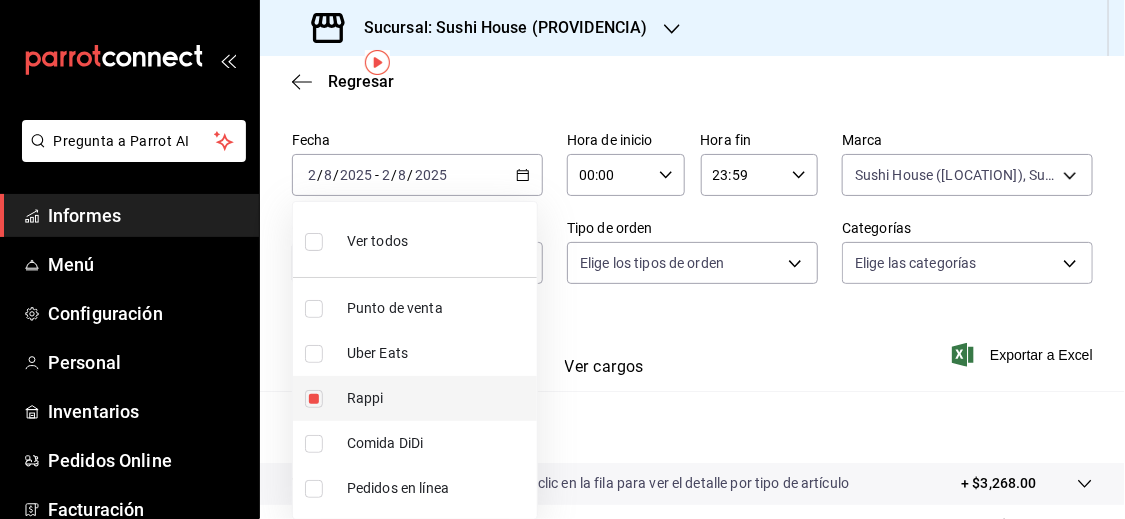 click at bounding box center (314, 399) 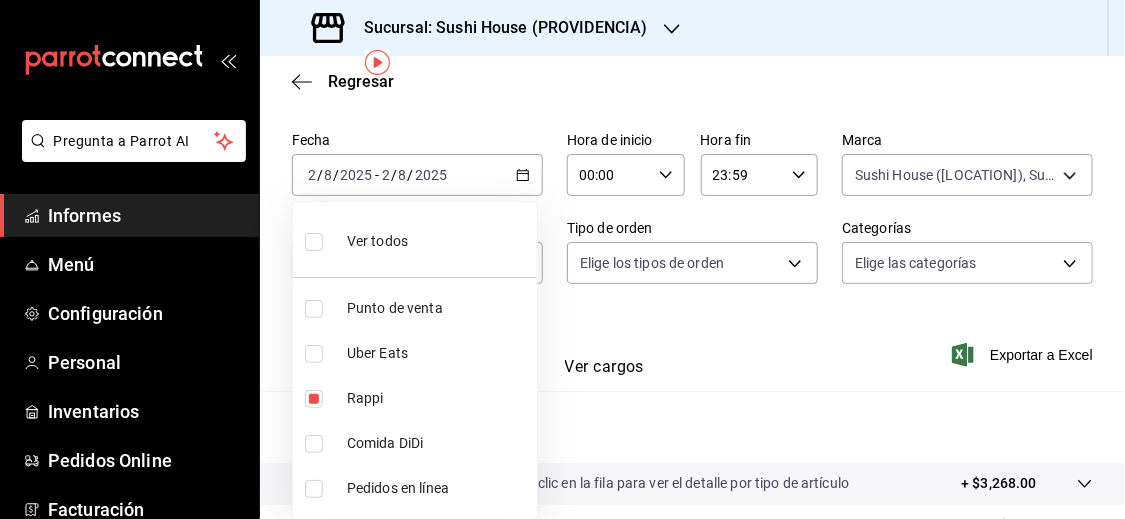 type 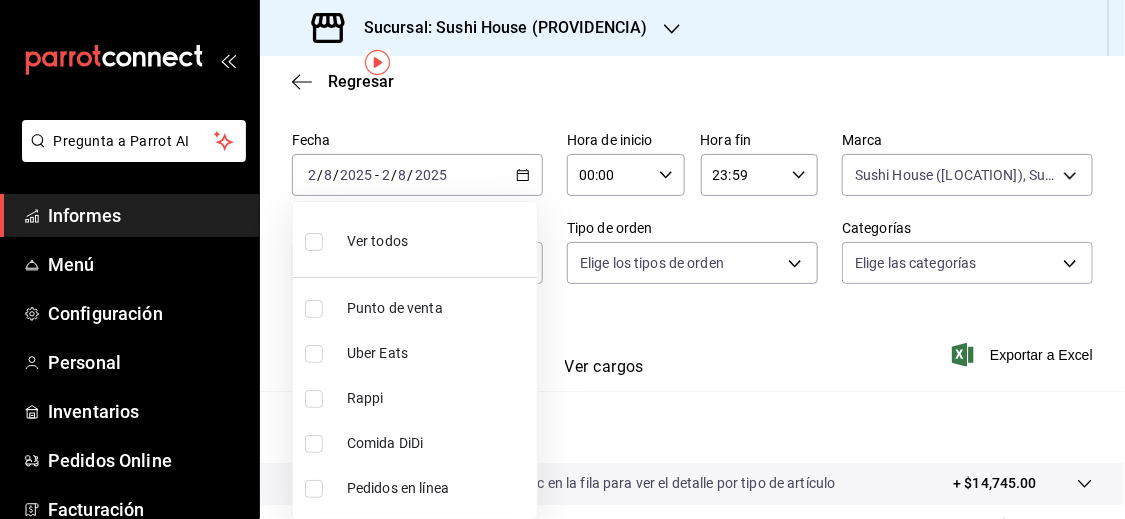 click at bounding box center (314, 354) 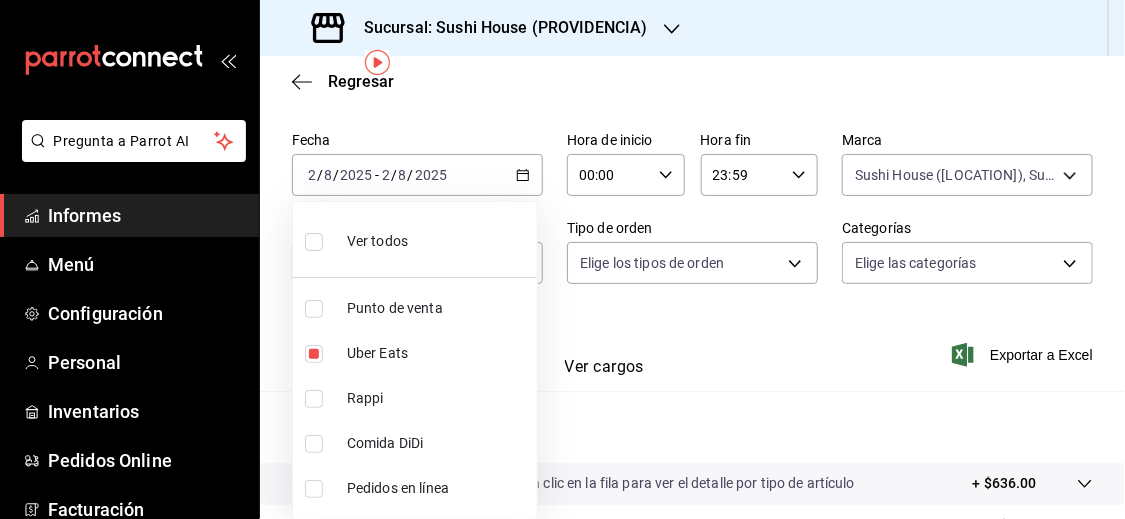 click at bounding box center (562, 259) 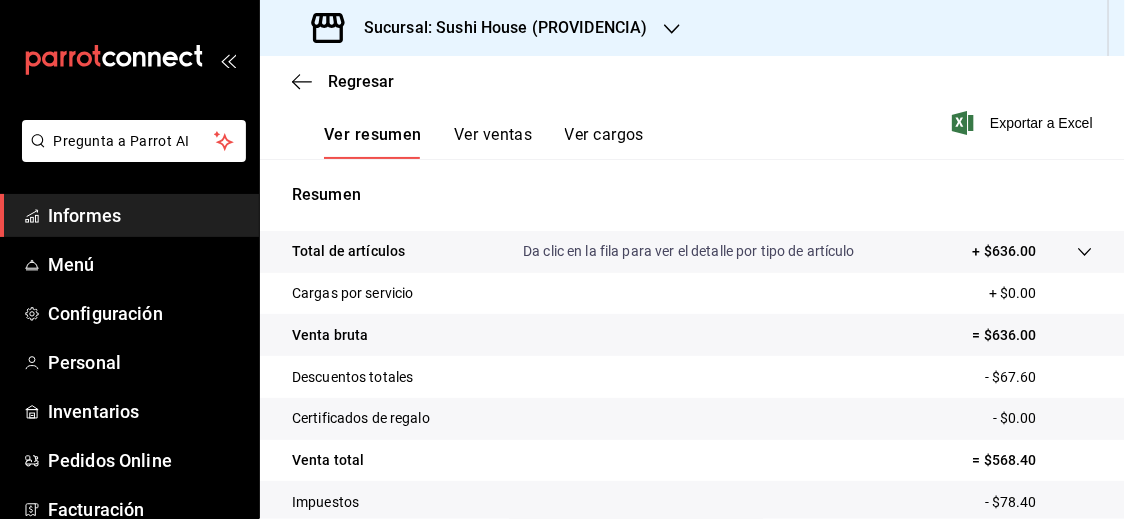 scroll, scrollTop: 315, scrollLeft: 0, axis: vertical 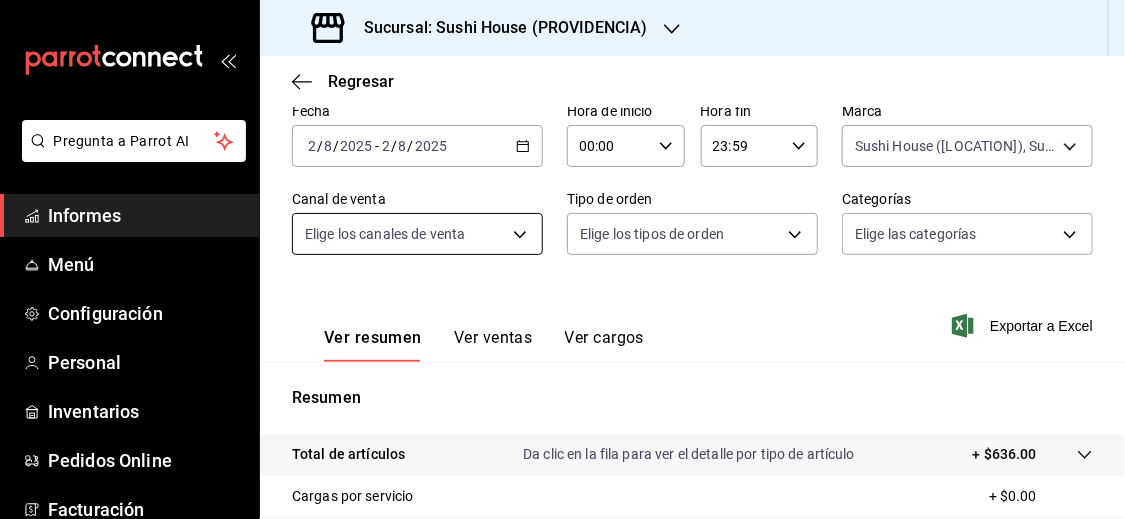 click on "Fecha [DATE] [DATE] - [DATE] [DATE] Hora de inicio 00:00 Hora de inicio Hora fin 23:59 Hora fin Marca Sushi House ([CITY]), Sushi House ([CITY]) [UUID],[UUID],d977e9e1-94a5-4c72-ae82-989a1b0a3219 Canal de venta Elige los canales de venta UBER_EATS Tipo de orden Elige los tipos de orden Categorías Elige las categorías Ver resumen Ver ventas Ver cargos Exportar a Excel Resumen Total de artículos Da clic en la fila para ver el detalle por tipo de artículo + $636.00 Cargas por servicio + $0.00 Venta bruta = $636.00 Descuentos totales - $67.60 Certificados de regalo - $0.00 Venta total" at bounding box center (562, 259) 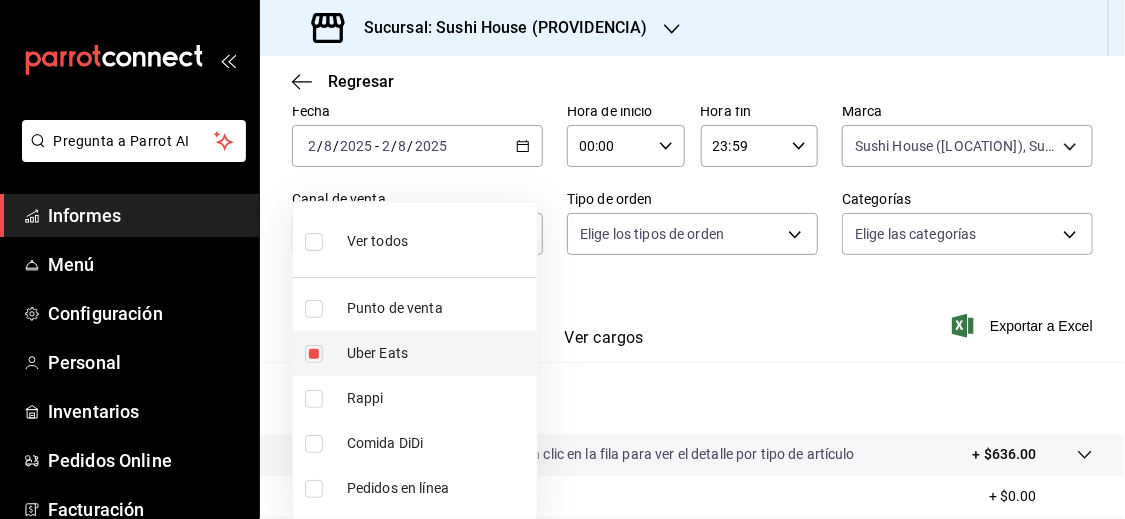 click at bounding box center (314, 354) 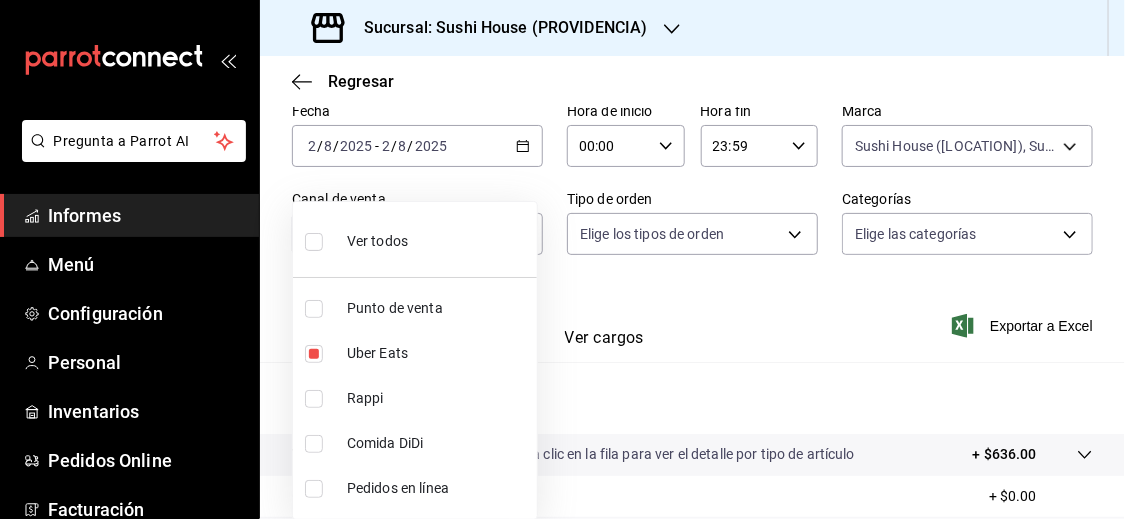 type 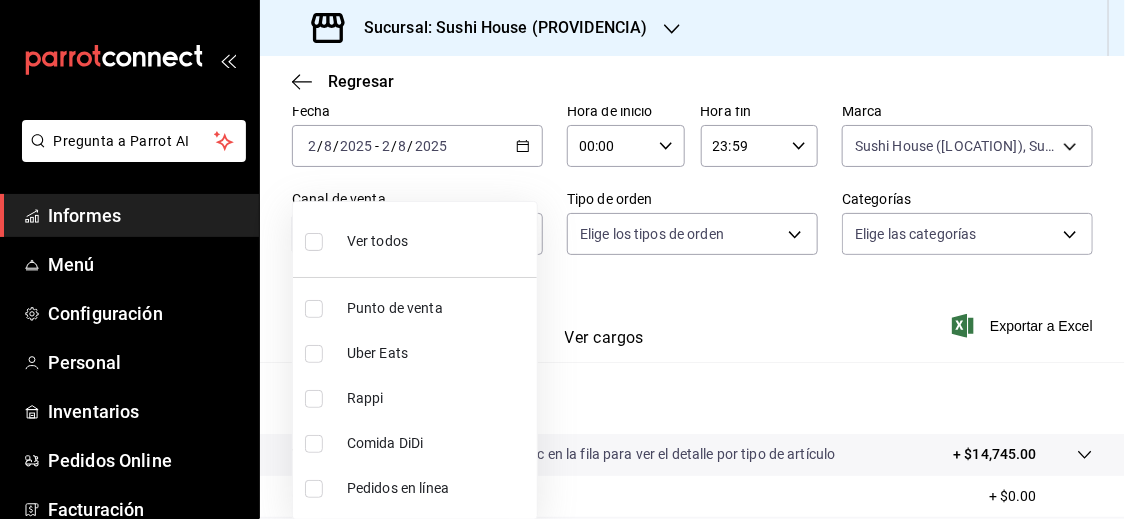 click at bounding box center [314, 444] 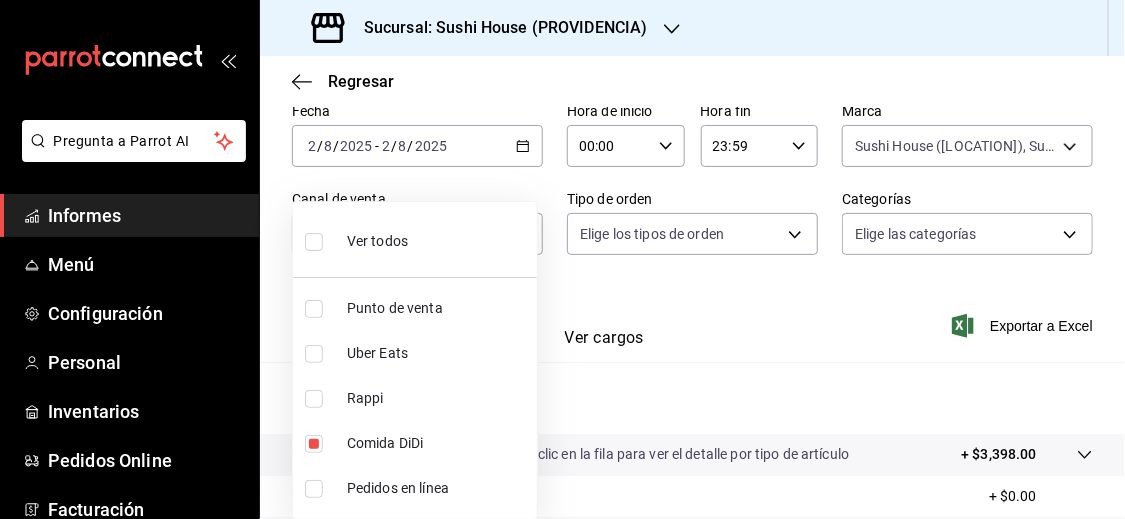 click at bounding box center [562, 259] 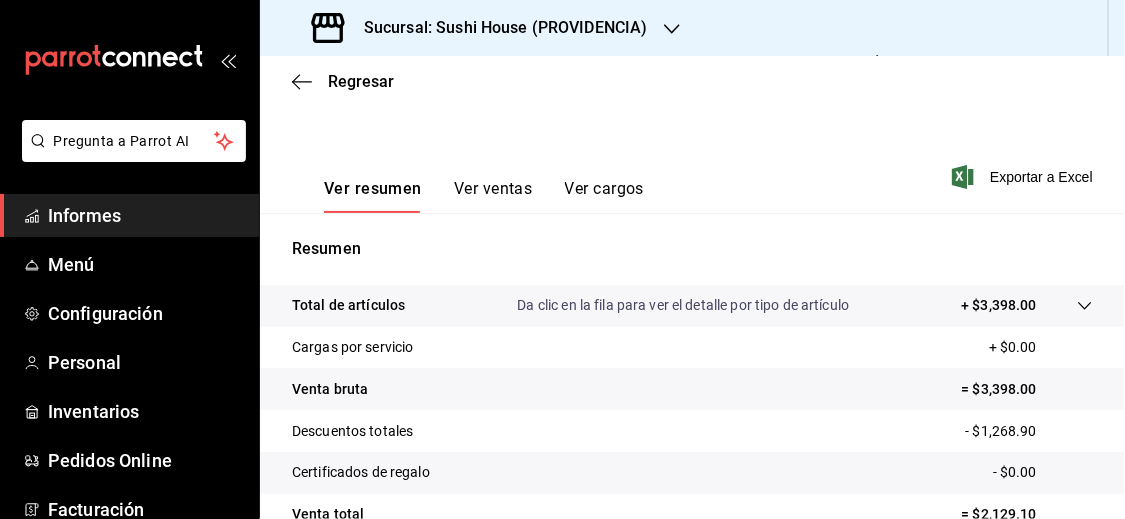 scroll, scrollTop: 320, scrollLeft: 0, axis: vertical 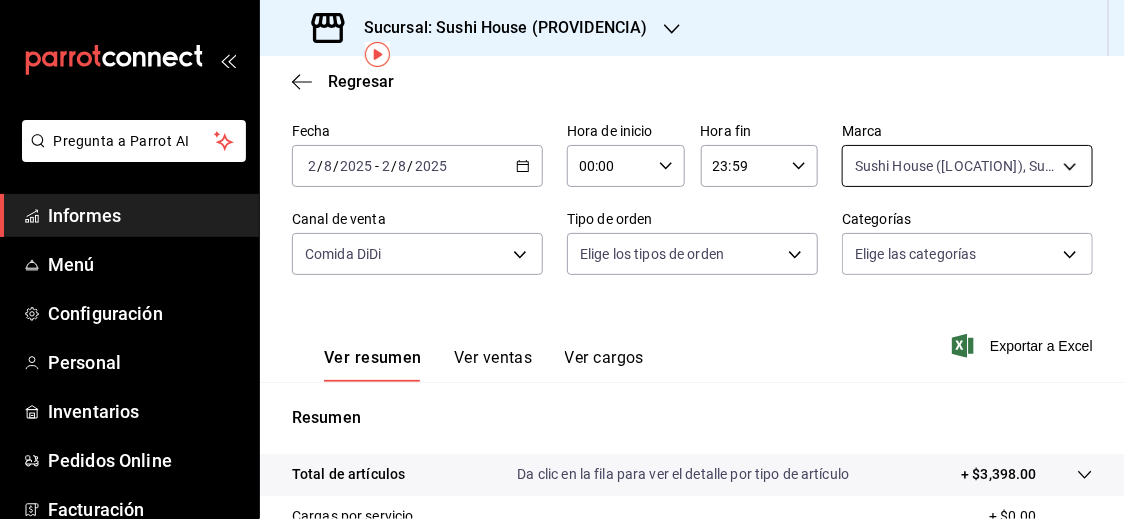 click on "Pregunta a Parrot AI Informes   Menú   Configuración   Personal   Inventarios   Pedidos Online   Facturación   Suscripción   Ayuda Recomendar loro   Sushi Express multiusuario   Sugerir nueva función   Sucursal: Sushi House ([LOCATION]) Regresar Ventas Los artículos listados no incluyen descuentos de orden y el filtro de fechas está limitado a un máximo de 31 días. Fecha [DATE] [DATE] - [DATE] [DATE] Hora de inicio 00:00 Hora de inicio Hora fin 23:59 Hora fin Marca Sushi House ([LOCATION]), Sushi House ([LOCATION]) [UUID],[UUID] Canal de venta Comida DiDi DIDI_FOOD Tipo de orden Elige los tipos de orden Categorías Elige las categorías Ver resumen Ver ventas Ver cargos Exportar a Excel Resumen Total de artículos Da clic en la fila para ver el detalle por tipo de artículo + $3,398.00 Cargas por servicio + $0.00 Venta bruta = $3,398.00 Descuentos totales - $1,268.90 Certificados de regalo - $0.00 Venta total" at bounding box center (562, 259) 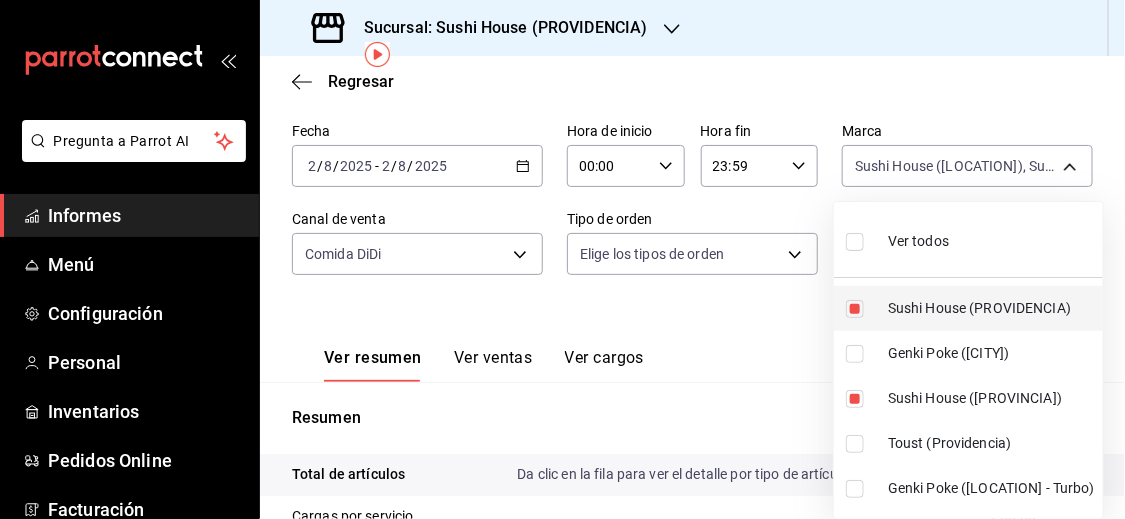 click at bounding box center (855, 309) 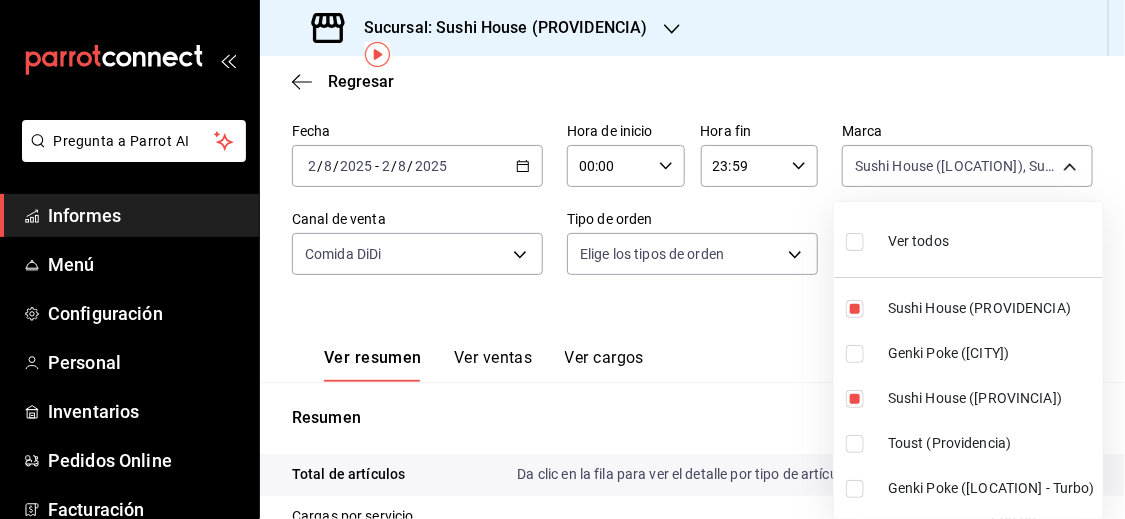 type on "d977e9e1-94a5-4c72-ae82-989a1b0a3219" 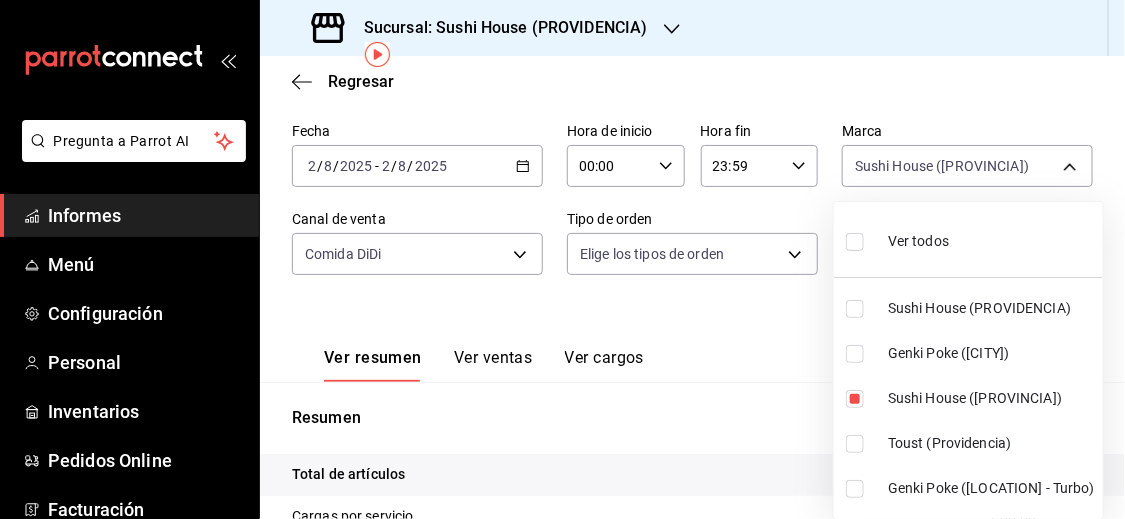 click at bounding box center [855, 354] 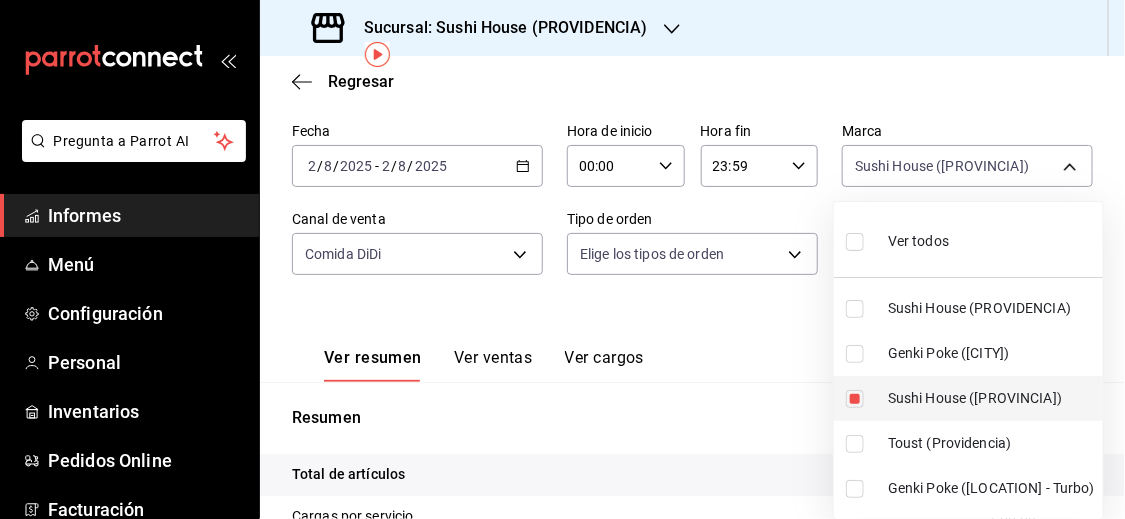 type on "[UUID],[UUID]" 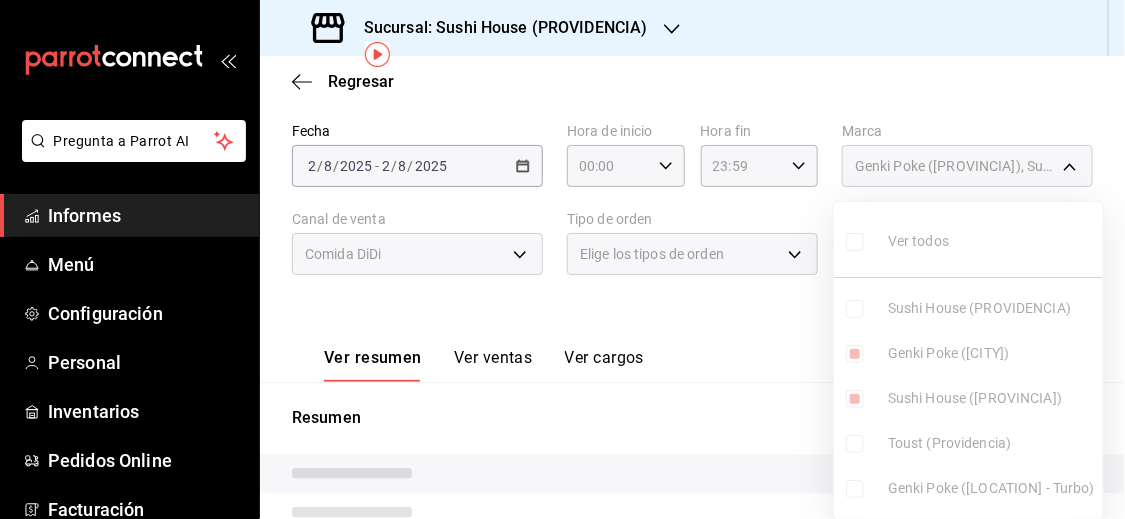 click at bounding box center (855, 399) 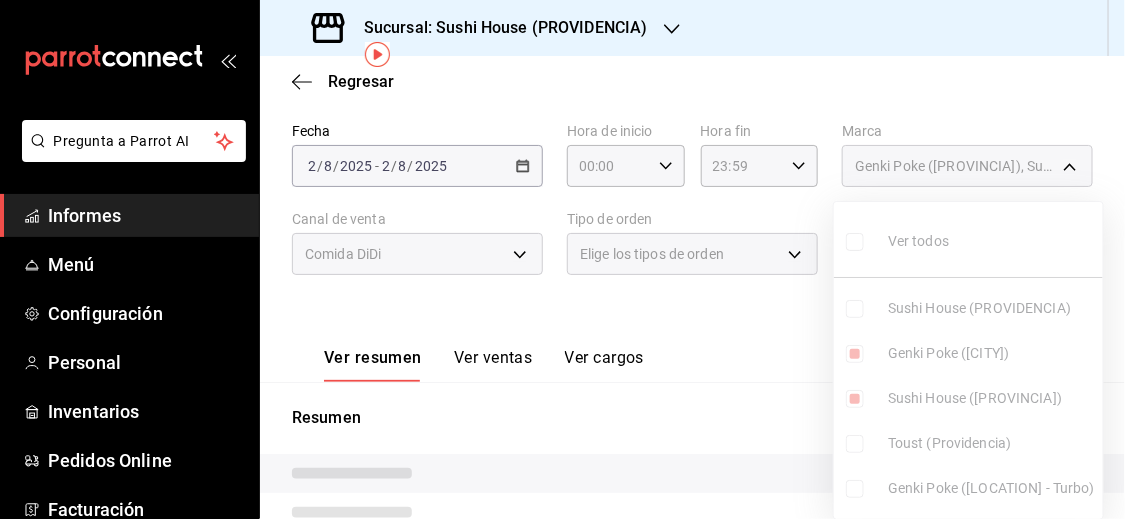 checkbox on "false" 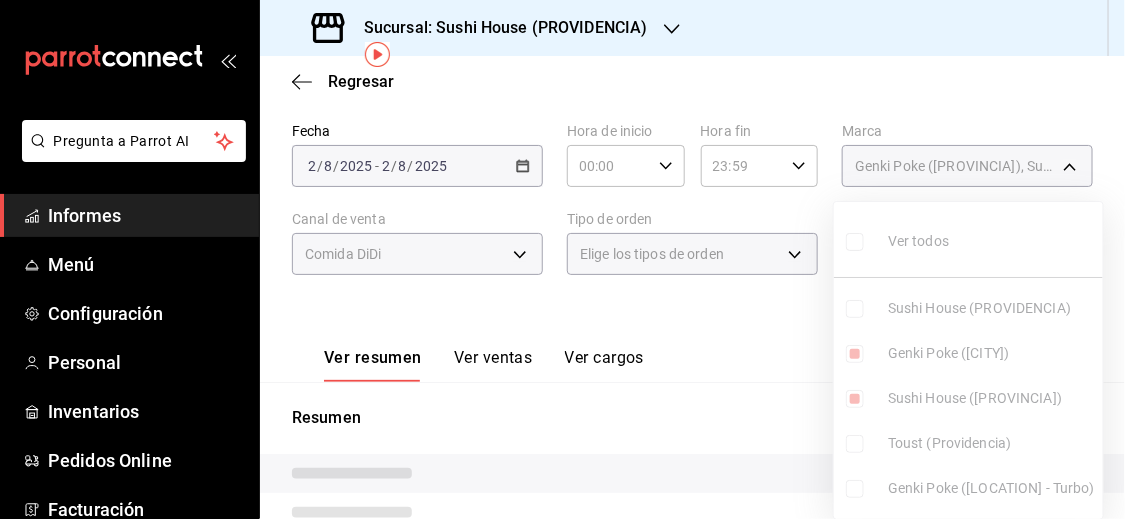 type on "[UUID]" 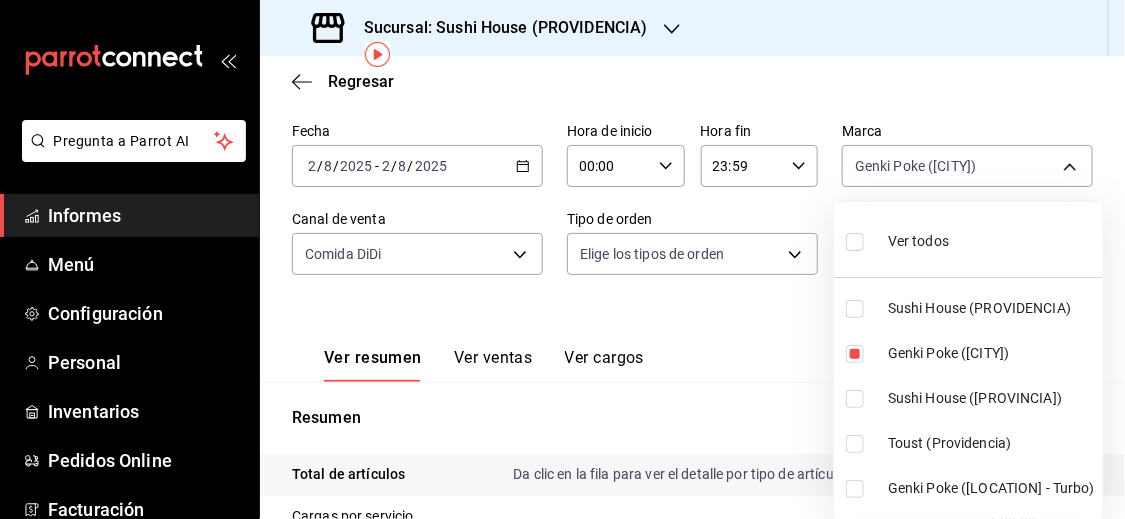 click at bounding box center [855, 489] 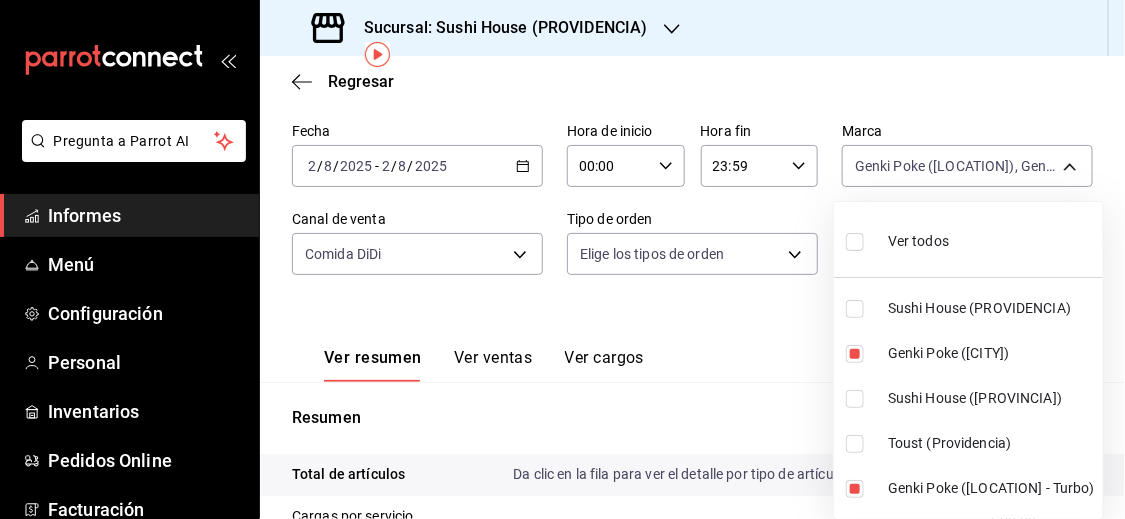 click at bounding box center (562, 259) 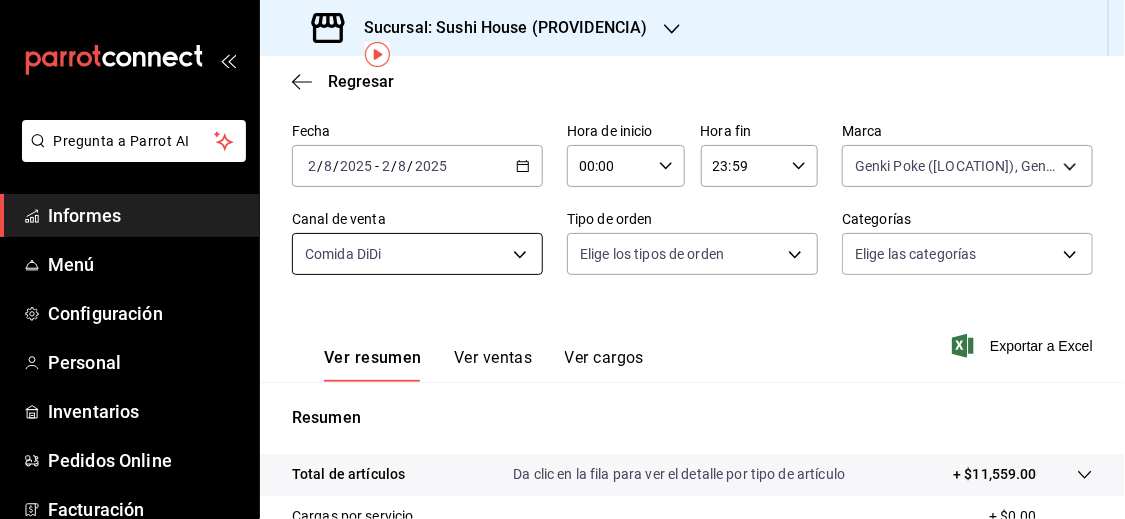 click on "Pregunta a Parrot AI Informes   Menú   Configuración   Personal   Inventarios   Pedidos Online   Facturación   Suscripción   Ayuda Recomendar loro   Sushi Express multiusuario   Sugerir nueva función   Sucursal: Sushi House ([PROVINCIA]) Regresar Ventas Los artículos listados no incluyen descuentos de orden y el filtro de fechas está limitado a un máximo de 31 días. Fecha [DATE] [DATE] - [DATE] [DATE] Hora de inicio 00:00 Hora de inicio Hora fin 23:59 Hora fin Marca Genki Poke ([PROVINCIA]), Genki Poke ([PROVINCIA] - Turbo) [UUID],[UUID] Canal de venta Comida DiDi DIDI_FOOD Tipo de orden Elige los tipos de orden Categorías Elige las categorías Ver resumen Ver ventas Ver cargos Exportar a Excel Resumen Total de artículos Da clic en la fila para ver el detalle por tipo de artículo + $11,559.00 Cargas por servicio + $0.00 Venta bruta = $11,559.00 Descuentos totales - $4,344.75 Certificados de regalo - $0.00 Venta total" at bounding box center [562, 259] 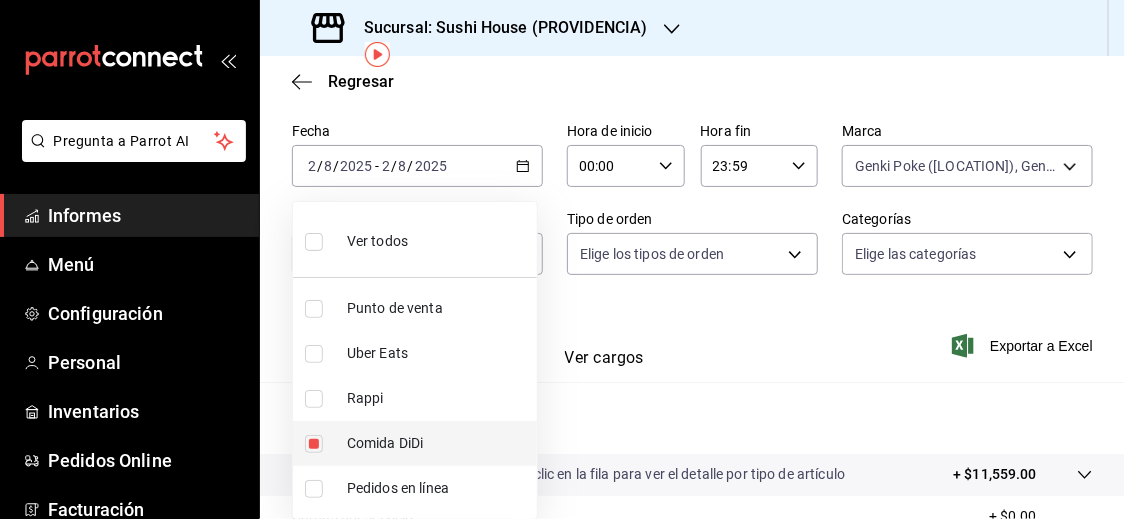 click at bounding box center (314, 444) 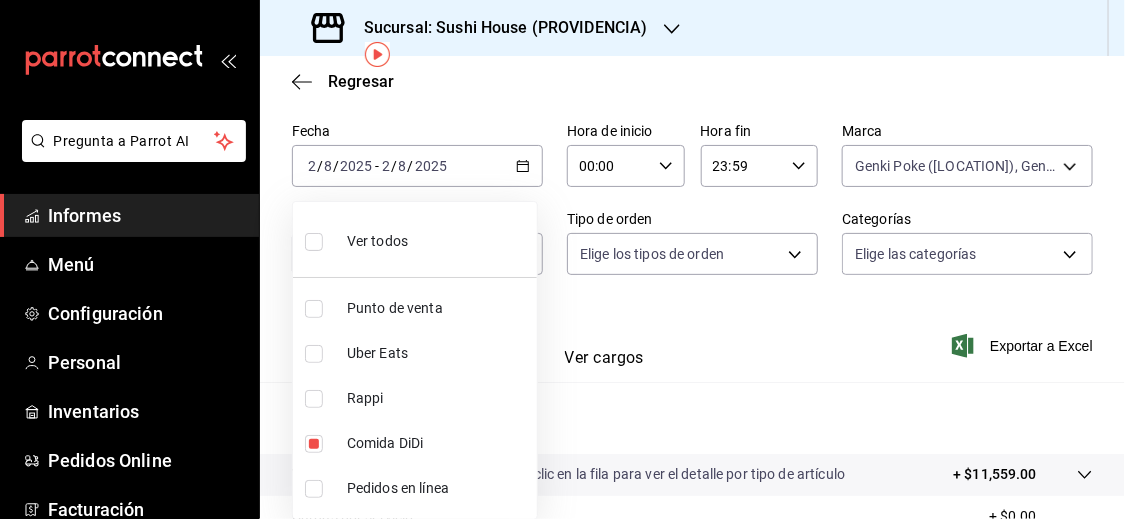 type 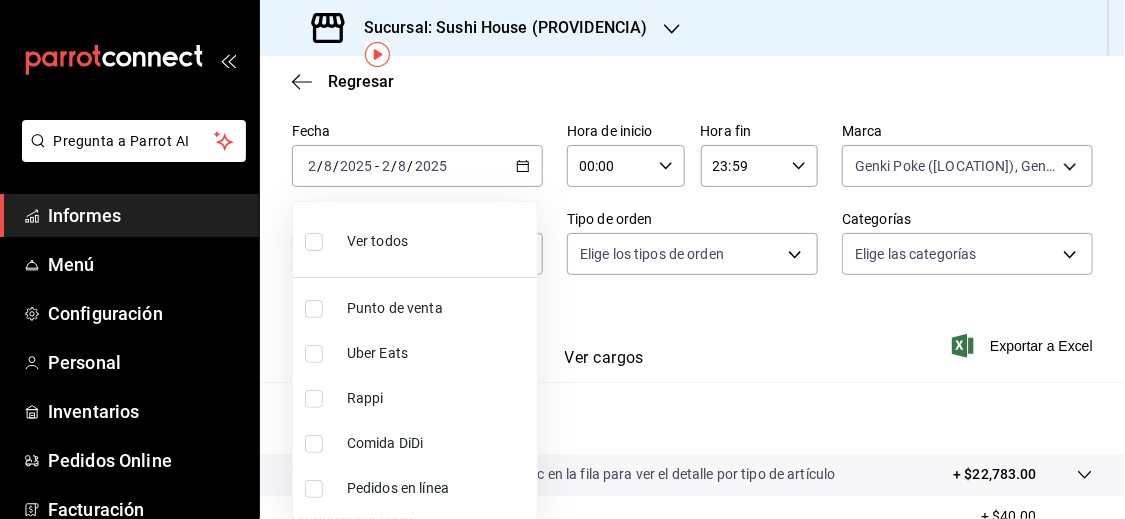click at bounding box center [314, 399] 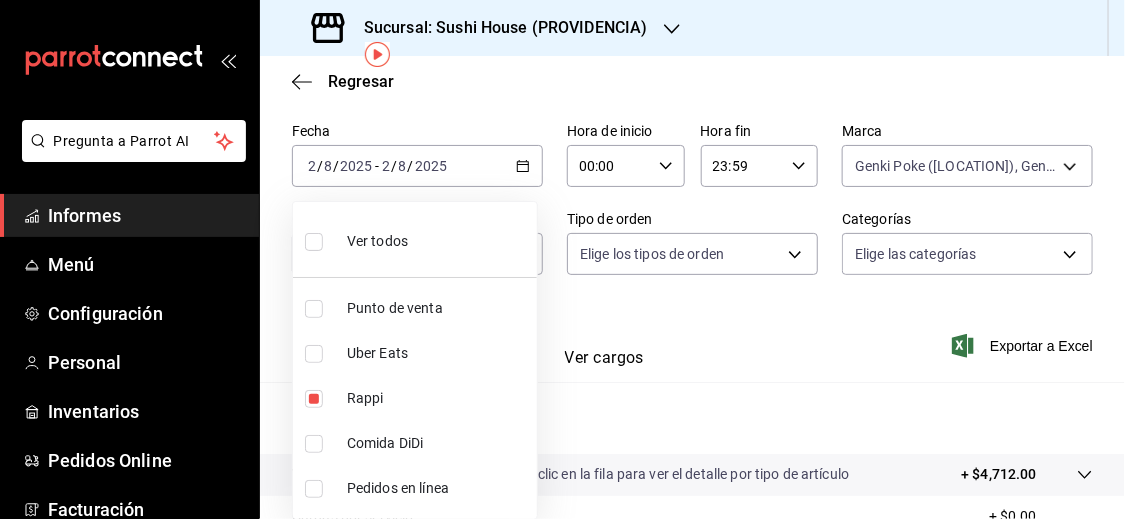 click at bounding box center (562, 259) 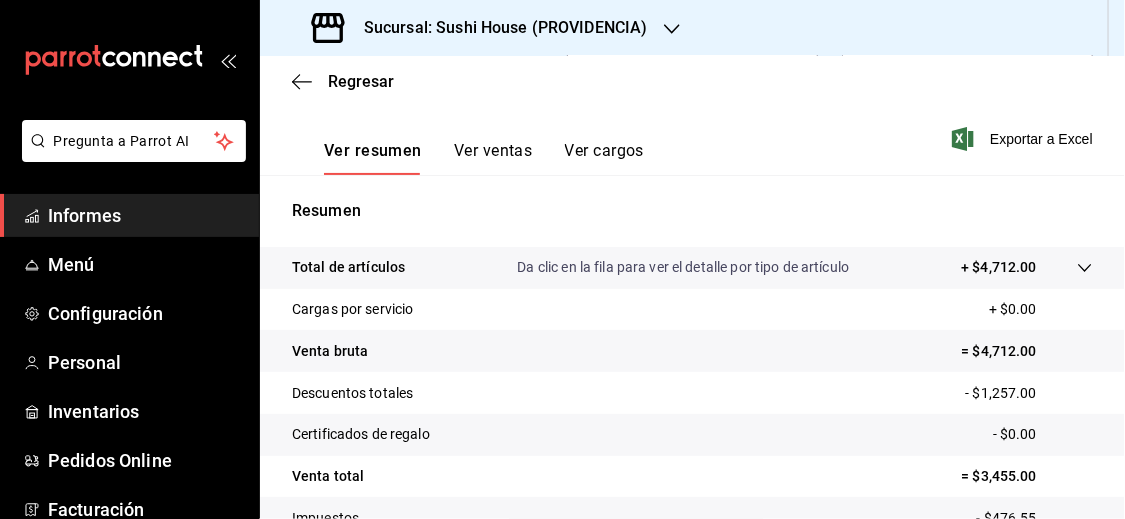 scroll, scrollTop: 302, scrollLeft: 0, axis: vertical 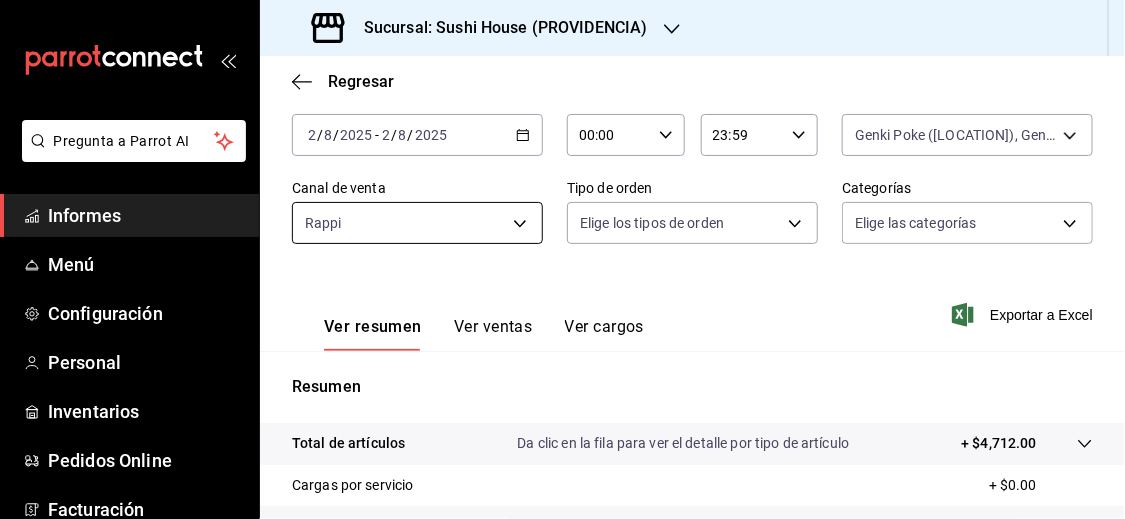 click on "Pregunta a Parrot AI Informes   Menú   Configuración   Personal   Inventarios   Pedidos Online   Facturación   Suscripción   Ayuda Recomendar loro   Sushi Express multiusuario   Sugerir nueva función   Sucursal: Sushi House ([PROVINCIA]) Regresar Ventas Los artículos listados no incluyen descuentos de orden y el filtro de fechas está limitado a un máximo de 31 días. Fecha [DATE] [DATE] - [DATE] [DATE] Hora de inicio 00:00 Hora de inicio Hora fin 23:59 Hora fin Marca Genki Poke ([PROVINCIA]), Genki Poke ([PROVINCIA] - Turbo) [UUID],[UUID] Canal de venta Rappi RAPPI Tipo de orden Elige los tipos de orden Categorías Elige las categorías Ver resumen Ver ventas Ver cargos Exportar a Excel Resumen Total de artículos Da clic en la fila para ver el detalle por tipo de artículo + $4,712.00 Cargas por servicio + $0.00 Venta bruta = $4,712.00 Descuentos totales - $1,257.00 Certificados de regalo - $0.00 Venta total = $3,455.00" at bounding box center (562, 259) 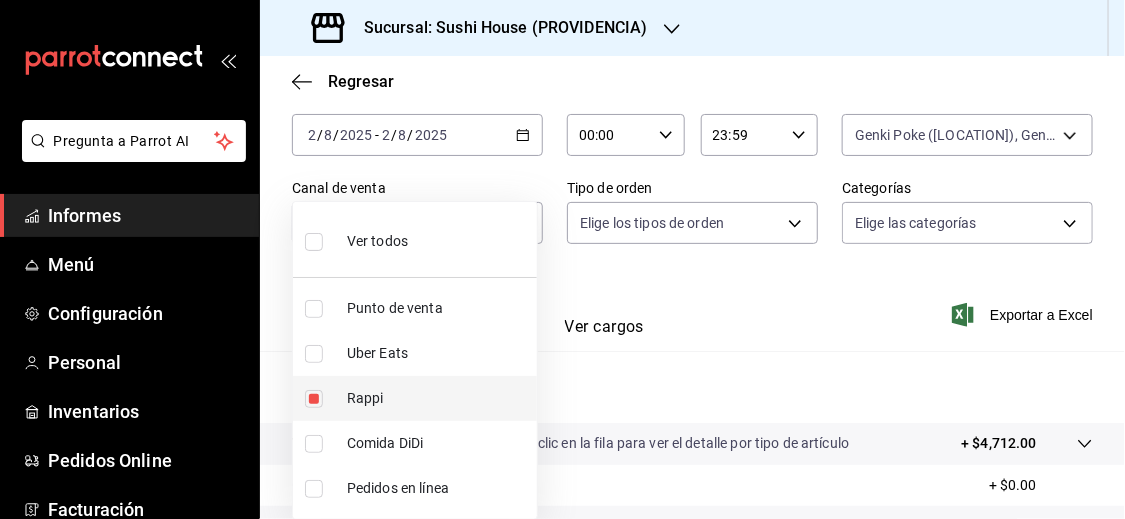 click at bounding box center [314, 399] 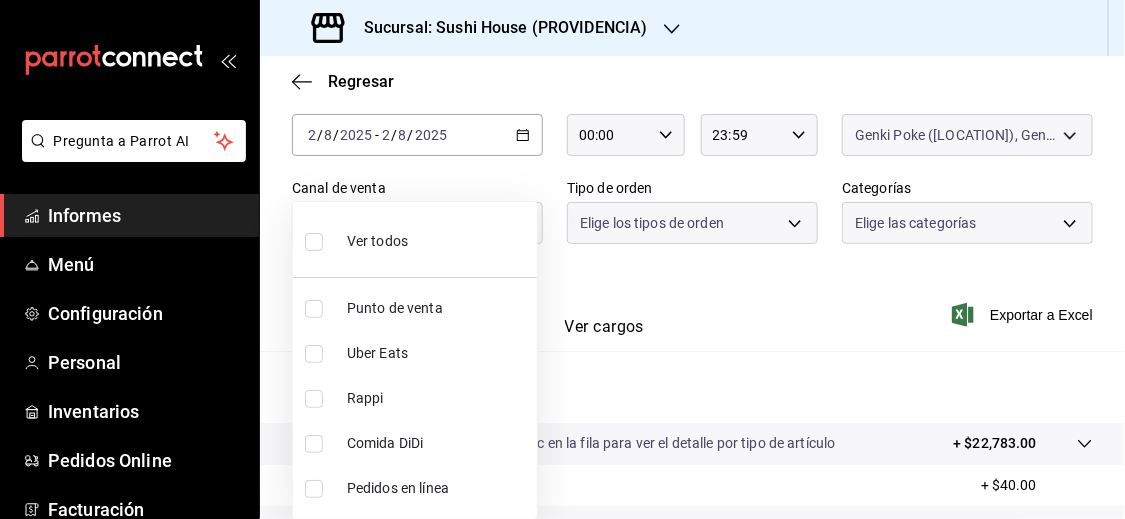 click at bounding box center [314, 354] 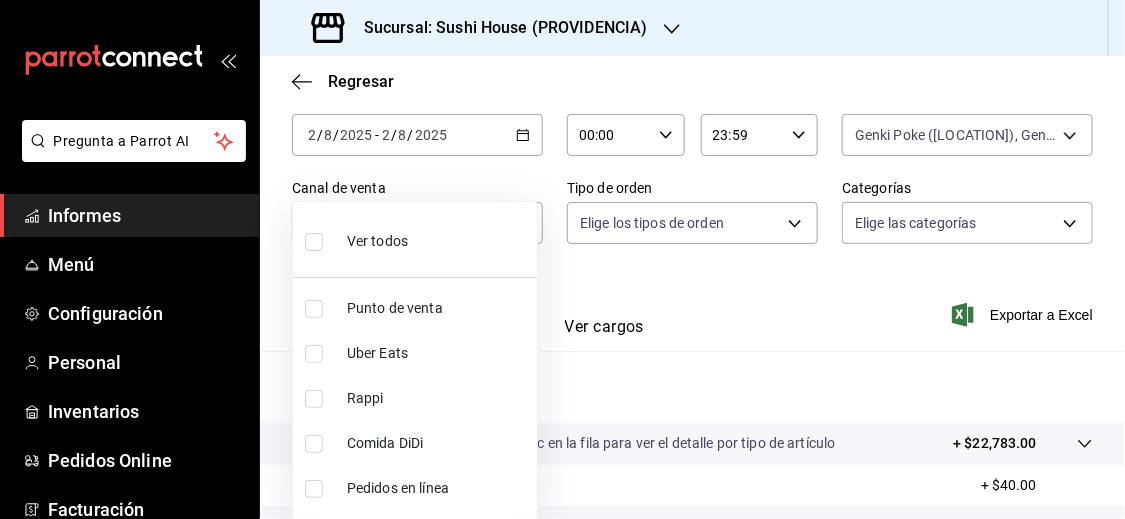 type on "UBER_EATS" 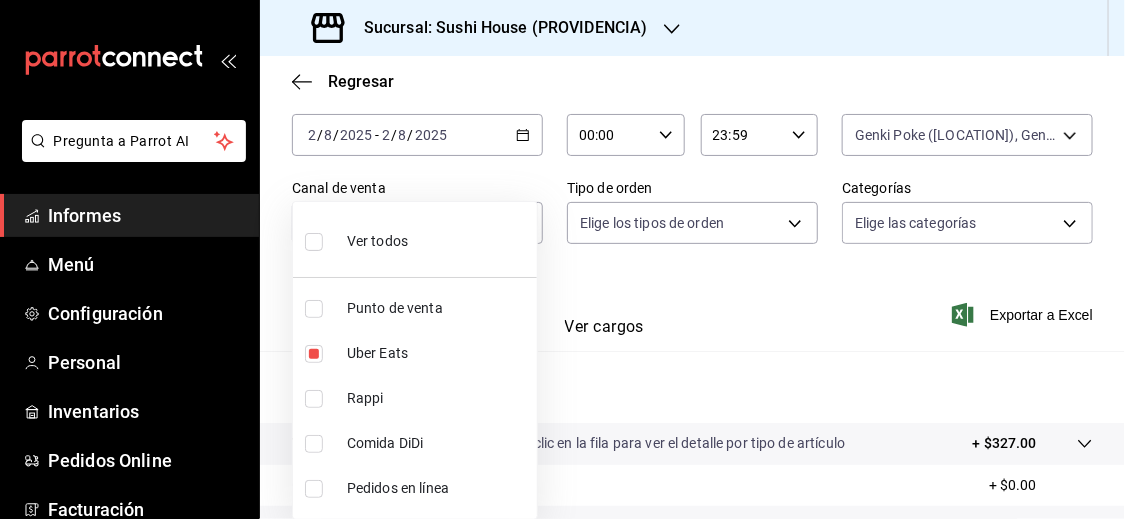 click at bounding box center (562, 259) 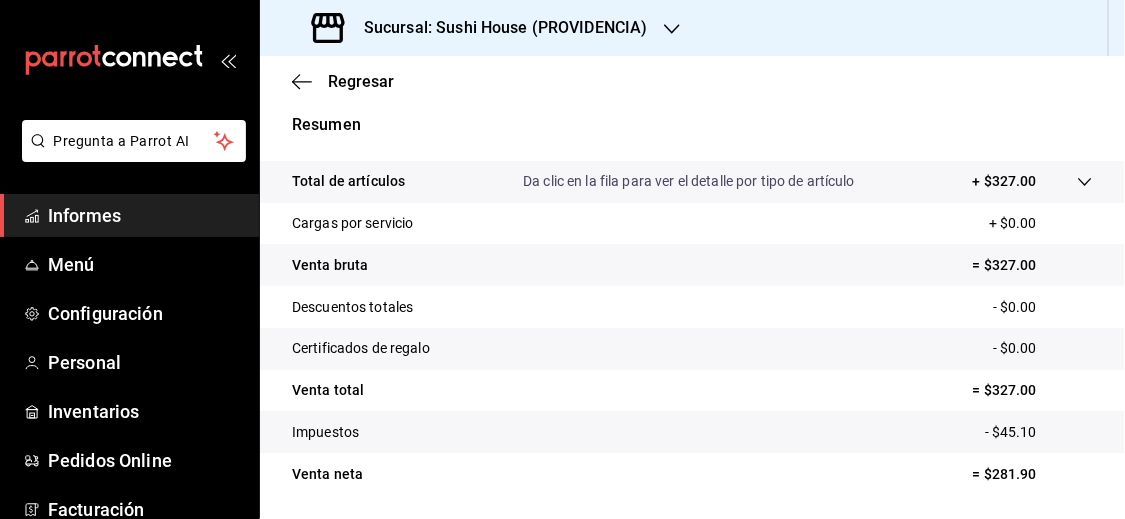 scroll, scrollTop: 391, scrollLeft: 0, axis: vertical 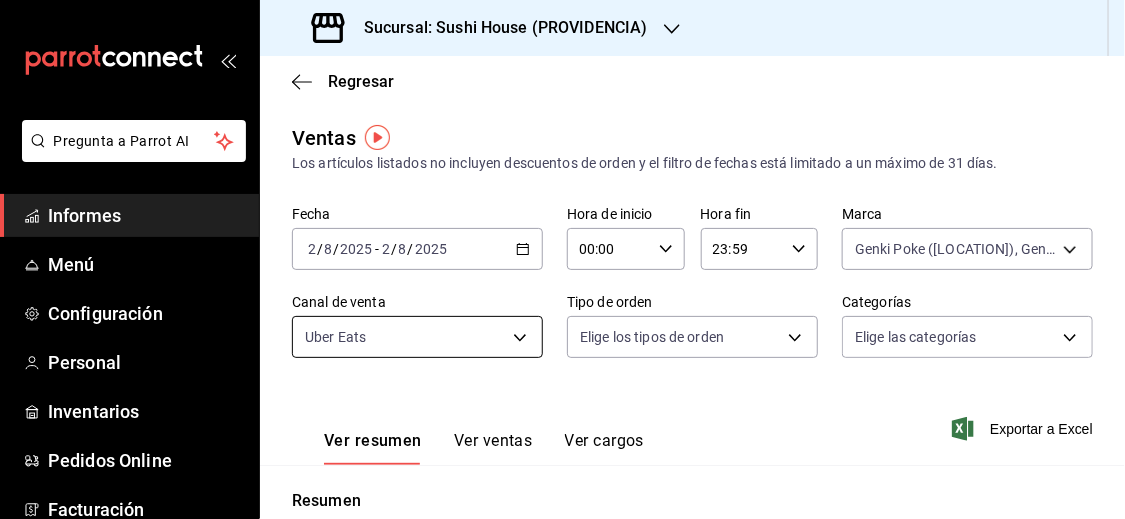 click on "Pregunta a Parrot AI Informes   Menú   Configuración   Personal   Inventarios   Pedidos Online   Facturación   Suscripción   Ayuda Recomendar loro   Sushi Express multiusuario   Sugerir nueva función   Sucursal: Sushi House ([PROVINCIA]) Regresar Ventas Los artículos listados no incluyen descuentos de orden y el filtro de fechas está limitado a un máximo de 31 días. Fecha [DATE] [DATE] - [DATE] [DATE] Hora de inicio 00:00 Hora de inicio Hora fin 23:59 Hora fin Marca Genki Poke ([PROVINCIA]), Genki Poke ([PROVINCIA] - Turbo) [UUID],[UUID] Canal de venta Uber Eats UBER_EATS Tipo de orden Elige los tipos de orden Categorías Elige las categorías Ver resumen Ver ventas Ver cargos Exportar a Excel Resumen Total de artículos Da clic en la fila para ver el detalle por tipo de artículo + $327.00 Cargas por servicio + $0.00 Venta bruta = $327.00 Descuentos totales - $0.00 Certificados de regalo - $0.00 Venta total = $327.00" at bounding box center [562, 259] 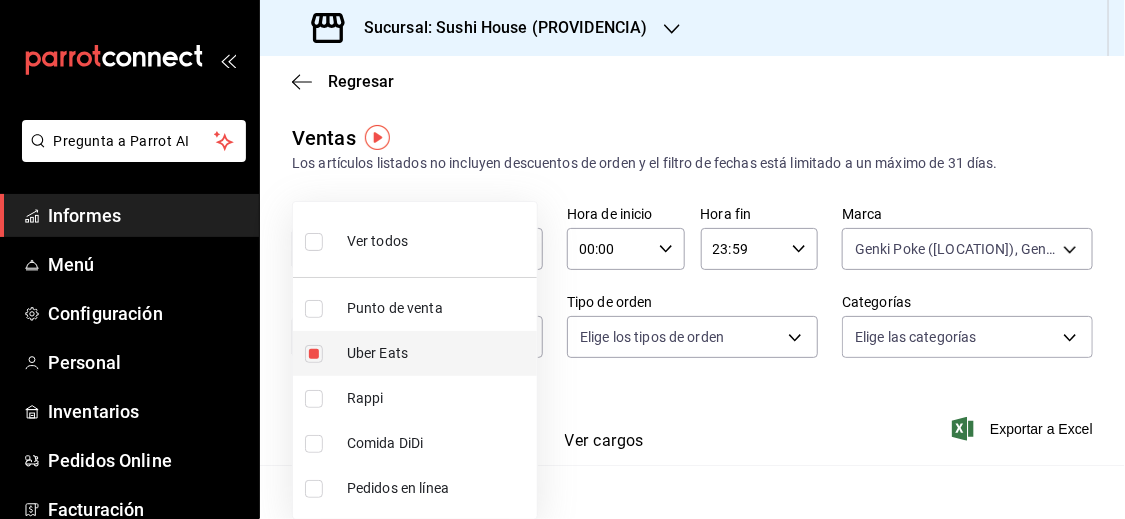 click at bounding box center [314, 354] 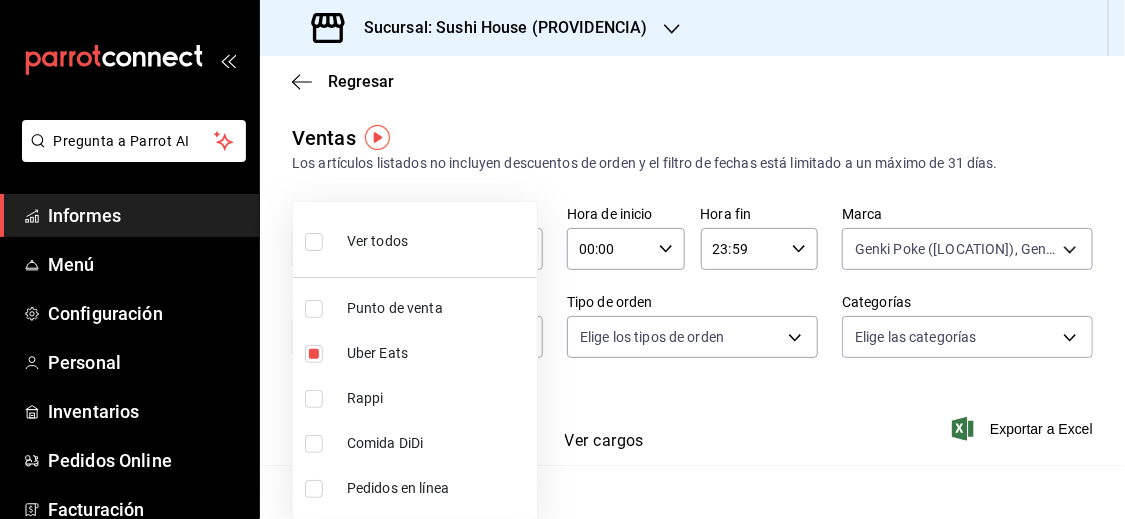 type 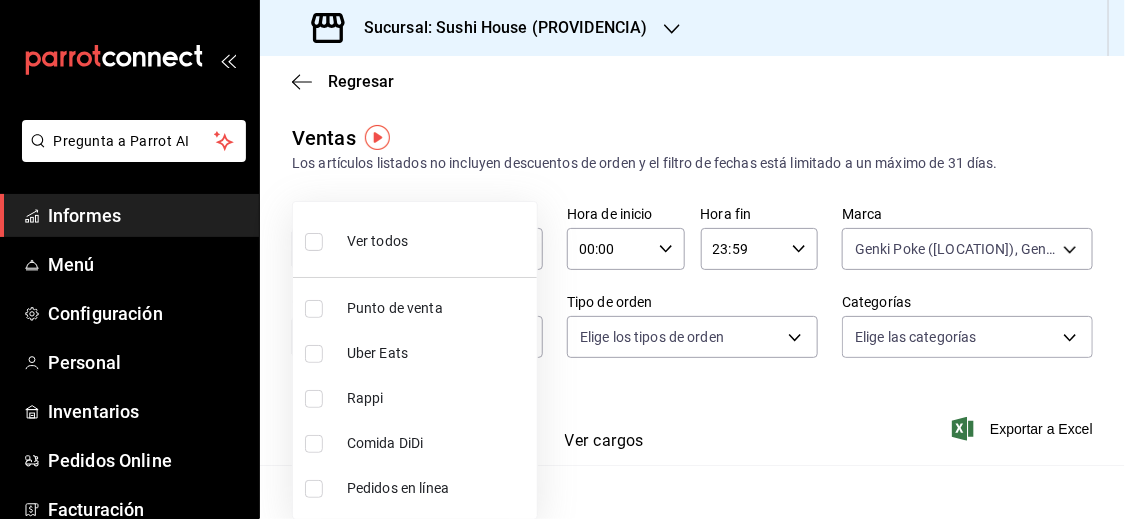click at bounding box center [314, 444] 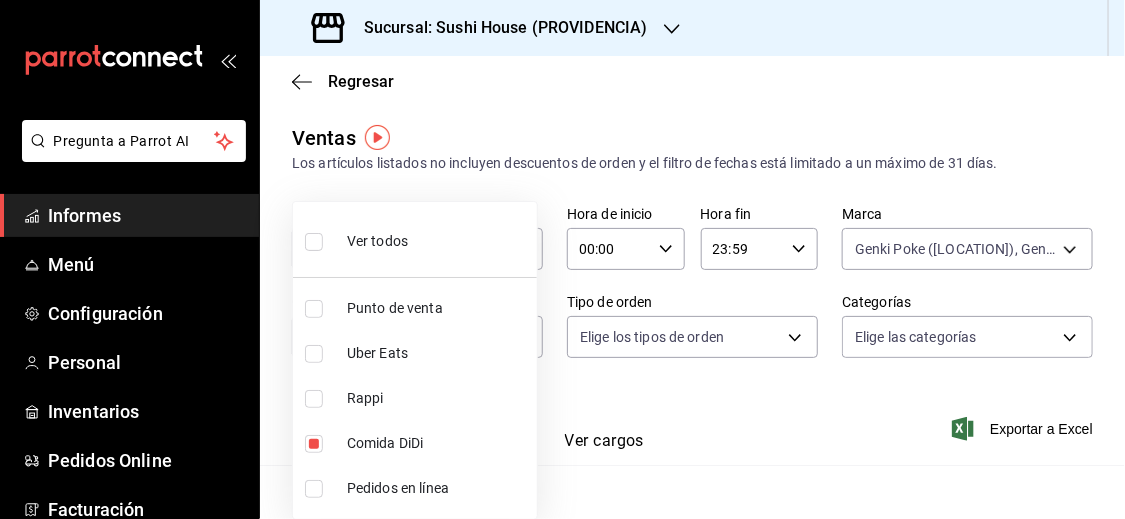 click at bounding box center [562, 259] 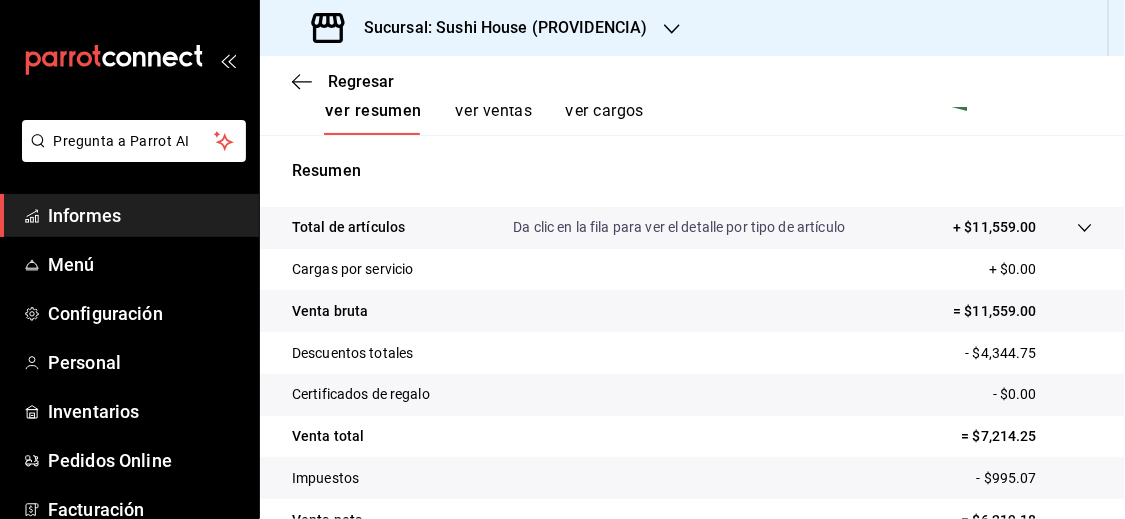 scroll, scrollTop: 344, scrollLeft: 0, axis: vertical 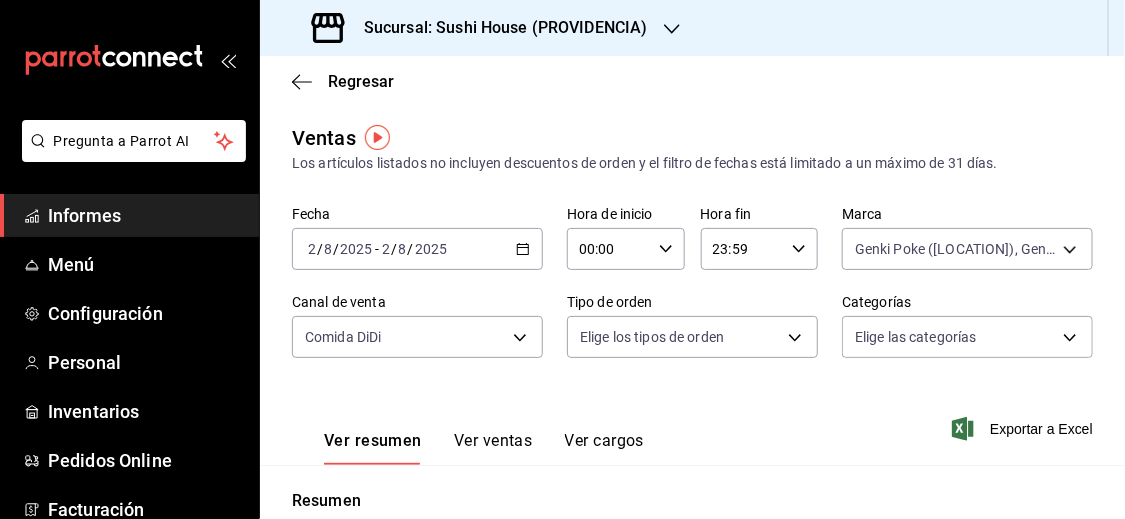 click on "2025-08-02 2 / 8 / 2025 - 2025-08-02 2 / 8 / 2025" at bounding box center [417, 249] 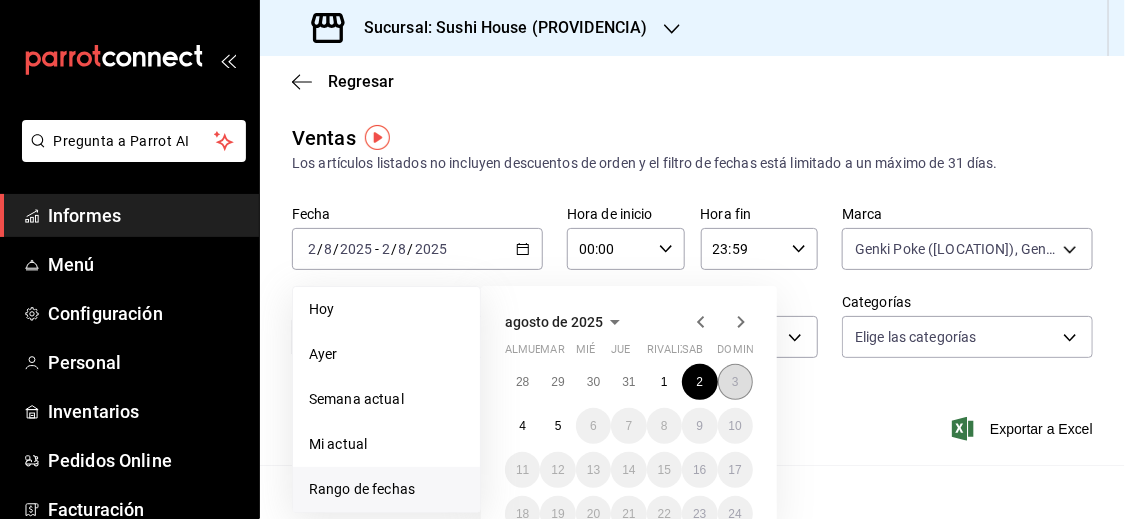 click on "3" at bounding box center [735, 382] 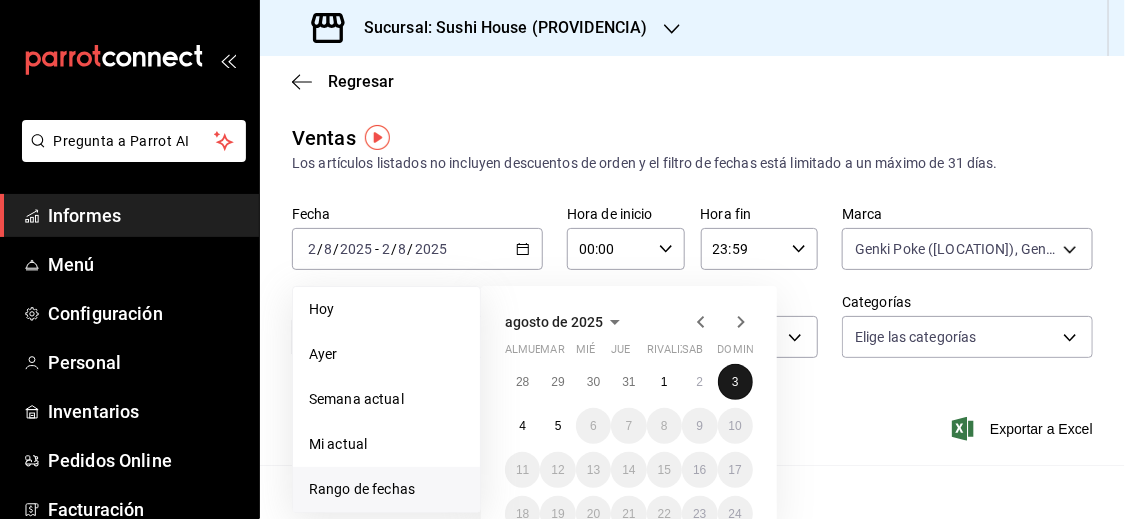 click on "3" at bounding box center (735, 382) 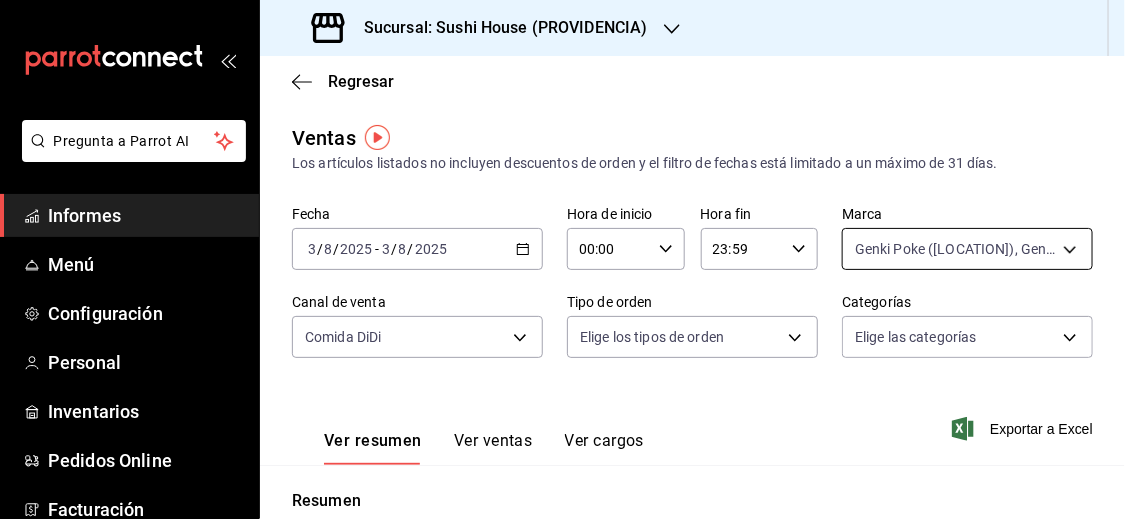 click on "Fecha [DATE] [DATE] - [DATE] [DATE] Hora de inicio 00:00 Hora de inicio Hora fin 23:59 Hora fin Marca Genki Poke ([CITY]), Genki Poke ([CITY] - Turbo) [UUID],[UUID],d15e84b3-8363-4ee1-9a15-630b08c6c652 Canal de venta Comida DiDi DIDI_FOOD Tipo de orden Elige los tipos de orden Categorías Elige las categorías Ver resumen Ver ventas Ver cargos Exportar a Excel Resumen Total de artículos Da clic en la fila para ver el detalle por tipo de artículo + $8,023.00 Cargas por servicio + $0.00 Venta bruta = $8,023.00 Descuentos totales - $3,046.35 Certificados de regalo - $0.00 Venta total" at bounding box center (562, 259) 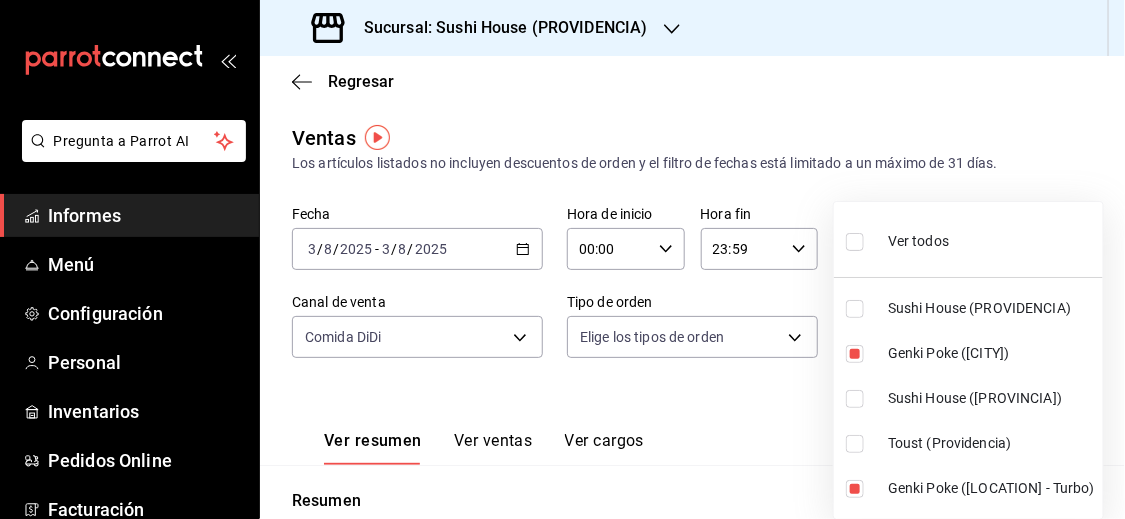 click at bounding box center (855, 242) 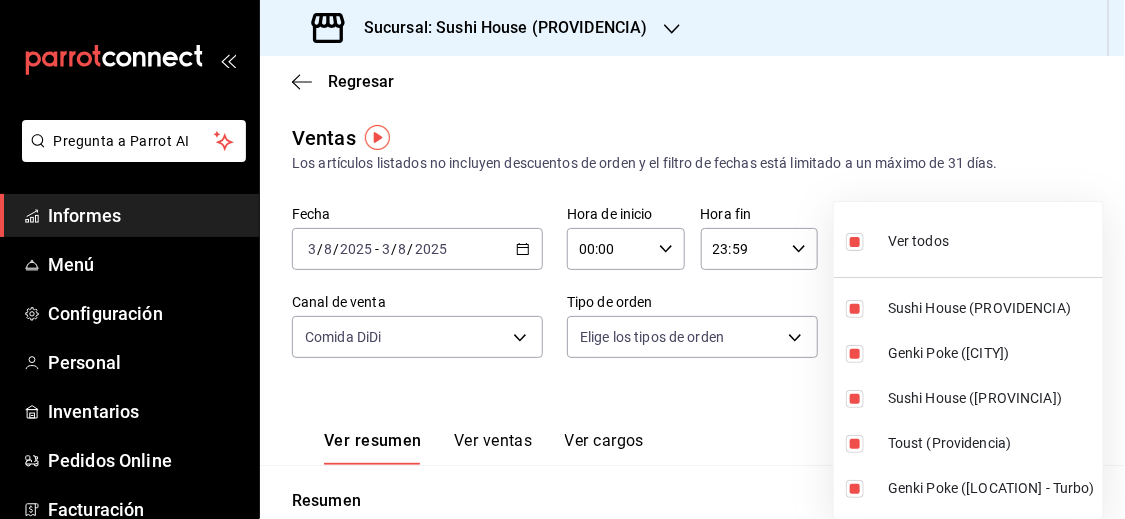 click at bounding box center (562, 259) 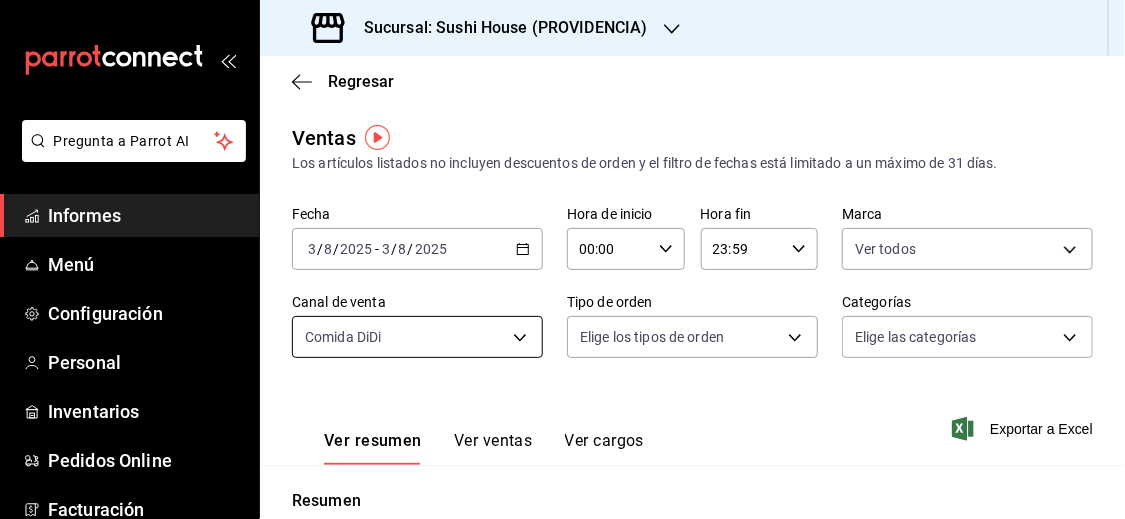 click on "Pregunta a Parrot AI Informes   Menú   Configuración   Personal   Inventarios   Pedidos Online   Facturación   Suscripción   Ayuda Recomendar loro   Sushi Express multiusuario   Sugerir nueva función   Sucursal: Sushi House ([LOCATION]) Regresar Ventas Los artículos listados no incluyen descuentos de orden y el filtro de fechas está limitado a un máximo de 31 días. Fecha [DATE] [DATE] - [DATE] [DATE] Hora de inicio 00:00 Hora de inicio Hora fin 23:59 Hora fin Marca Comida DiDi DIDI_FOOD Tipo de orden Elige los tipos de orden Categorías Elige las categorías Ver resumen Ver ventas Ver cargos Exportar a Excel Resumen Total de artículos Da clic en la fila para ver el detalle por tipo de artículo + $8,182.00 Cargas por servicio + $0.00 Venta bruta = $8,182.00 - $3,102.00" at bounding box center [562, 259] 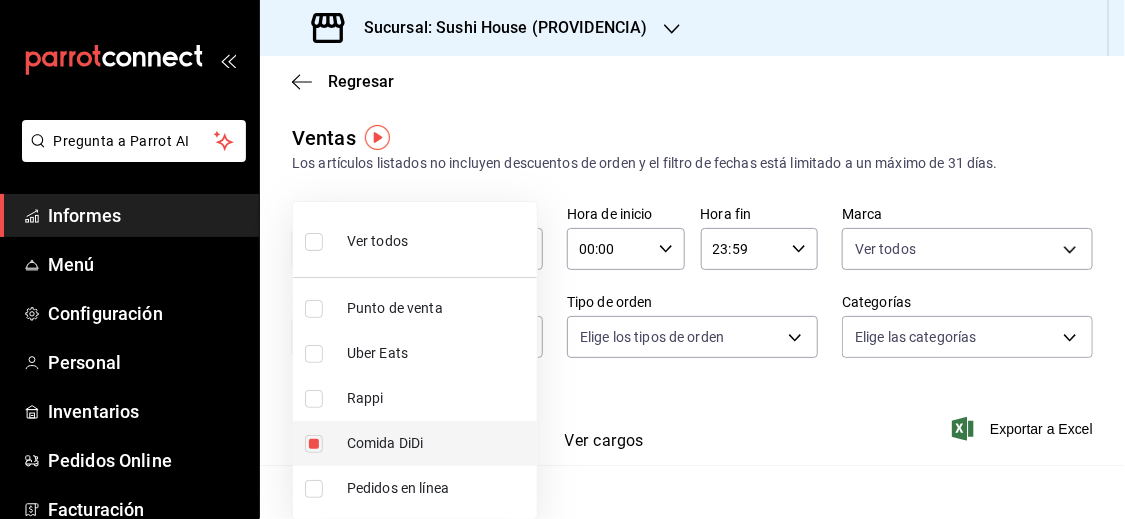 click at bounding box center (314, 444) 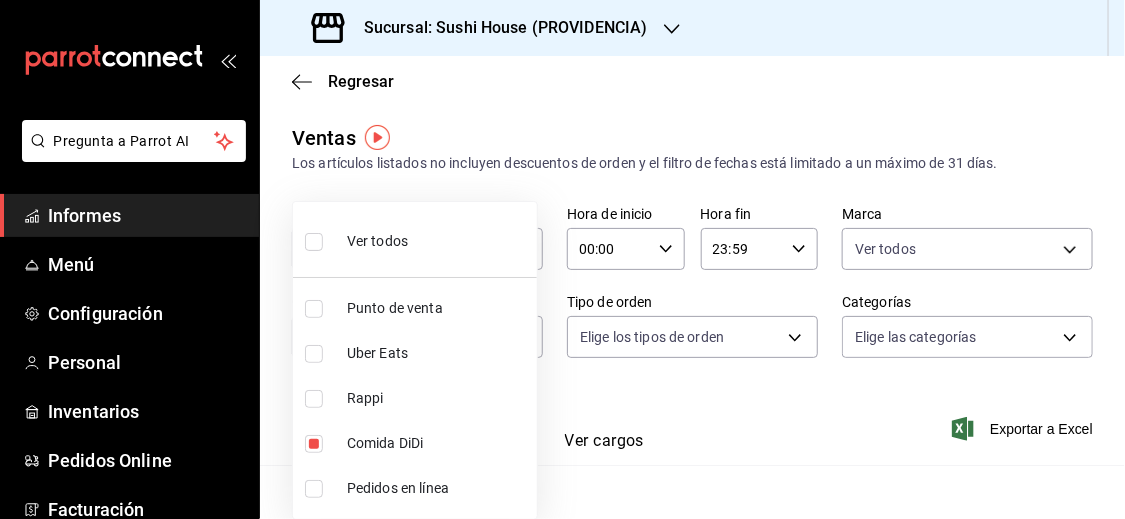 type 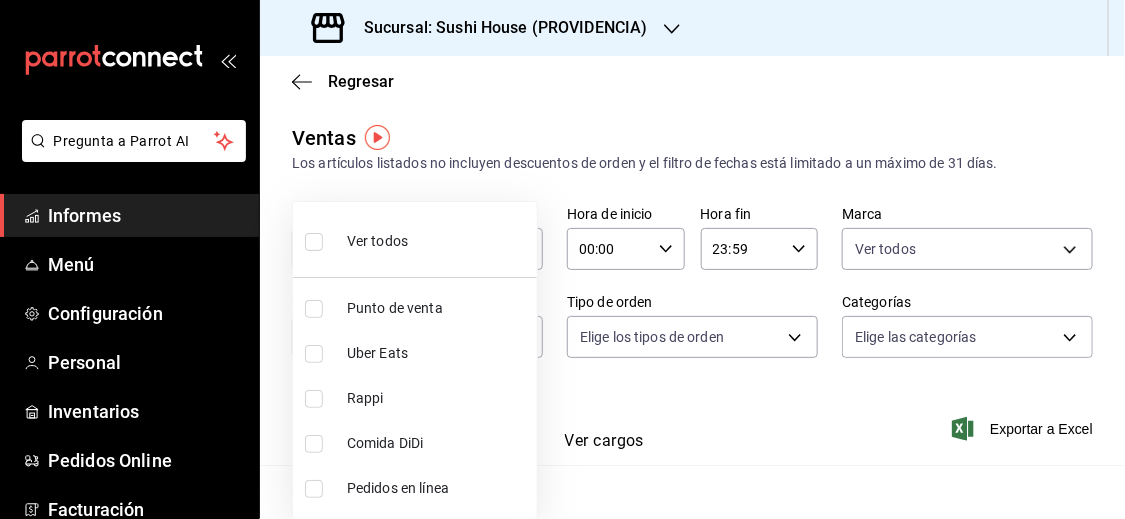 click at bounding box center [562, 259] 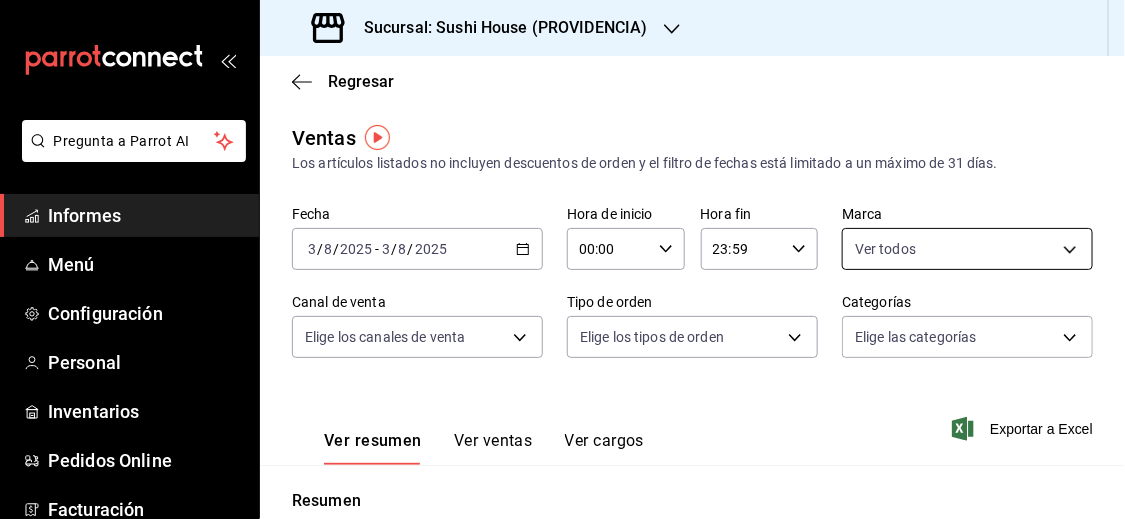click on "Pregunta a Parrot AI Informes   Menú   Configuración   Personal   Inventarios   Pedidos Online   Facturación   Suscripción   Ayuda Recomendar loro   Sushi Express multiusuario   Sugerir nueva función   Sucursal: Sushi House ([LOCATION]) Regresar Ventas Los artículos listados no incluyen descuentos de orden y el filtro de fechas está limitado a un máximo de 31 días. Fecha [DATE] [DATE] - [DATE] [DATE] Hora de inicio 00:00 Hora de inicio Hora fin 23:59 Hora fin Marca Ver todos [UUID],[UUID],[UUID],[UUID],[UUID] Canal de venta Elige los canales de venta Tipo de orden Elige los tipos de orden Categorías Elige las categorías Ver resumen Ver ventas Ver cargos Exportar a Excel Resumen Total de artículos Da clic en la fila para ver el detalle por tipo de artículo + $38,004.00 Cargas por servicio + $40.00 Venta bruta = $38,044.00 - $0.00" at bounding box center (562, 259) 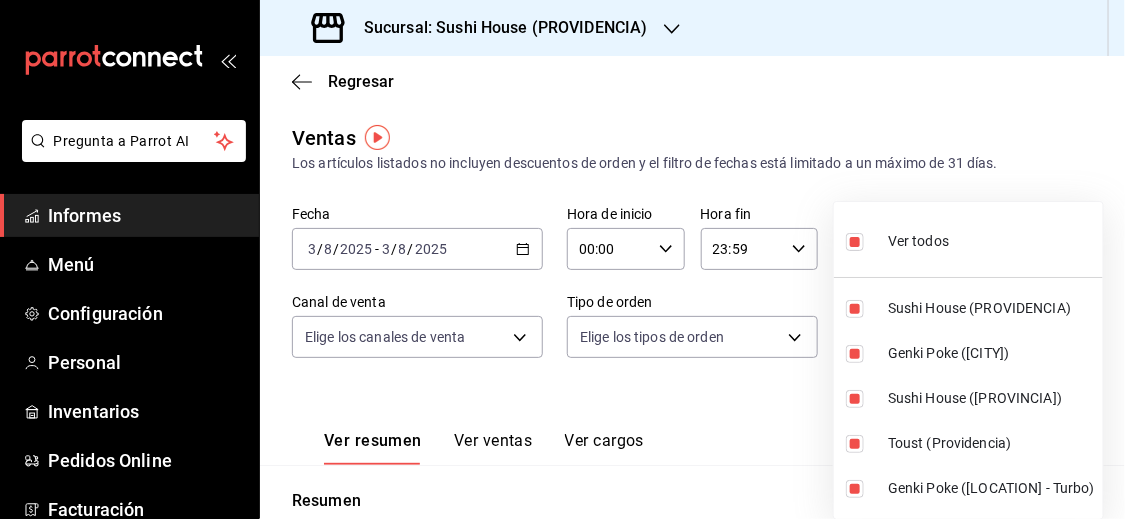 click at bounding box center (562, 259) 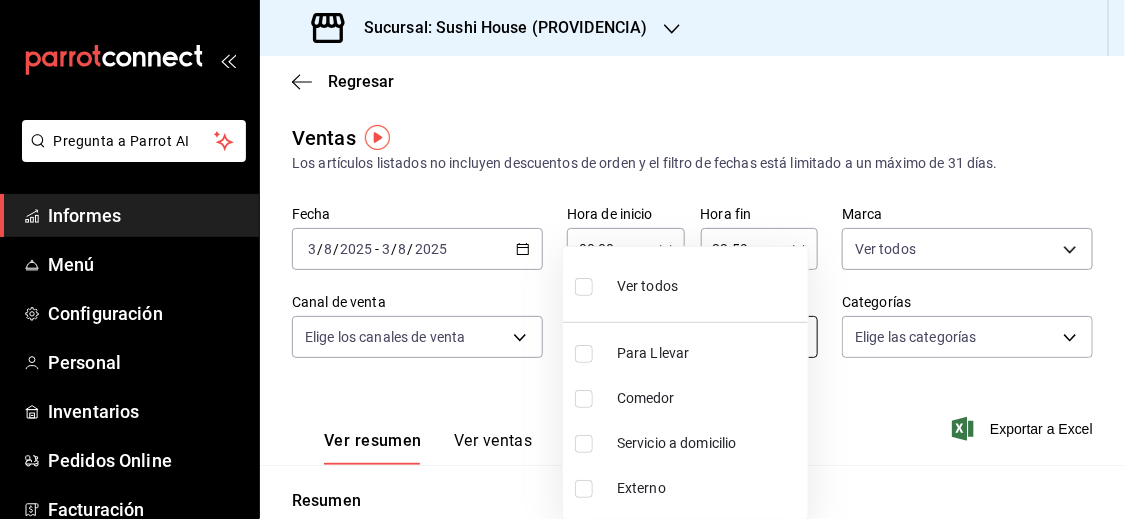 click on "Pregunta a Parrot AI Informes   Menú   Configuración   Personal   Inventarios   Pedidos Online   Facturación   Suscripción   Ayuda Recomendar loro   Sushi Express multiusuario   Sugerir nueva función   Sucursal: Sushi House ([LOCATION]) Regresar Ventas Los artículos listados no incluyen descuentos de orden y el filtro de fechas está limitado a un máximo de 31 días. Fecha [DATE] [DATE] - [DATE] [DATE] Hora de inicio 00:00 Hora de inicio Hora fin 23:59 Hora fin Marca Ver todos [UUID],[UUID],[UUID],[UUID],[UUID] Canal de venta Elige los canales de venta Tipo de orden Elige los tipos de orden Categorías Elige las categorías Ver resumen Ver ventas Ver cargos Exportar a Excel Resumen Total de artículos Da clic en la fila para ver el detalle por tipo de artículo + $38,004.00 Cargas por servicio + $40.00 Venta bruta = $38,044.00 - $0.00" at bounding box center [562, 259] 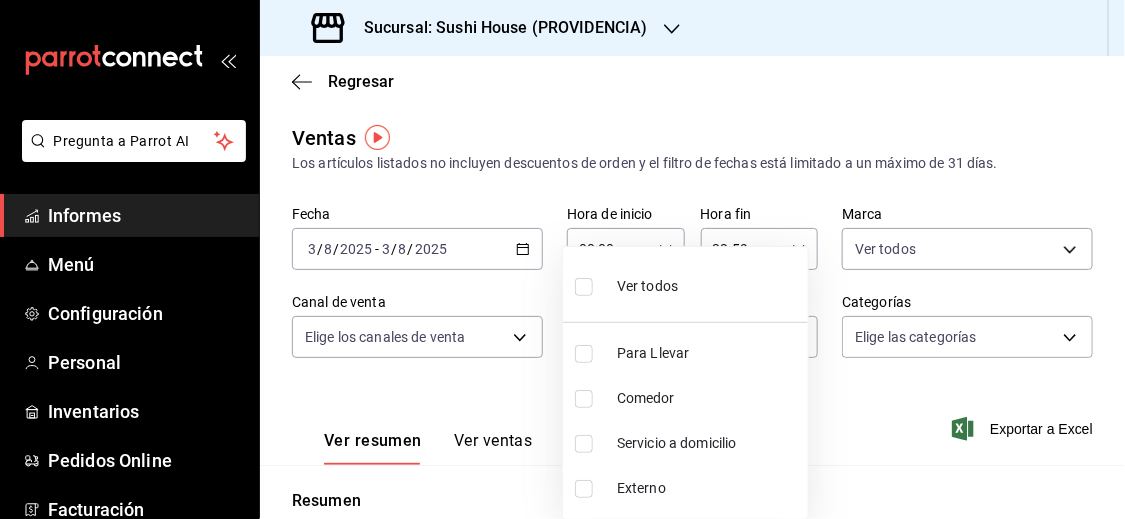 click at bounding box center [584, 444] 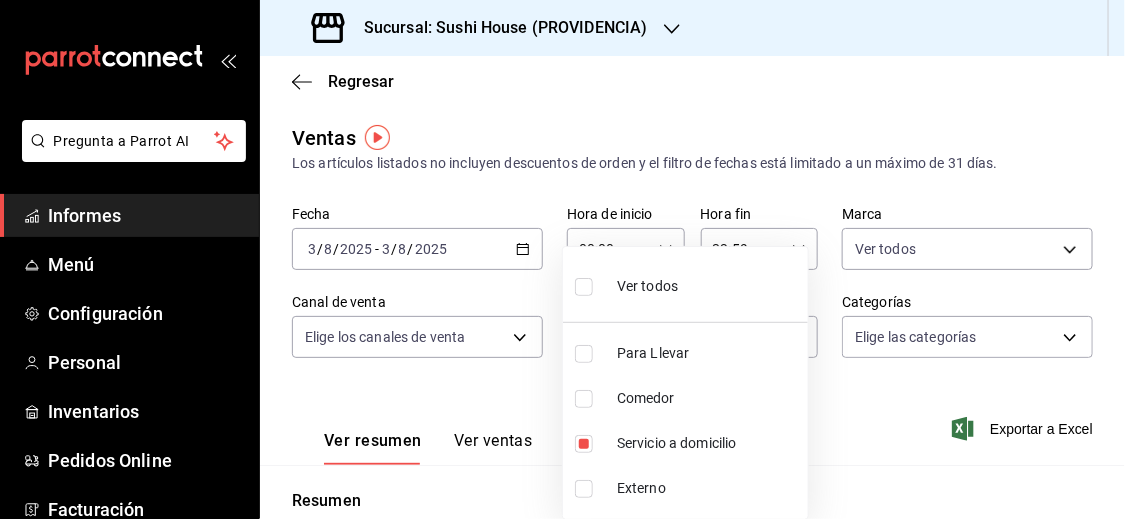 click at bounding box center (562, 259) 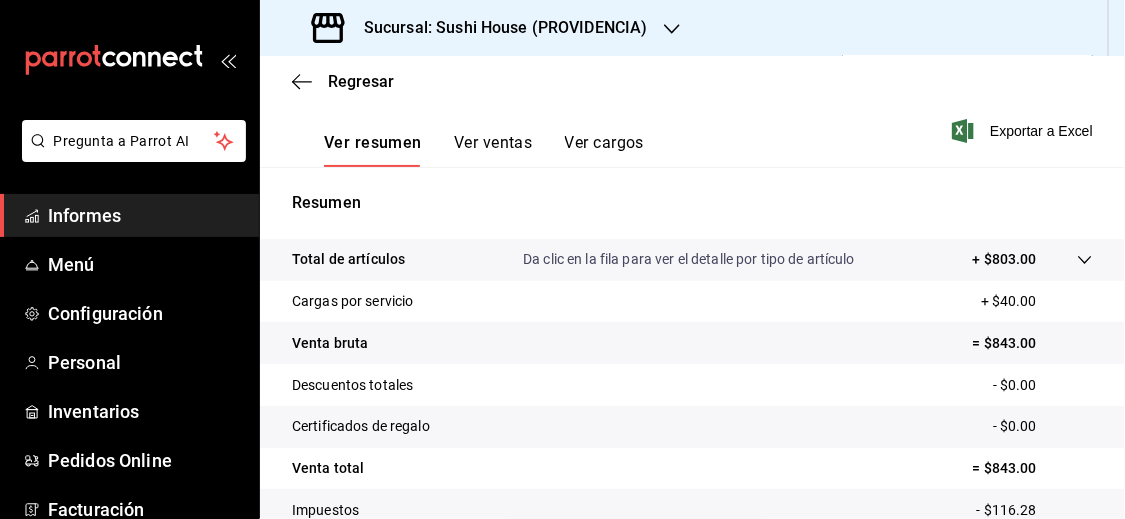 scroll, scrollTop: 302, scrollLeft: 0, axis: vertical 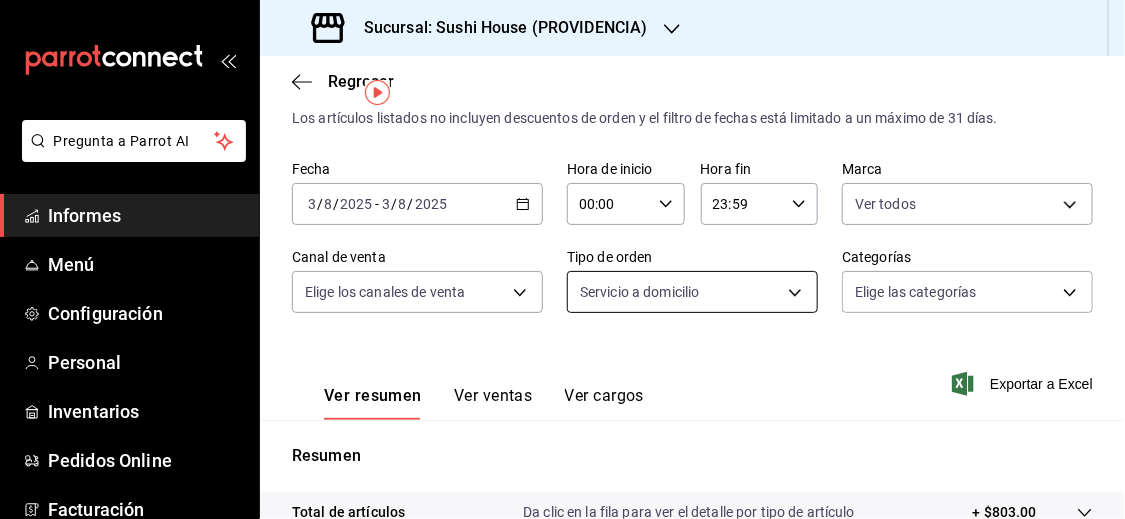 click on "Fecha [DATE] [DATE] - [DATE] [DATE] Hora de inicio 00:00 Hora de inicio Hora fin 23:59 Hora fin Marca Ver todos [UUID],[UUID],[UUID],[UUID],[UUID] Canal de venta Ver todos Tipo de orden Servicio a domicilio [UUID] Categorías Elige las categorías Ver resumen Ver ventas Ver cargos Exportar a Excel Resumen Total de artículos Da clic en la fila para ver el detalle por tipo de artículo + $803.00 Cargas por servicio + $40.00" at bounding box center [562, 259] 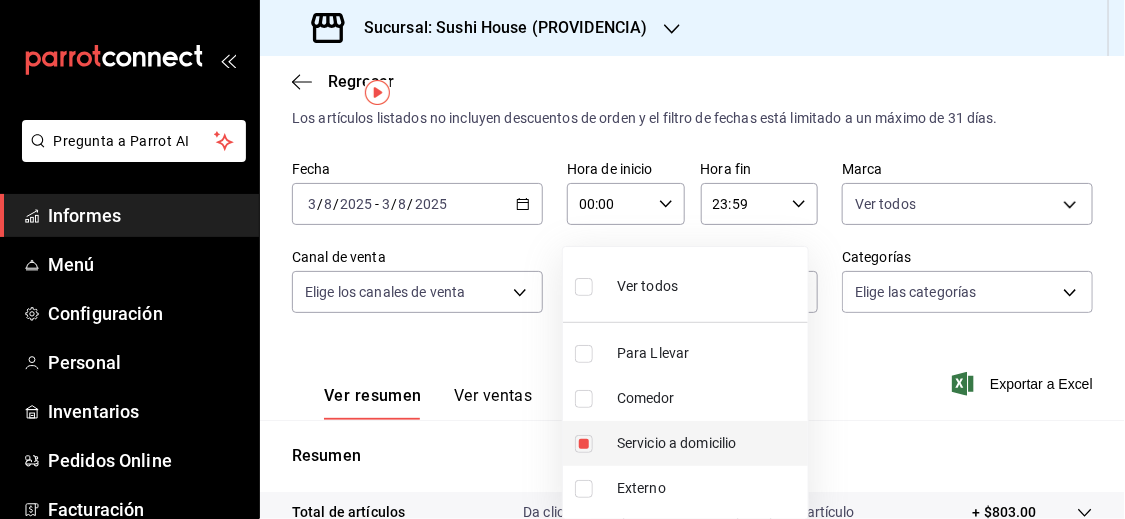 click at bounding box center (584, 444) 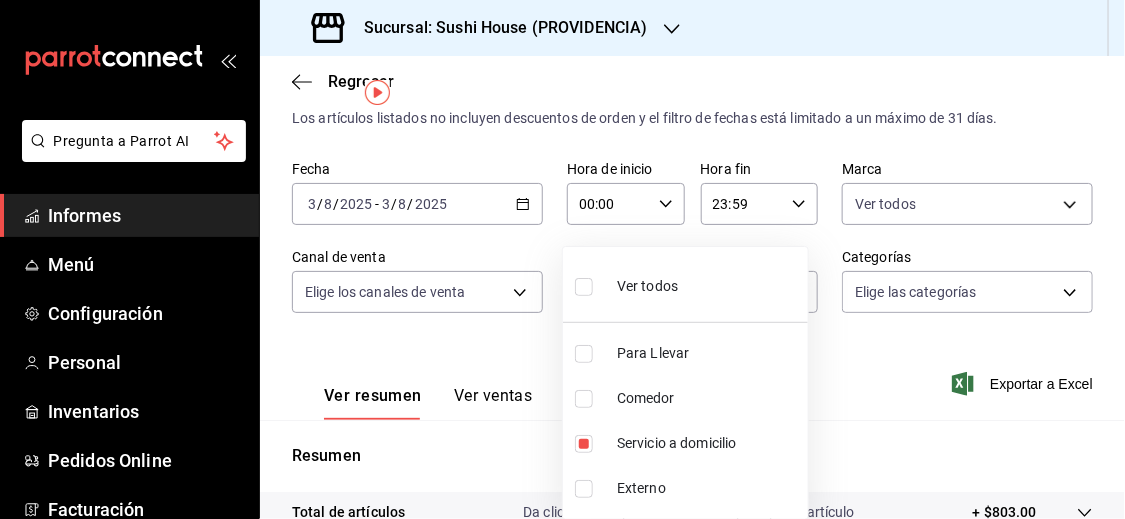 type 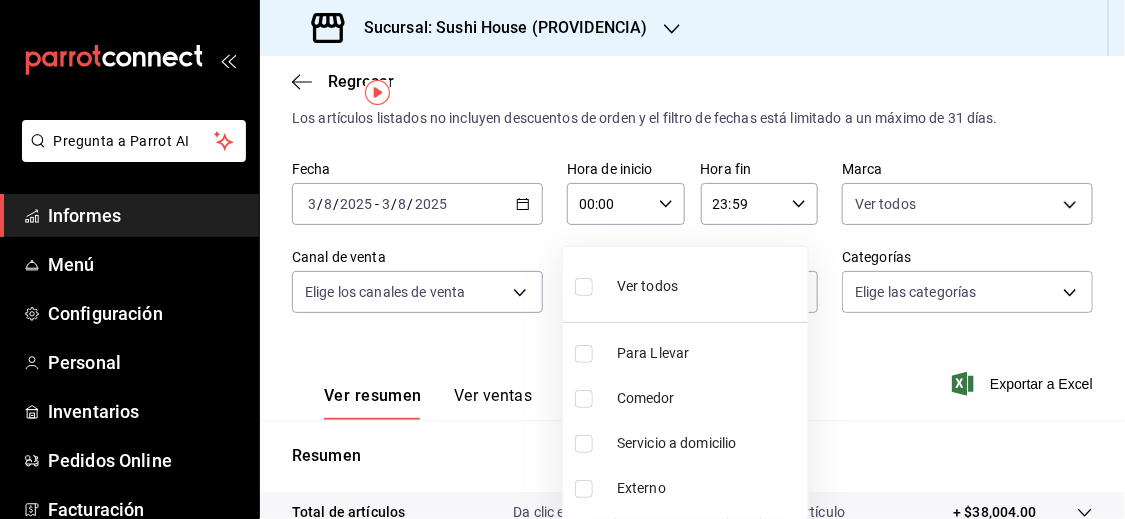 click at bounding box center (562, 259) 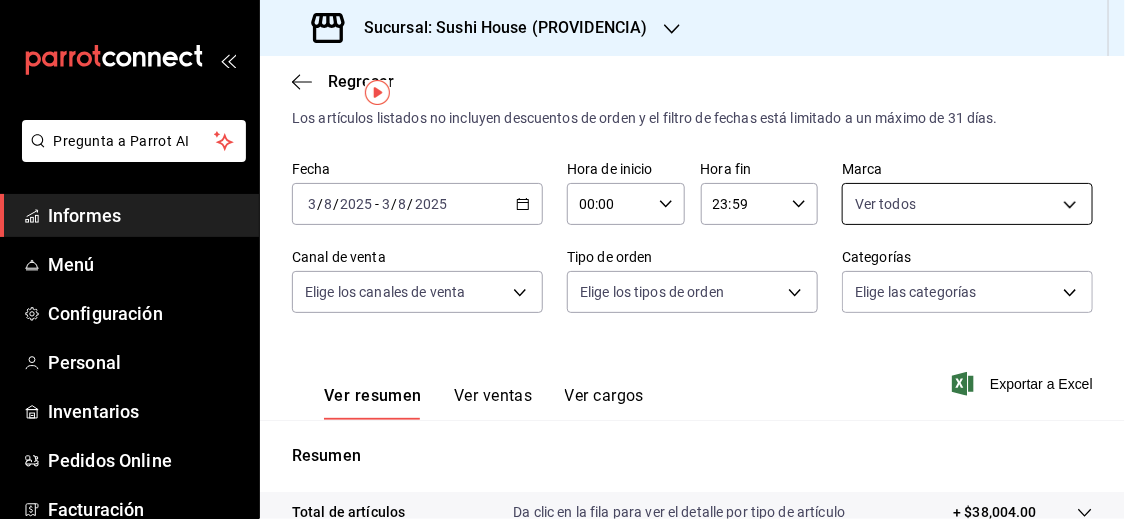 click on "Pregunta a Parrot AI Informes   Menú   Configuración   Personal   Inventarios   Pedidos Online   Facturación   Suscripción   Ayuda Recomendar loro   Sushi Express multiusuario   Sugerir nueva función   Sucursal: Sushi House ([LOCATION]) Regresar Ventas Los artículos listados no incluyen descuentos de orden y el filtro de fechas está limitado a un máximo de 31 días. Fecha [DATE] [DATE] - [DATE] [DATE] Hora de inicio 00:00 Hora de inicio Hora fin 23:59 Hora fin Marca Ver todos [UUID],[UUID],[UUID],[UUID],[UUID] Canal de venta Elige los canales de venta Tipo de orden Elige los tipos de orden Categorías Elige las categorías Ver resumen Ver ventas Ver cargos Exportar a Excel Resumen Total de artículos Da clic en la fila para ver el detalle por tipo de artículo + $38,004.00 Cargas por servicio + $40.00 Venta bruta = $38,044.00 - $0.00" at bounding box center [562, 259] 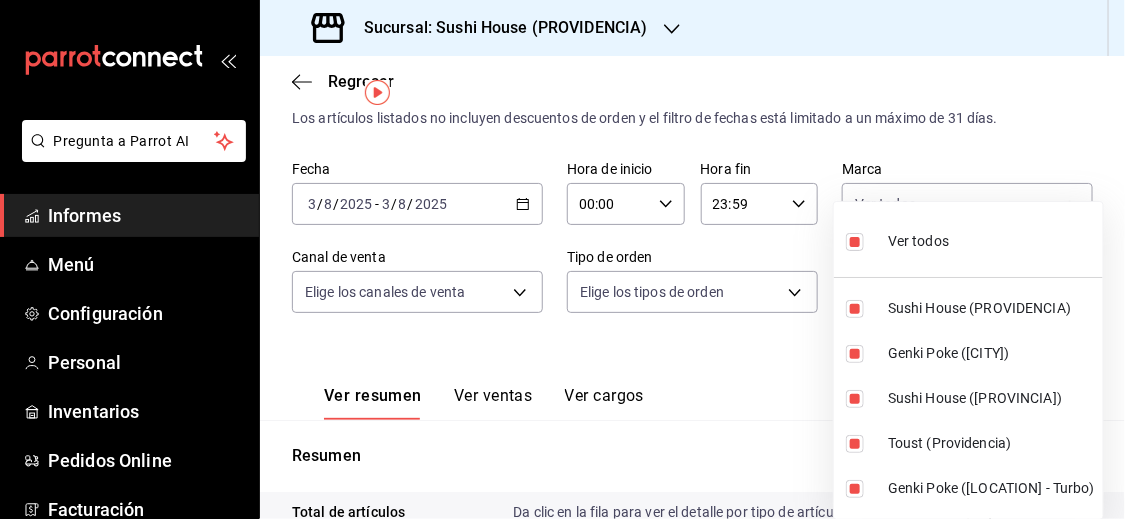 click at bounding box center (855, 242) 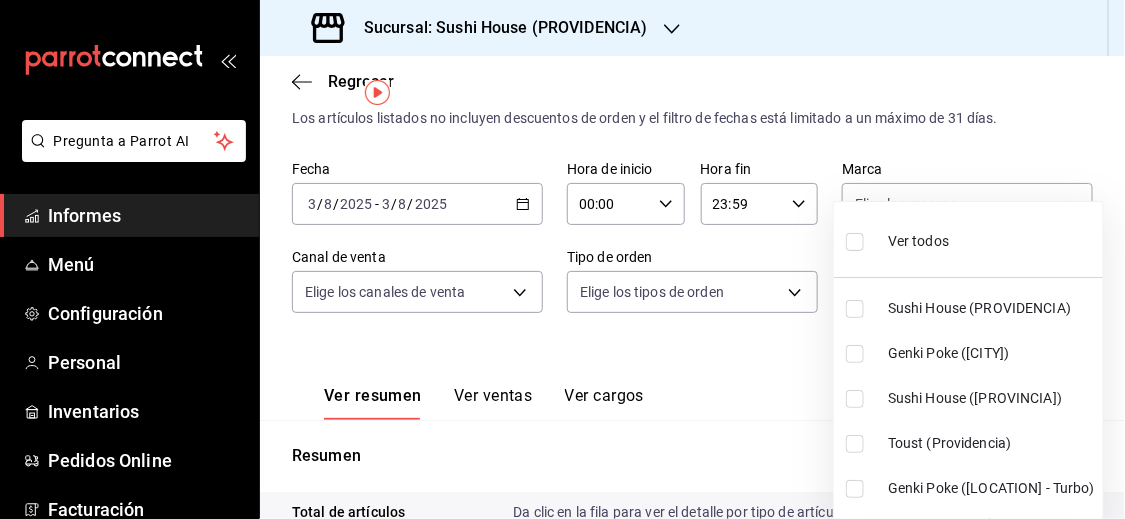 click at bounding box center [855, 309] 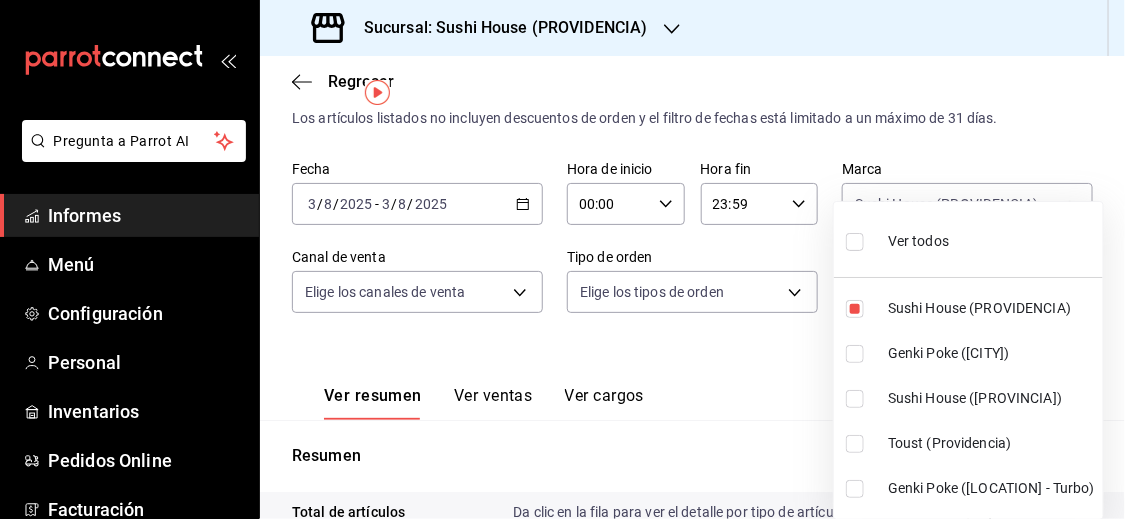 click at bounding box center [855, 399] 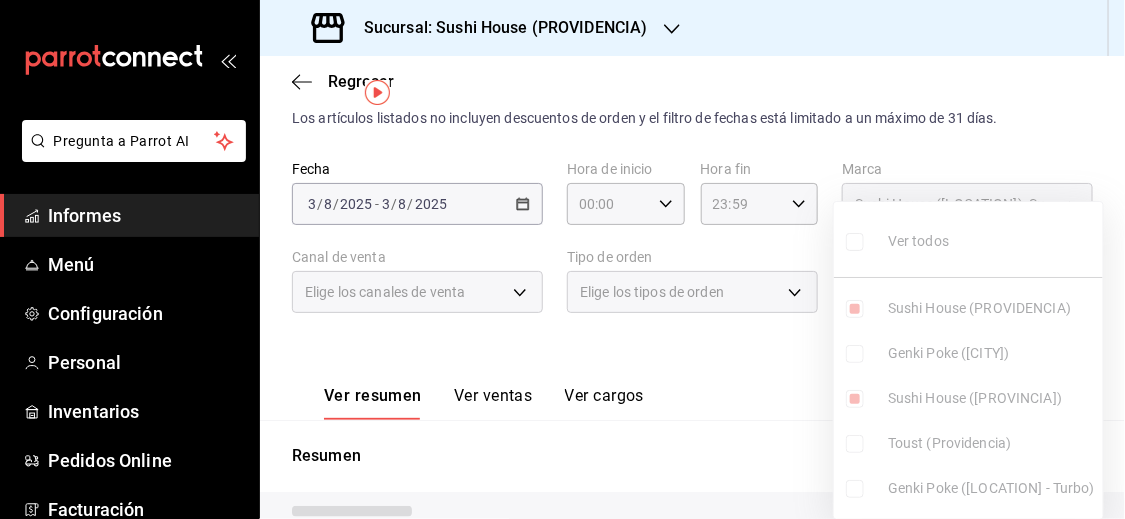 click at bounding box center [562, 259] 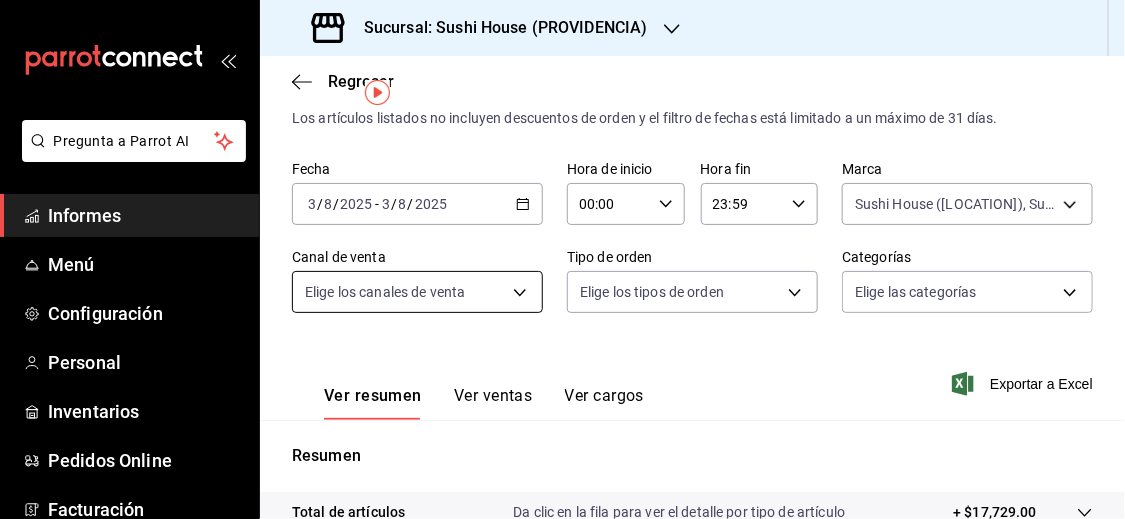 click on "Pregunta a Parrot AI Informes   Menú   Configuración   Personal   Inventarios   Pedidos Online   Facturación   Suscripción   Ayuda Recomendar loro   Sushi Express multiusuario   Sugerir nueva función   Sucursal: Sushi House ([LOCATION]) Regresar Ventas Los artículos listados no incluyen descuentos de orden y el filtro de fechas está limitado a un máximo de 31 días. Fecha [DATE] [DATE] - [DATE] [DATE] Hora de inicio 00:00 Hora de inicio Hora fin 23:59 Hora fin Marca Sushi House ([LOCATION]), Sushi House ([LOCATION]) [UUID],[UUID] Canal de venta Elige los canales de venta Tipo de orden Elige los tipos de orden Categorías Elige las categorías Ver resumen Ver ventas Ver cargos Exportar a Excel Resumen Total de artículos Da clic en la fila para ver el detalle por tipo de artículo + $17,729.00 Cargas por servicio + $20.00 Venta bruta = $17,749.00 Descuentos totales - $1,610.15 Certificados de regalo - $0.00 Venta total" at bounding box center (562, 259) 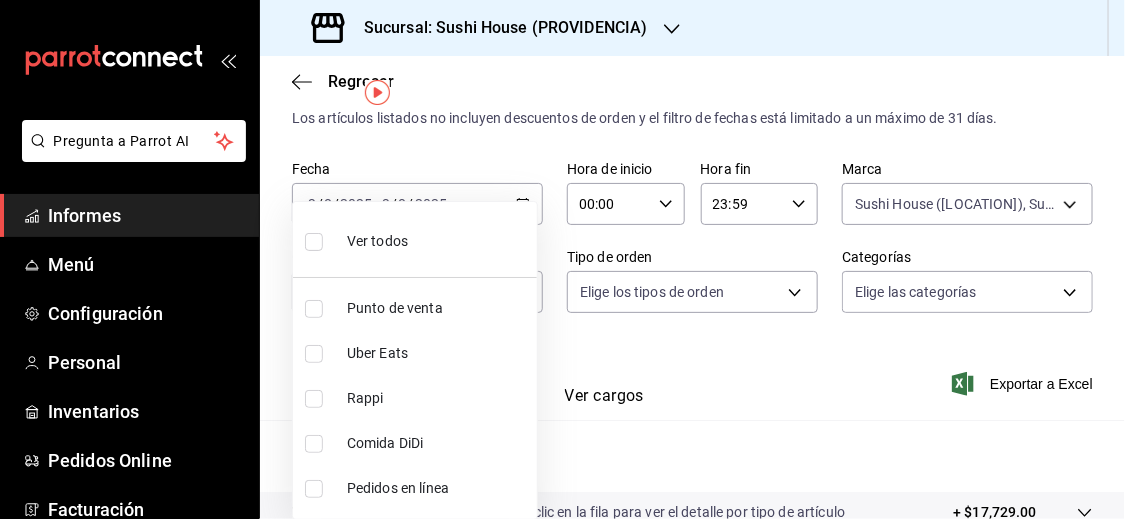 click at bounding box center [314, 399] 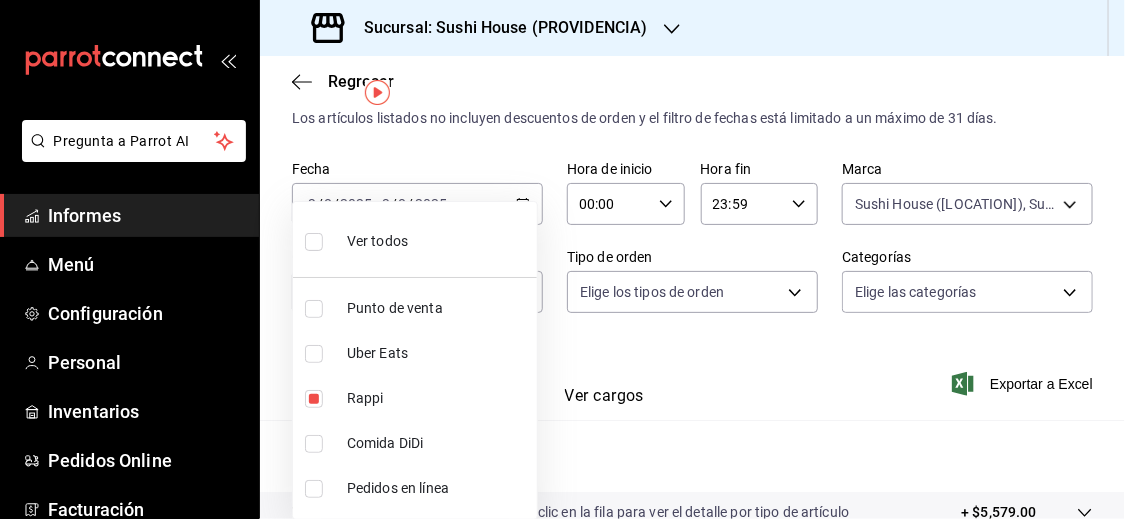 click at bounding box center (562, 259) 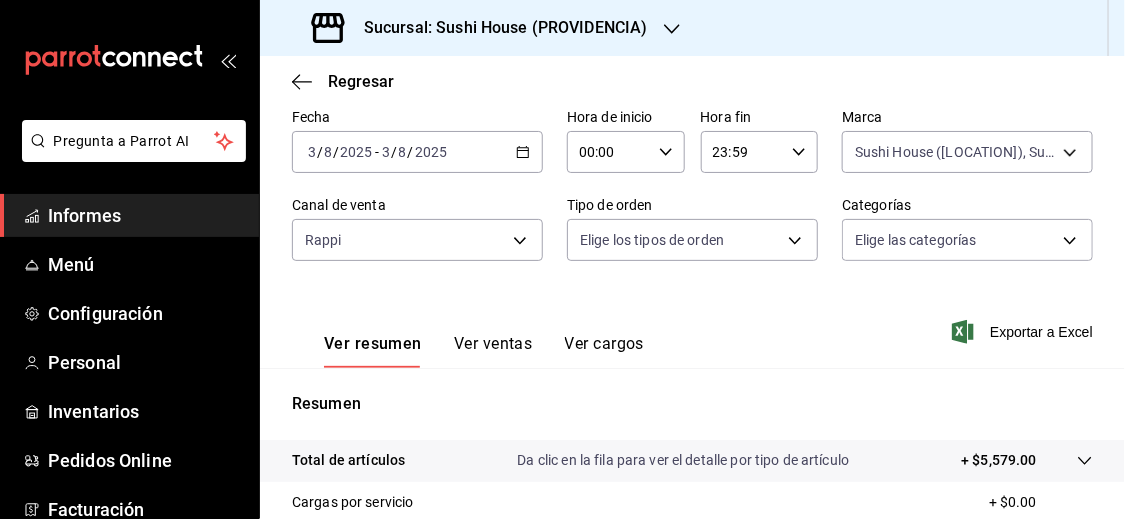 scroll, scrollTop: 95, scrollLeft: 0, axis: vertical 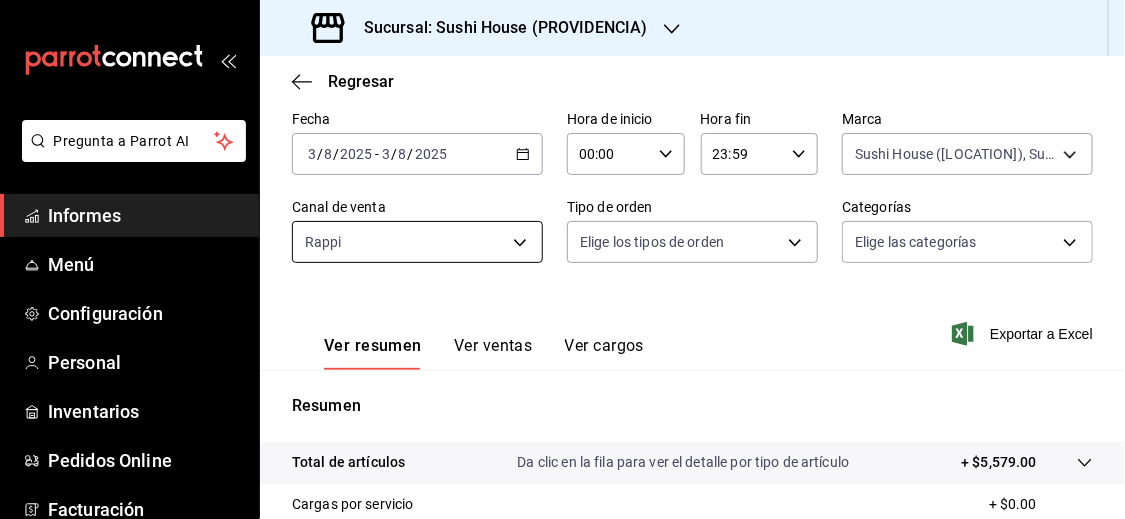 click on "Pregunta a Parrot AI Informes   Menú   Configuración   Personal   Inventarios   Pedidos Online   Facturación   Suscripción   Ayuda Recomendar loro   Sushi Express multiusuario   Sugerir nueva función   Sucursal: Sushi House ([PROVINCIA]) Regresar Ventas Los artículos listados no incluyen descuentos de orden y el filtro de fechas está limitado a un máximo de 31 días. Fecha [DATE] [DATE] - [DATE] [DATE] Hora de inicio 00:00 Hora de inicio Hora fin 23:59 Hora fin Marca Sushi House ([PROVINCIA]), Sushi House ([PROVINCIA]) [UUID],[UUID] Canal de venta Rappi RAPPI Tipo de orden Elige los tipos de orden Categorías Elige las categorías Ver resumen Ver ventas Ver cargos Exportar a Excel Resumen Total de artículos Da clic en la fila para ver el detalle por tipo de artículo + $5,579.00 Cargas por servicio + $0.00 Venta bruta = $5,579.00 Descuentos totales - $1,414.30 Certificados de regalo - $0.00 Venta total = $4,164.70   Menú" at bounding box center [562, 259] 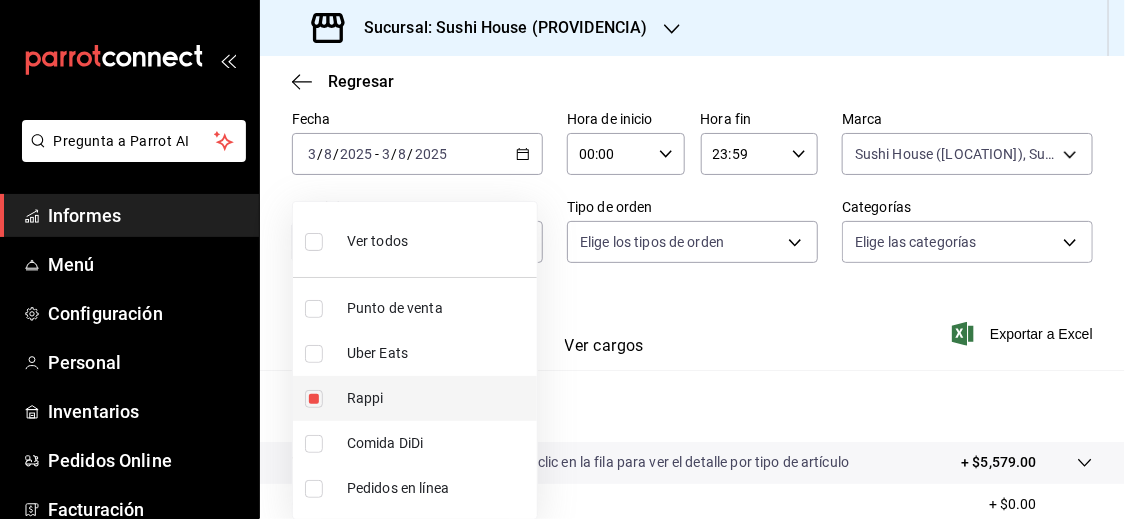 click at bounding box center (314, 399) 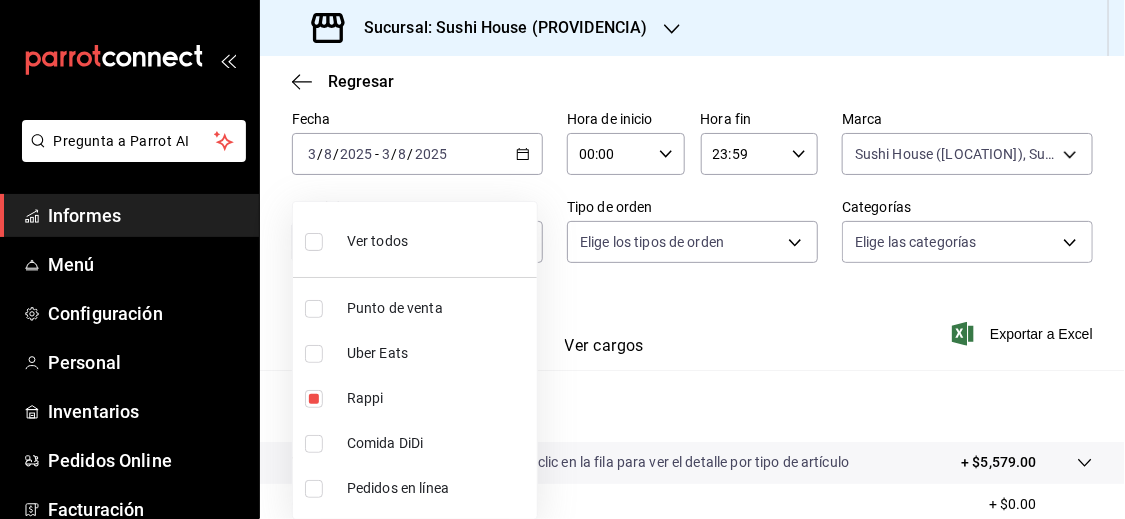 type 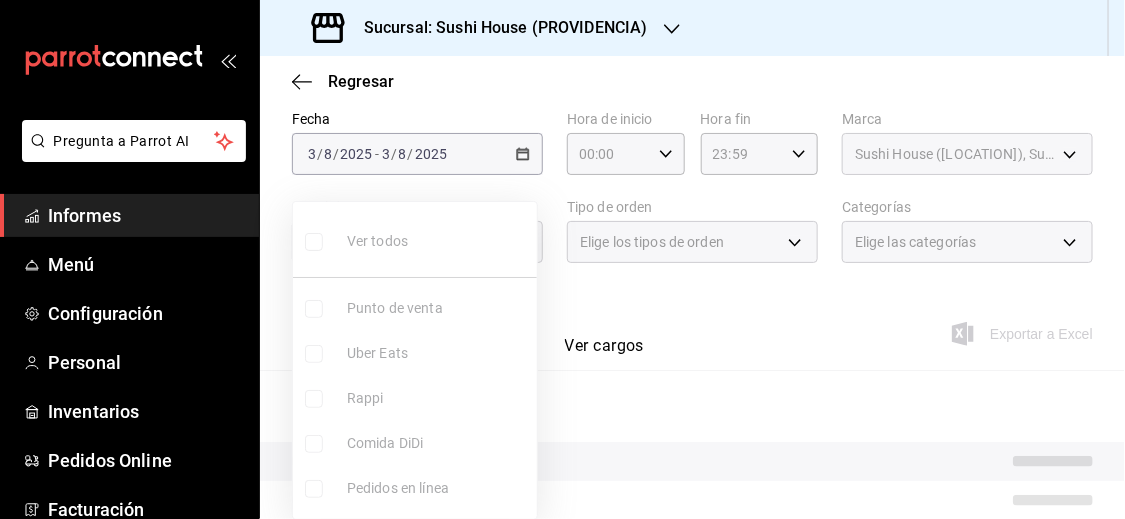 click on "Ver todos Punto de venta Uber Eats Rappi Comida DiDi Pedidos en línea" at bounding box center [415, 360] 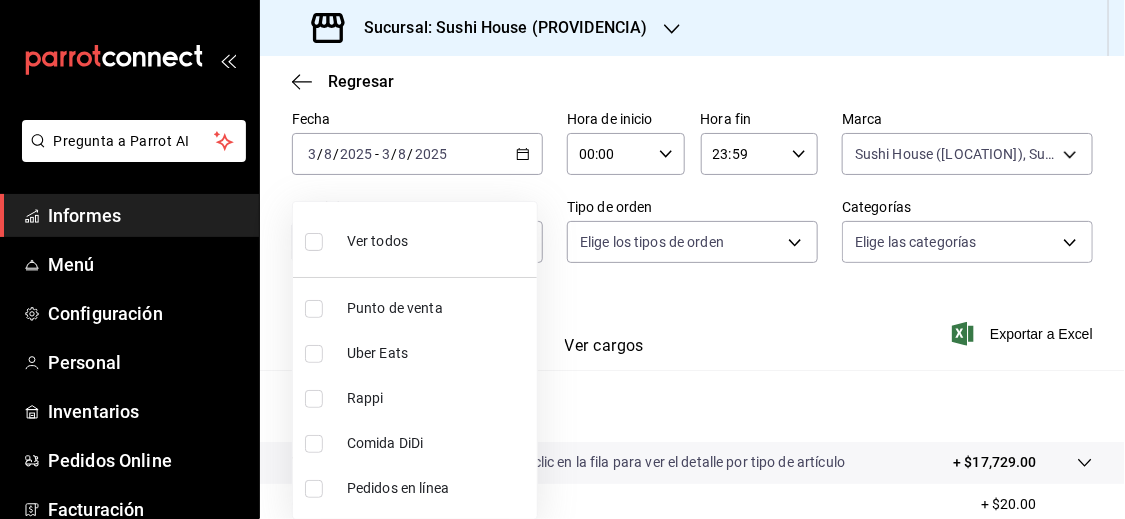 click at bounding box center [314, 354] 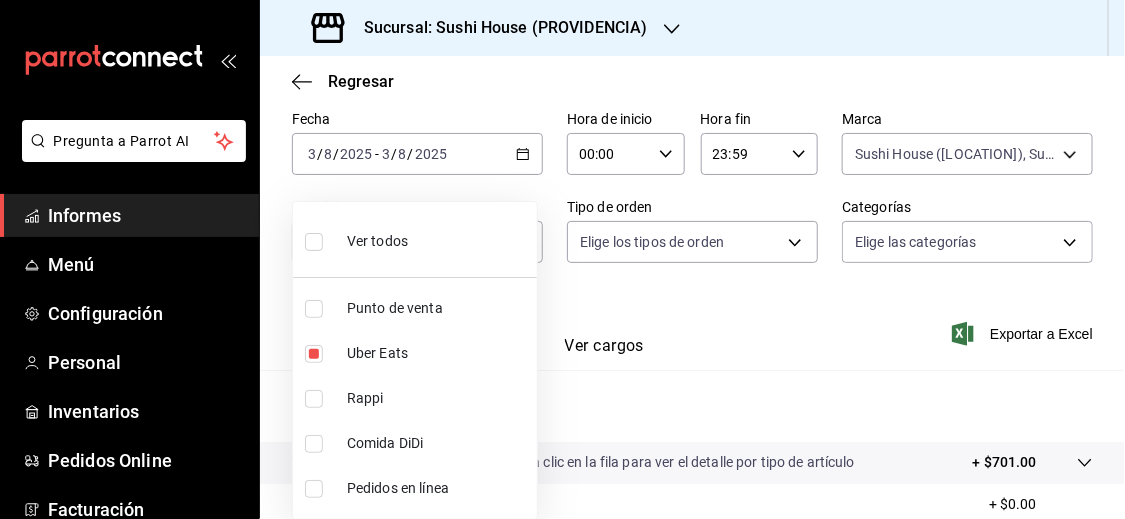 click at bounding box center (562, 259) 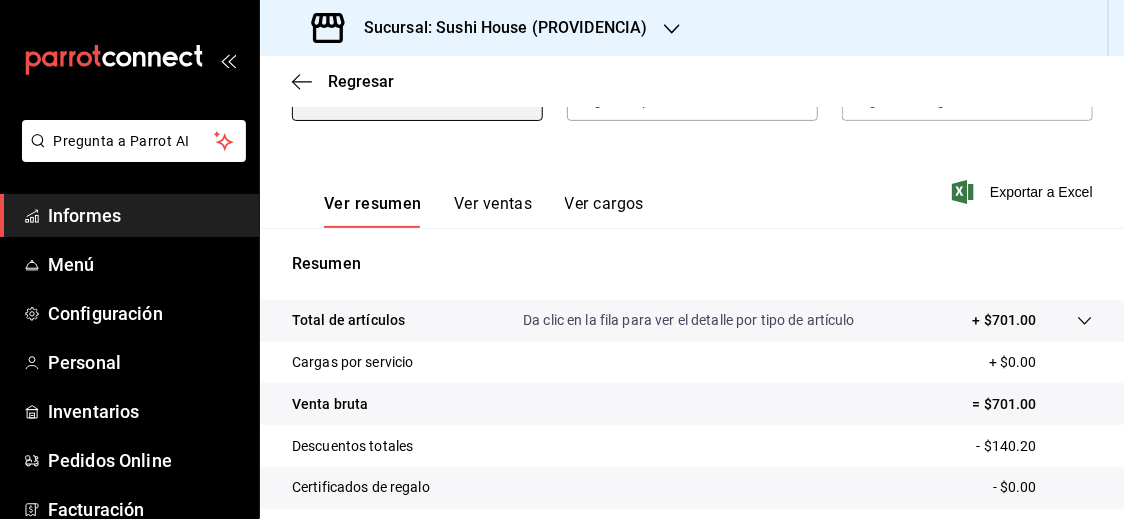 scroll, scrollTop: 329, scrollLeft: 0, axis: vertical 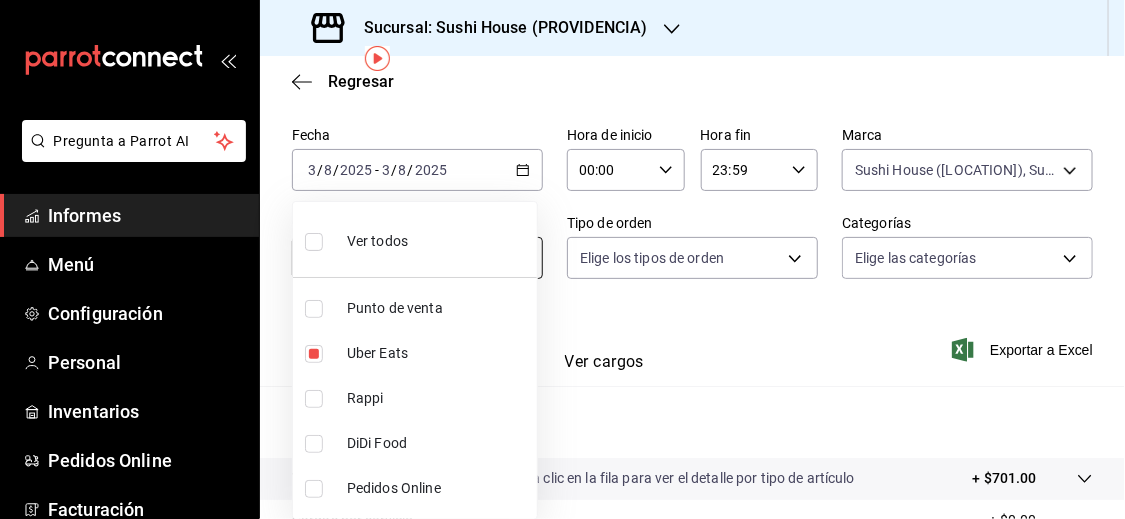 click on "Fecha [DATE] [DATE] - [DATE] [DATE] Hora de inicio 00:00 Hora de inicio Hora fin 23:59 Hora fin Marca Sushi House ([CITY]), Sushi House ([CITY]) [UUID],[UUID],d977e9e1-94a5-4c72-ae82-989a1b0a3219 Canal de venta Uber Eats UBER_EATS Tipo de orden Elige los tipos de orden Categorías Elige las categorías Ver resumen Ver ventas Ver cargos Exportar a Excel Resumen Total de artículos Da clic en la fila para ver el detalle por tipo de artículo + $701.00 Cargas por servicio + $0.00 Venta bruta = $701.00 Descuentos totales - $140.20 Certificados de regalo - $0.00 Venta total = $560.80   Menú" at bounding box center [562, 259] 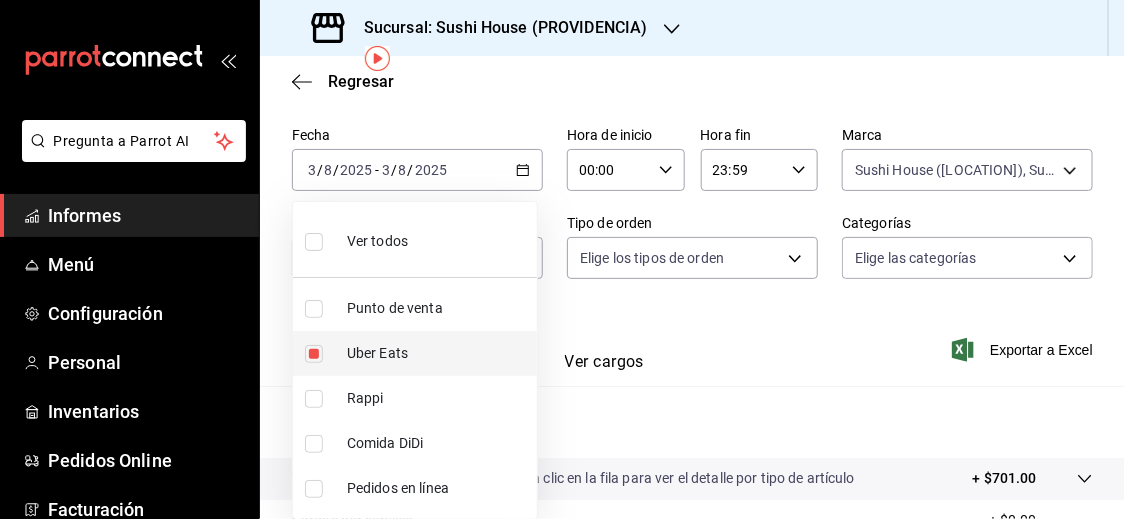 click at bounding box center [314, 354] 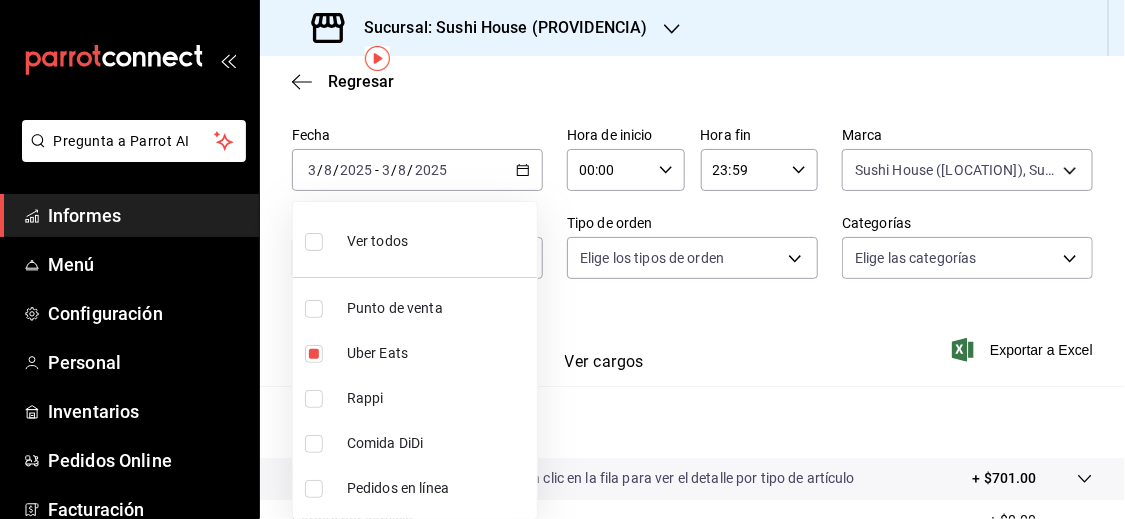 type 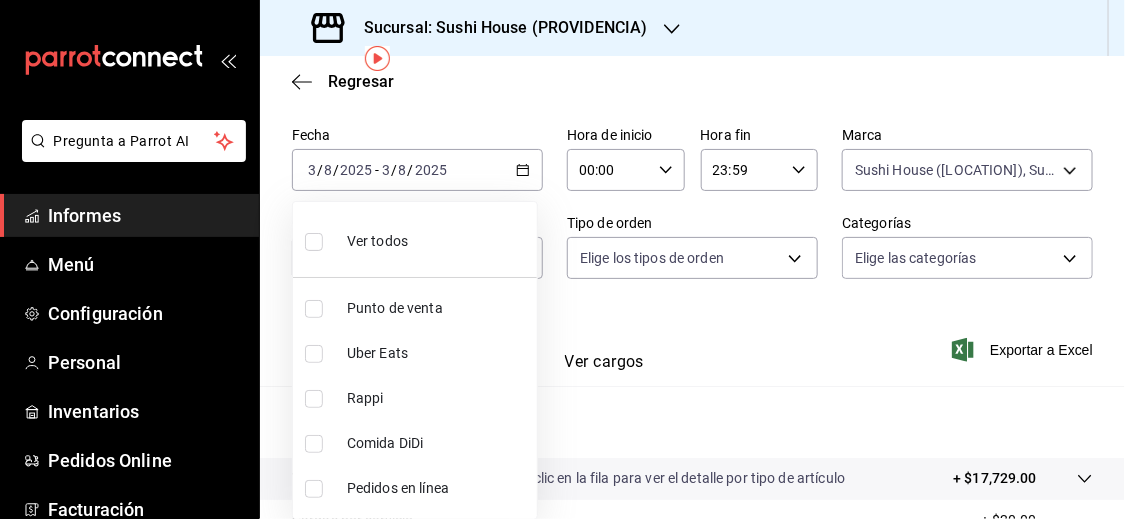 click at bounding box center (314, 444) 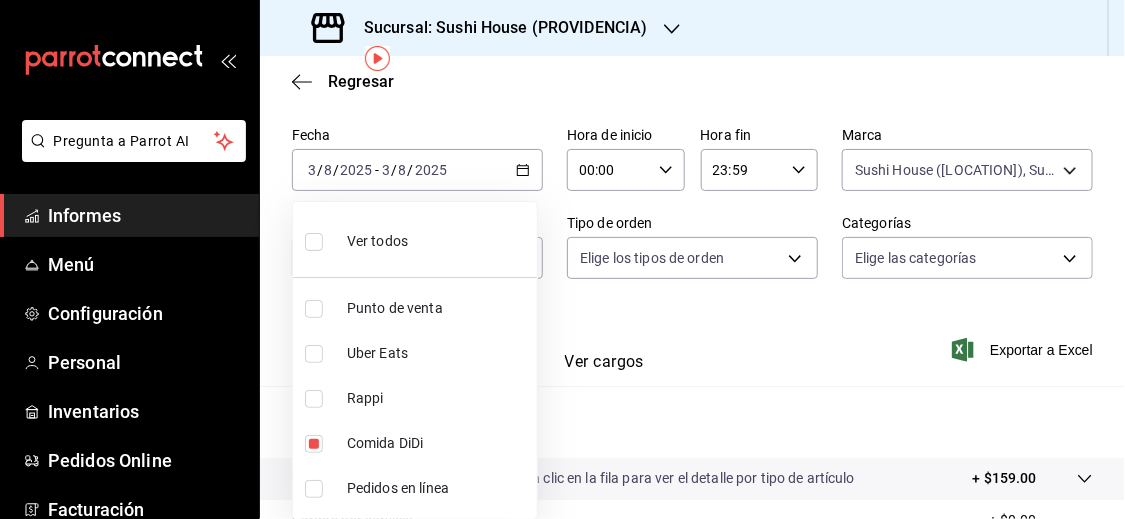 click at bounding box center [562, 259] 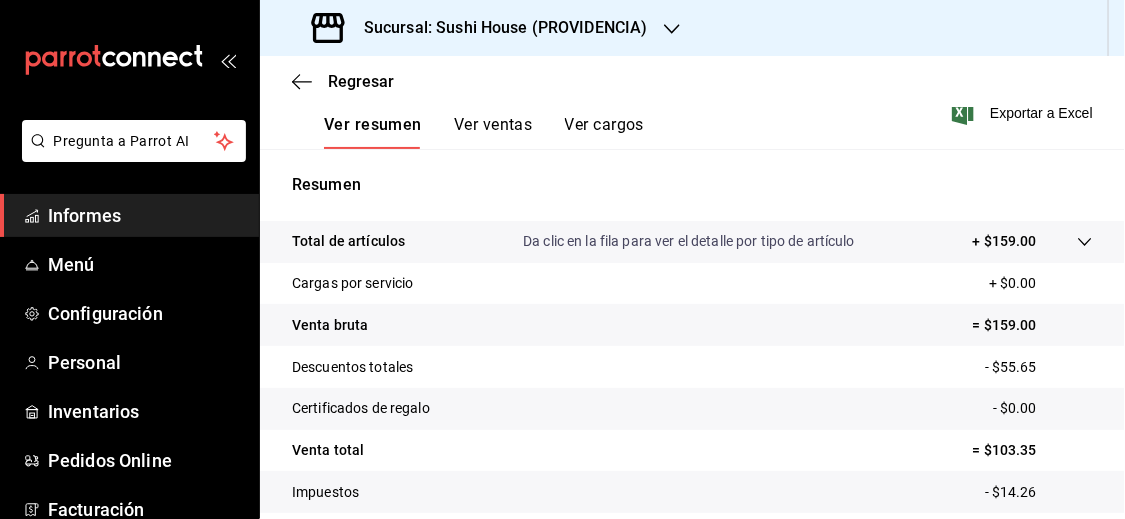scroll, scrollTop: 325, scrollLeft: 0, axis: vertical 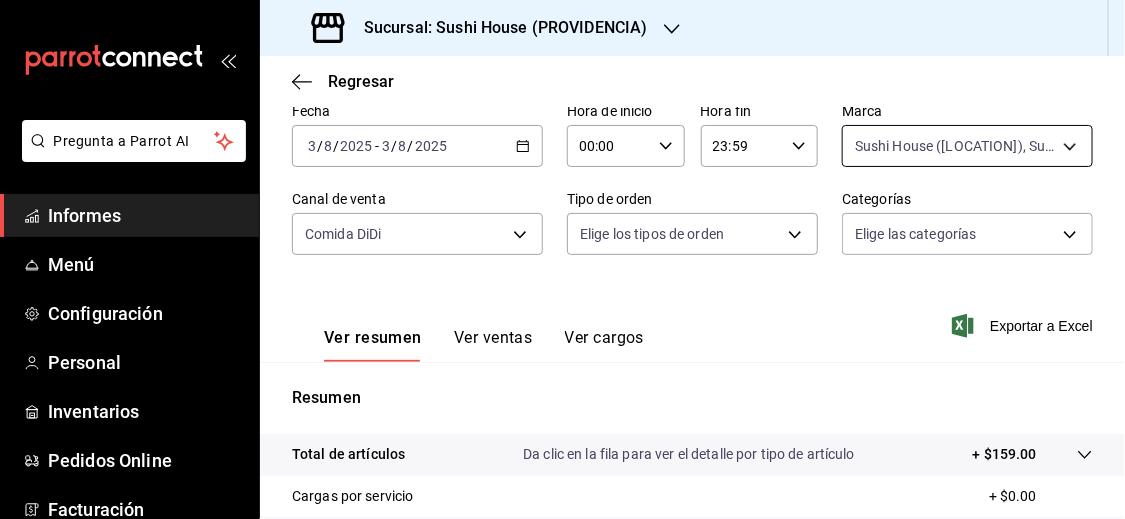 click on "Pregunta a Parrot AI Informes   Menú   Configuración   Personal   Inventarios   Pedidos Online   Facturación   Suscripción   Ayuda Recomendar loro   Sushi Express multiusuario   Sugerir nueva función   Sucursal: Sushi House ([LOCATION]) Regresar Ventas Los artículos listados no incluyen descuentos de orden y el filtro de fechas está limitado a un máximo de 31 días. Fecha [DATE] [DATE] - [DATE] [DATE] Hora de inicio 00:00 Hora de inicio Hora fin 23:59 Hora fin Marca Sushi House ([LOCATION]), Sushi House ([LOCATION]) [UUID],[UUID] Canal de venta Comida DiDi DIDI_FOOD Tipo de orden Elige los tipos de orden Categorías Elige las categorías Ver resumen Ver ventas Ver cargos Exportar a Excel Resumen Total de artículos Da clic en la fila para ver el detalle por tipo de artículo + $159.00 Cargas por servicio + $0.00 Venta bruta = $159.00 Descuentos totales - $55.65 Certificados de regalo - $0.00 Venta total = $103.35" at bounding box center (562, 259) 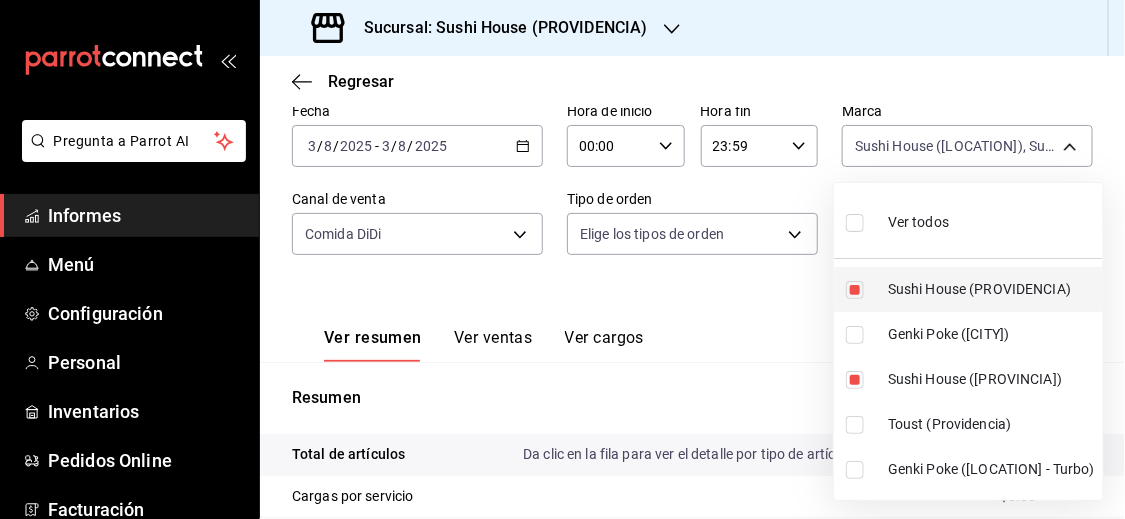 click on "Sushi House (PROVIDENCIA)" at bounding box center [968, 289] 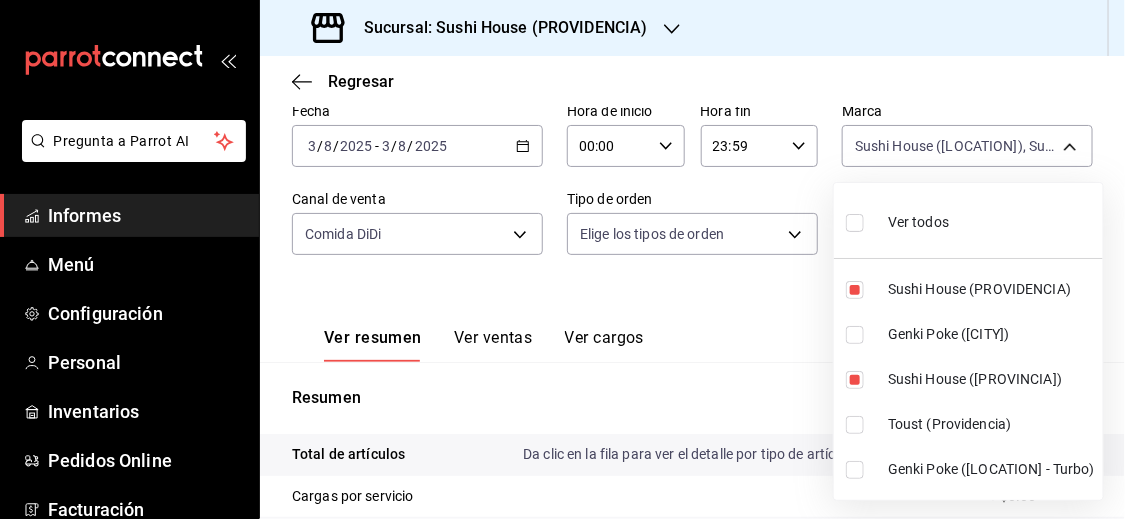 type on "d977e9e1-94a5-4c72-ae82-989a1b0a3219" 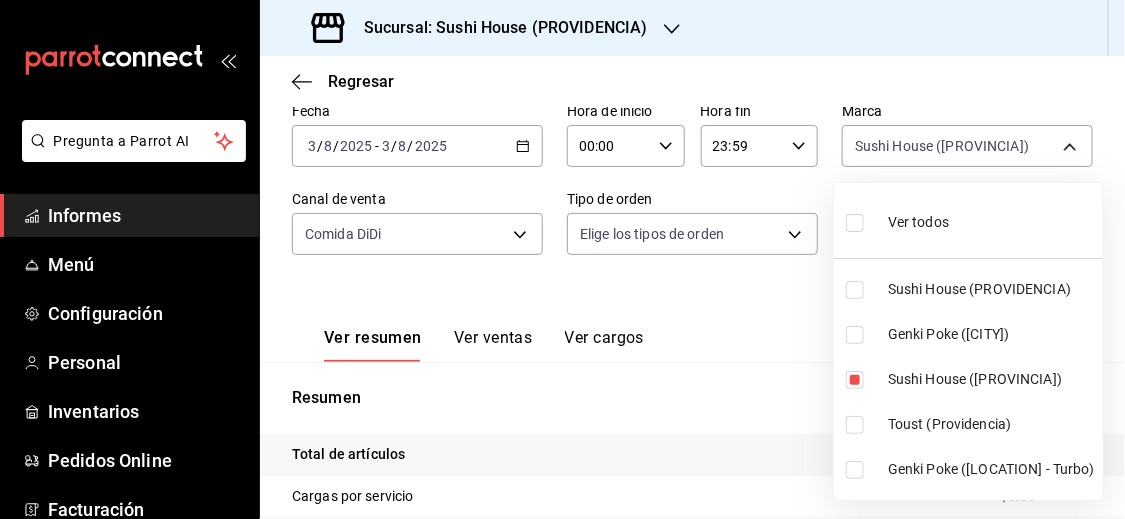 click at bounding box center (855, 335) 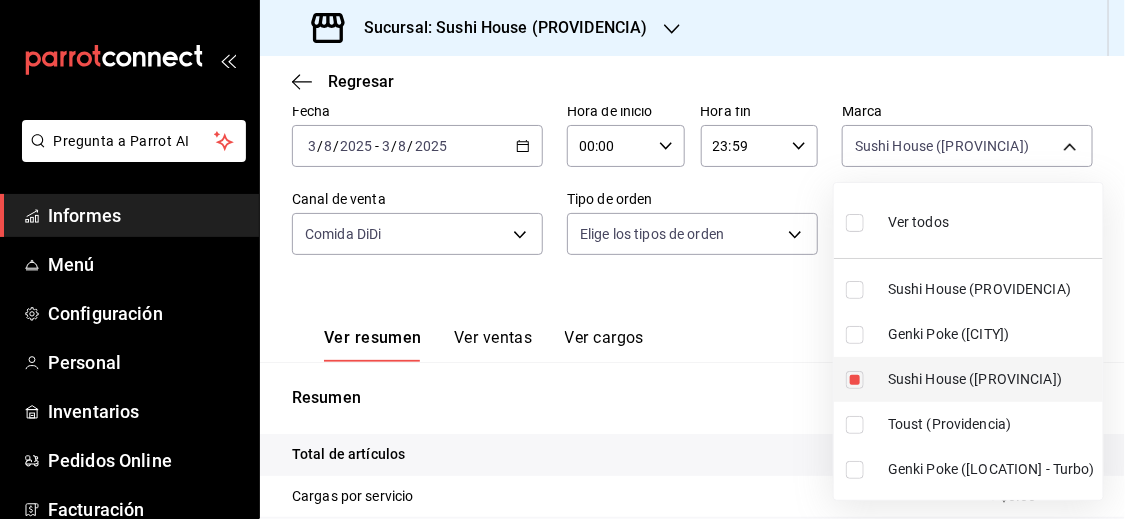 type on "[UUID],[UUID]" 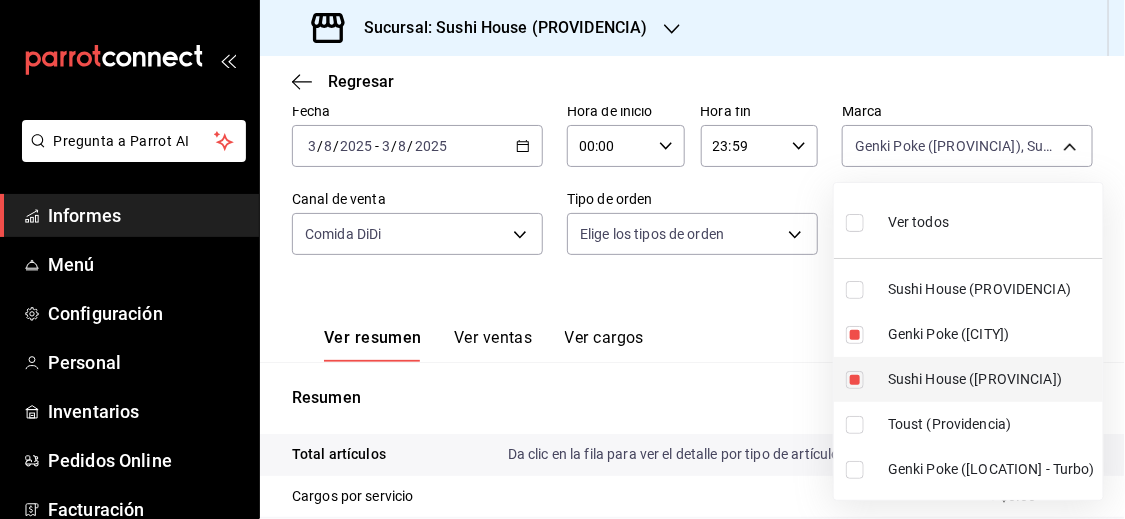 click at bounding box center (855, 380) 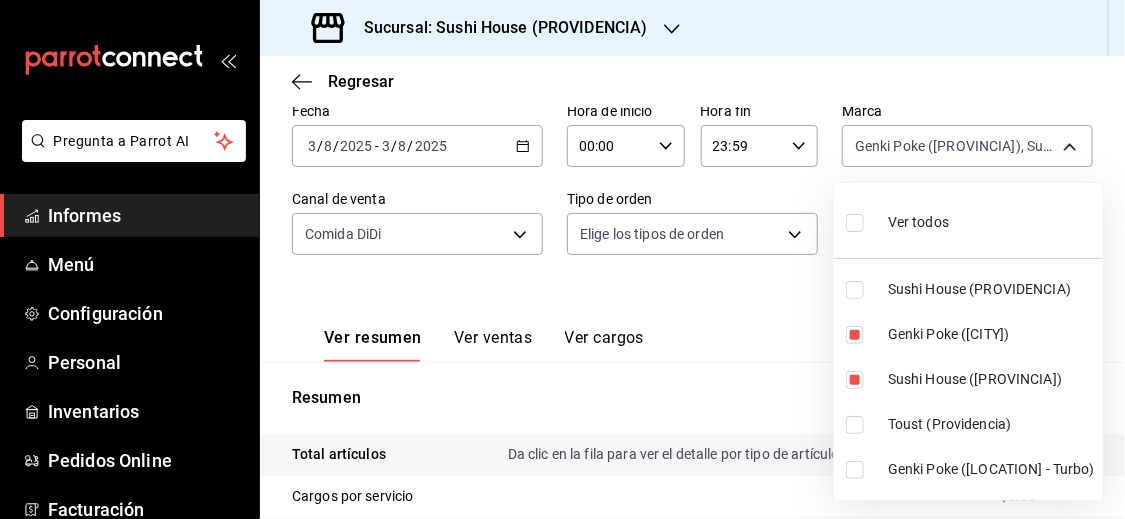 type on "[UUID]" 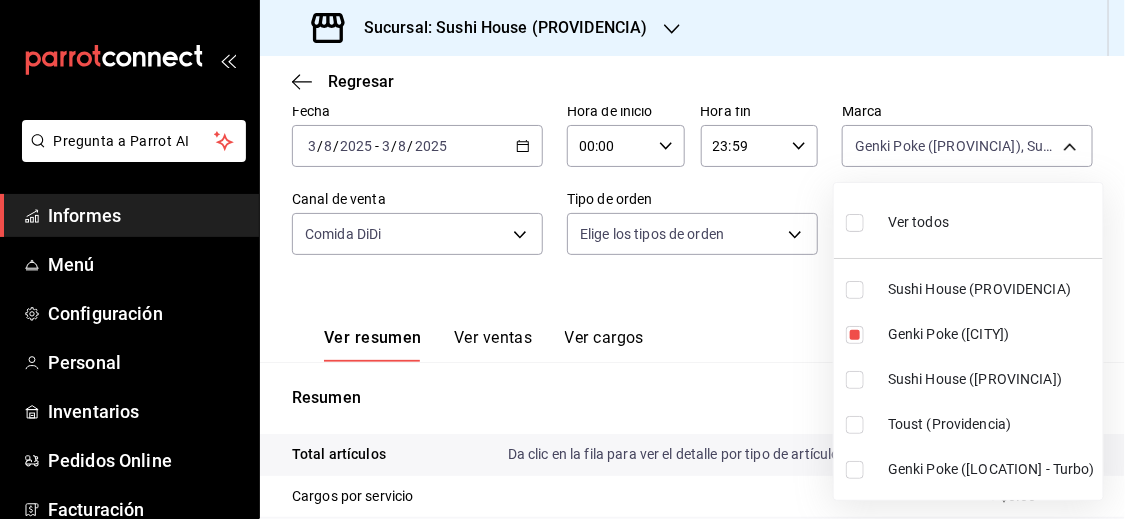 click at bounding box center (855, 470) 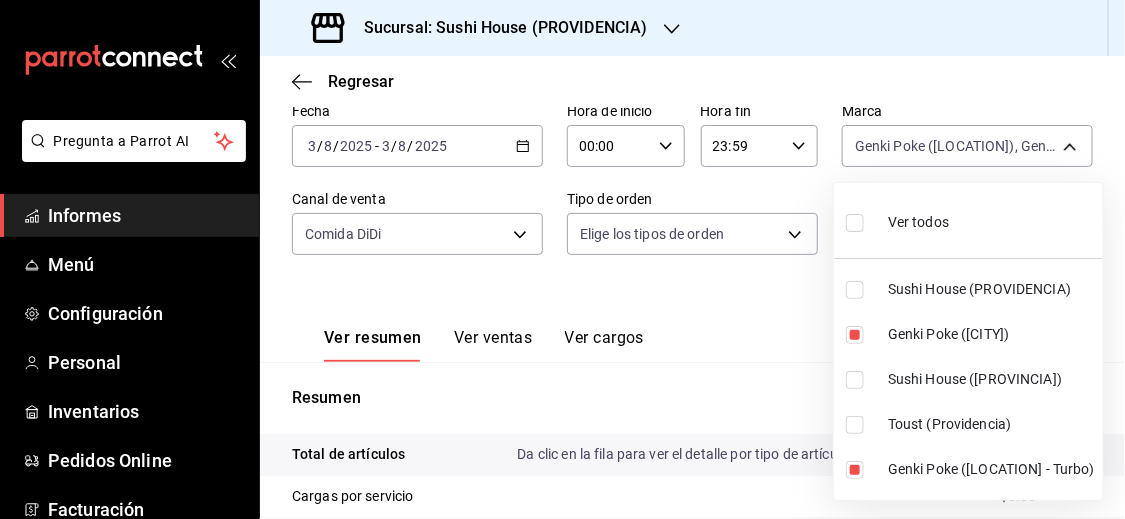 click at bounding box center [562, 259] 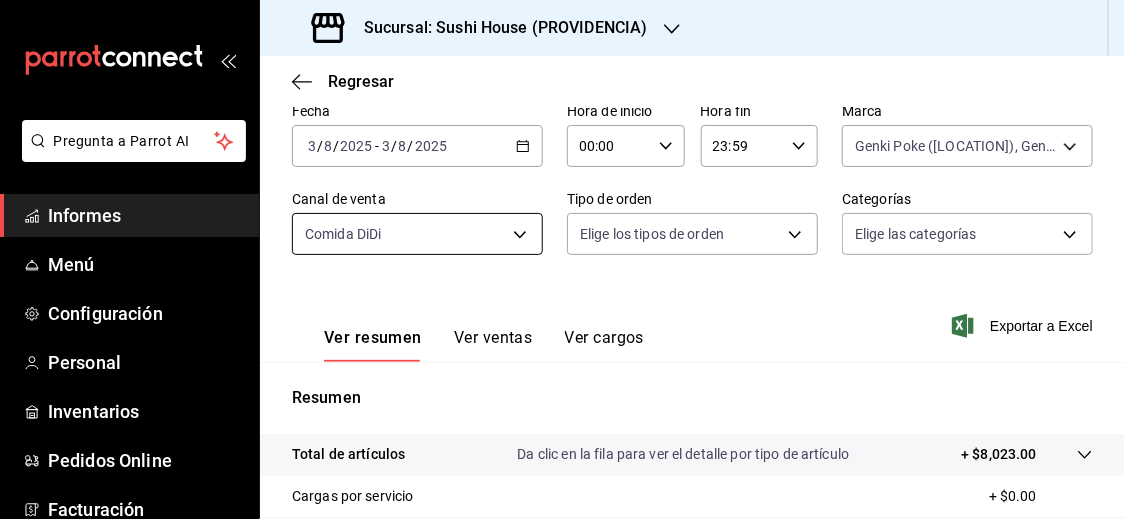 click on "Fecha [DATE] [DATE] - [DATE] [DATE] Hora de inicio 00:00 Hora de inicio Hora fin 23:59 Hora fin Marca Genki Poke ([CITY]), Genki Poke ([CITY] - Turbo) [UUID],[UUID],d15e84b3-8363-4ee1-9a15-630b08c6c652 Canal de venta Comida DiDi DIDI_FOOD Tipo de orden Elige los tipos de orden Categorías Elige las categorías Ver resumen Ver ventas Ver cargos Exportar a Excel Resumen Total de artículos Da clic en la fila para ver el detalle por tipo de artículo + $8,023.00 Cargas por servicio + $0.00 Venta bruta = $8,023.00 Descuentos totales - $3,046.35 Certificados de regalo - $0.00 Venta total" at bounding box center (562, 259) 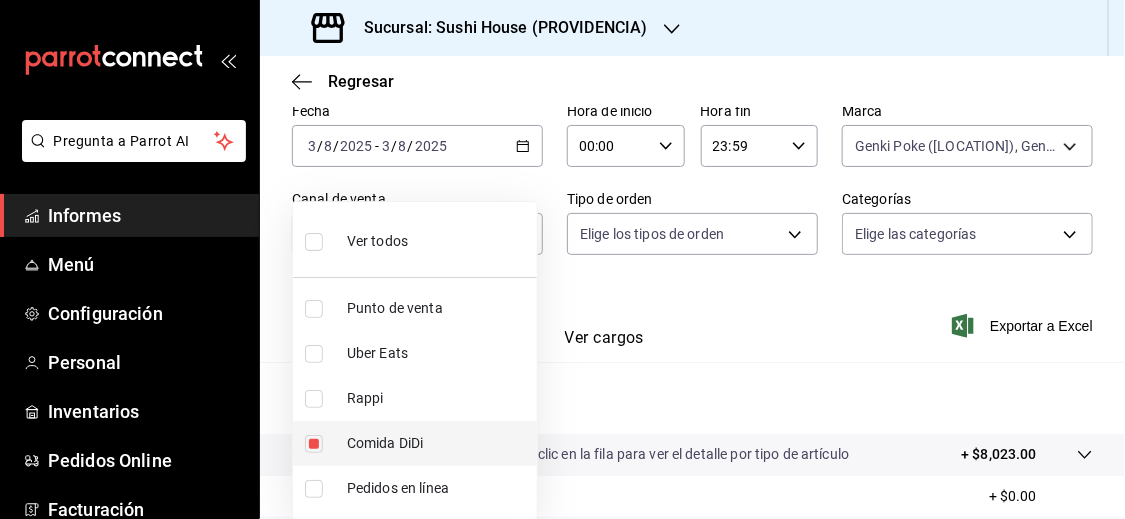 click at bounding box center [314, 444] 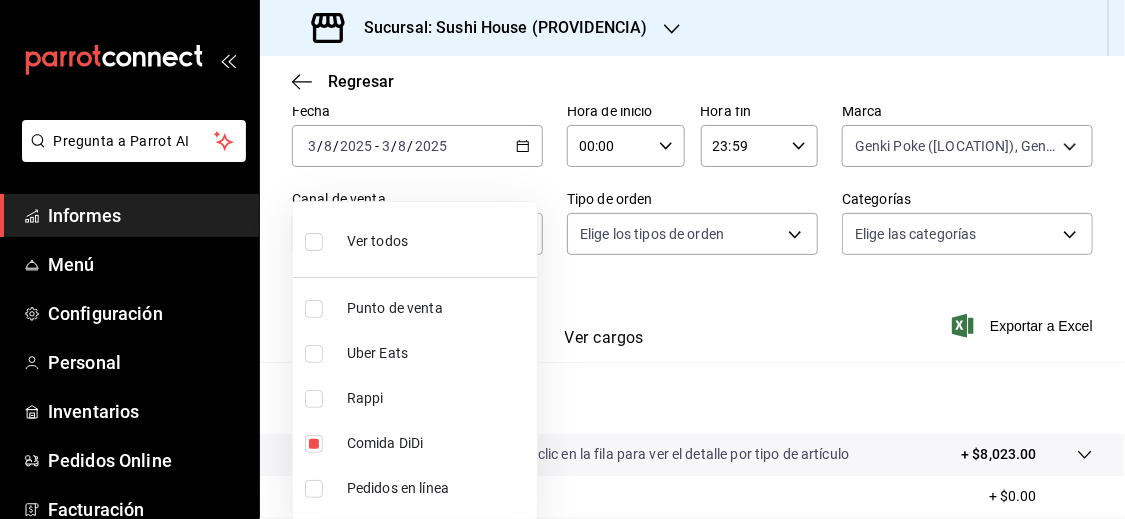 type 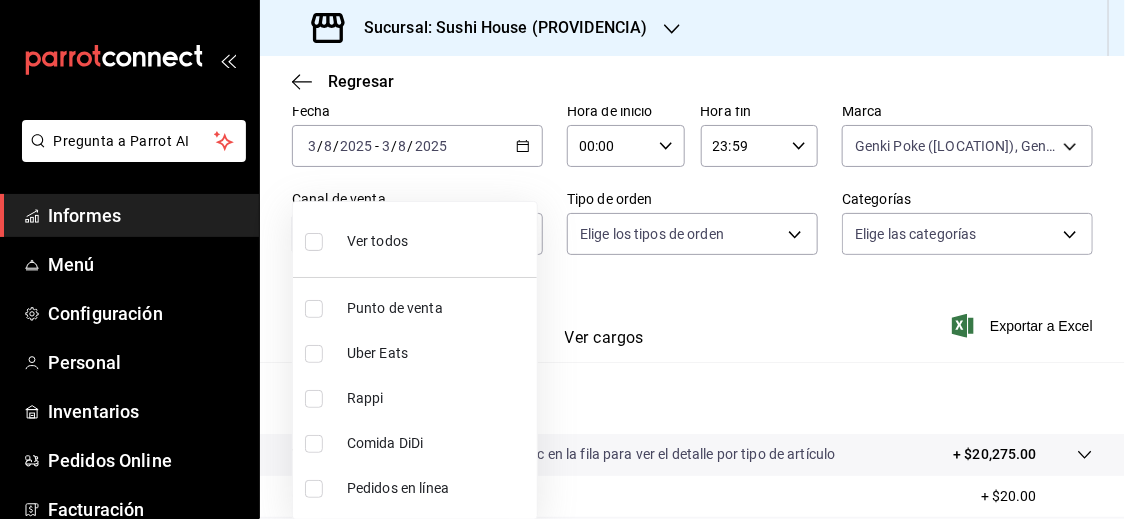 click at bounding box center (314, 399) 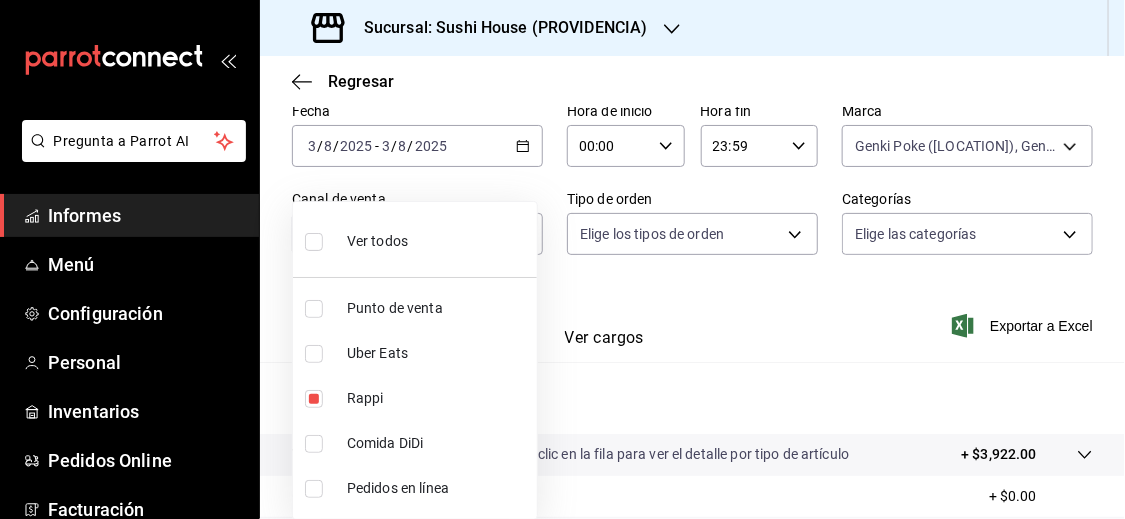 click at bounding box center (562, 259) 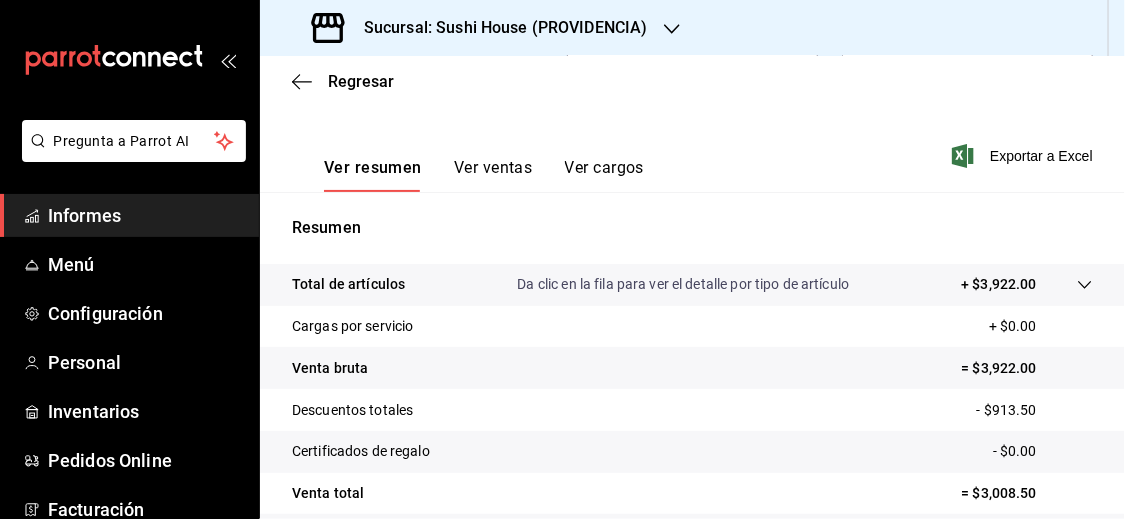 scroll, scrollTop: 339, scrollLeft: 0, axis: vertical 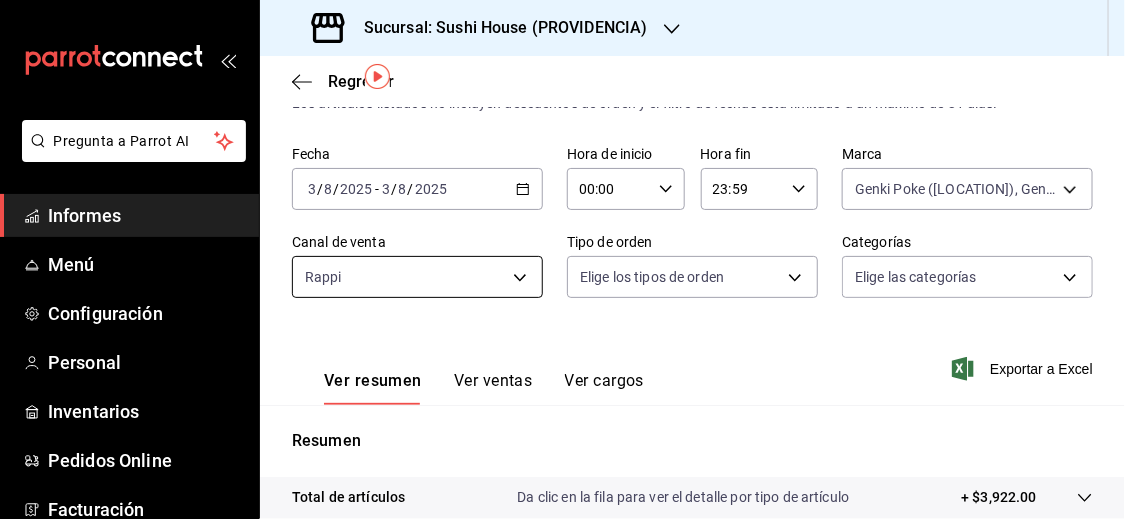 click on "Pregunta a Parrot AI Informes   Menú   Configuración   Personal   Inventarios   Pedidos Online   Facturación   Suscripción   Ayuda Recomendar loro   Sushi Express multiusuario   Sugerir nueva función   Sucursal: Sushi House ([LOCATION]) Regresar Ventas Los artículos listados no incluyen descuentos de orden y el filtro de fechas está limitado a un máximo de 31 días. Fecha [DATE] [DATE] - [DATE] [DATE] Hora de inicio 00:00 Hora de inicio Hora fin 23:59 Hora fin Marca Genki Poke ([LOCATION]), Genki Poke ([LOCATION] - Turbo) [UUID],[UUID] Canal de venta Rappi RAPPI Tipo de orden Elige los tipos de orden Categorías Elige las categorías Ver resumen Ver ventas Ver cargos Exportar a Excel Resumen Total de artículos Da clic en la fila para ver el detalle por tipo de artículo + $3,922.00 Cargas por servicio + $0.00 Venta bruta = $3,922.00 Descuentos totales - $913.50 Certificados de regalo - $0.00 Venta total = $3,008.50" at bounding box center (562, 259) 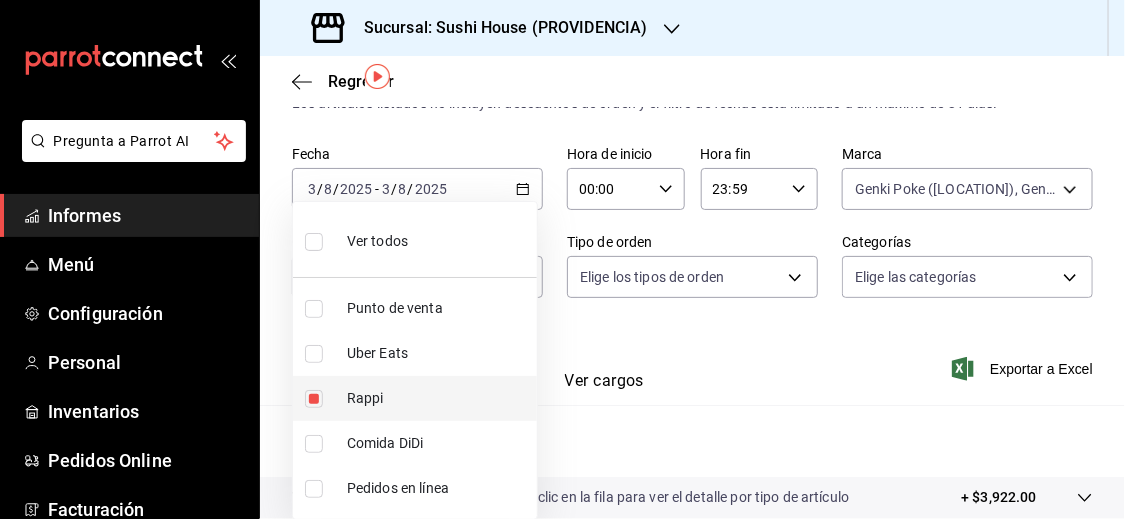 click at bounding box center (314, 399) 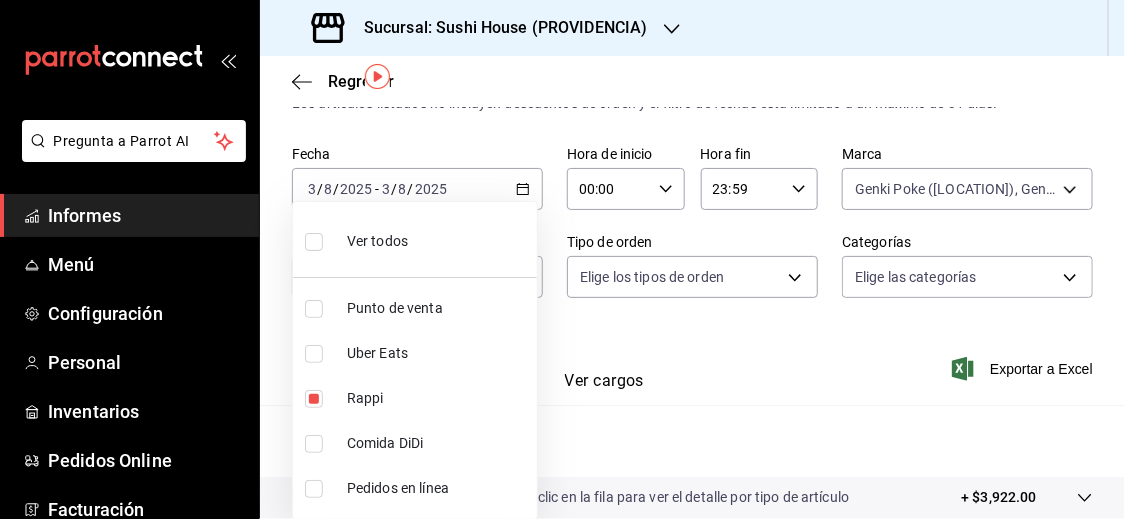 type 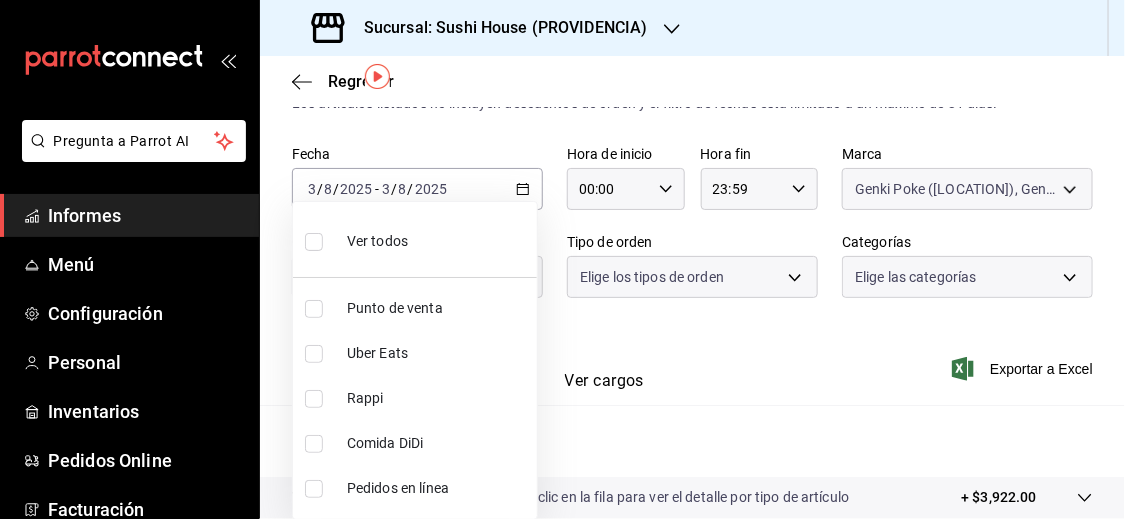 click at bounding box center (314, 354) 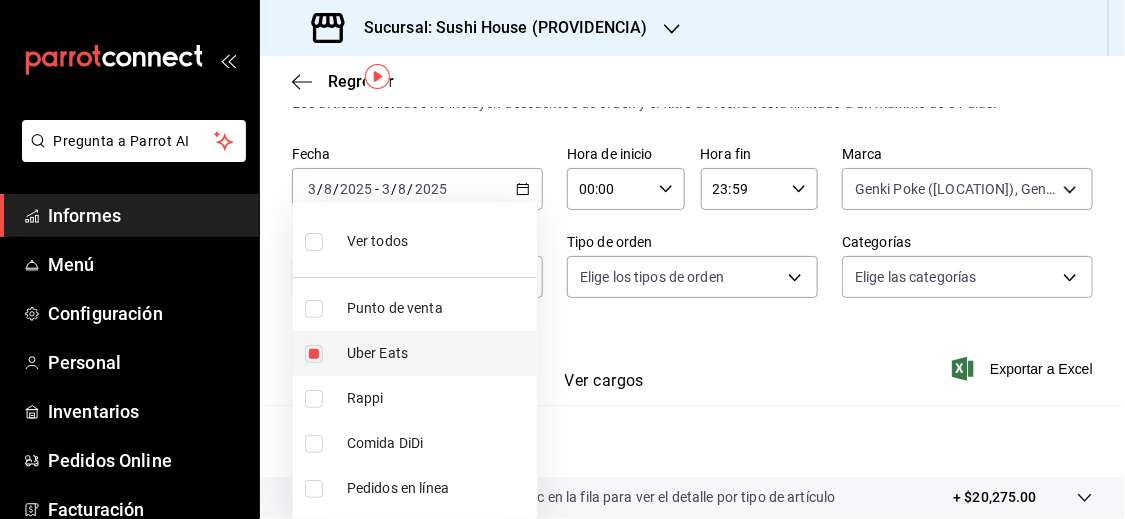 type on "UBER_EATS" 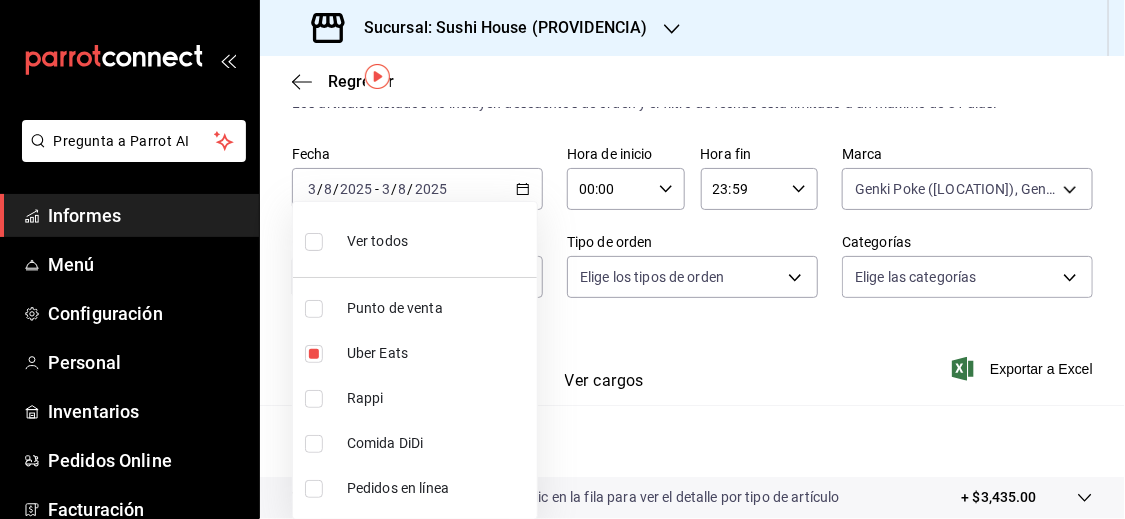 click at bounding box center (562, 259) 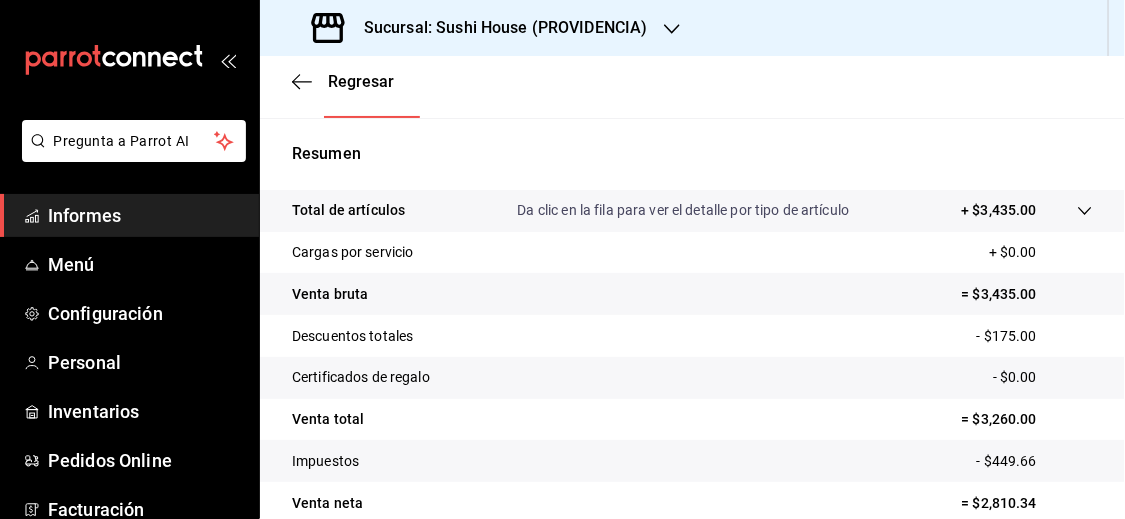 scroll, scrollTop: 353, scrollLeft: 0, axis: vertical 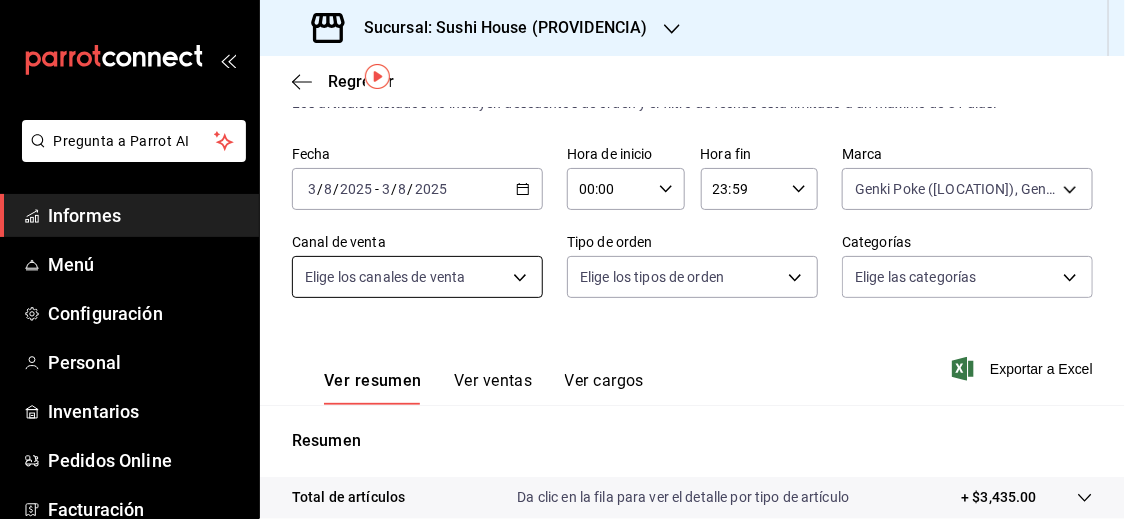 click on "Pregunta a Parrot AI Informes   Menú   Configuración   Personal   Inventarios   Pedidos Online   Facturación   Suscripción   Ayuda Recomendar loro   Sushi Express multiusuario   Sugerir nueva función   Sucursal: Sushi House ([LOCATION]) Regresar Ventas Los artículos listados no incluyen descuentos de orden y el filtro de fechas está limitado a un máximo de 31 días. Fecha [DATE] [DATE] - [DATE] [DATE] Hora de inicio 00:00 Hora de inicio Hora fin 23:59 Hora fin Marca Genki Poke ([LOCATION]), Genki Poke ([LOCATION] - Turbo) [UUID],[UUID] Canal de venta Elige los canales de venta UBER_EATS Tipo de orden Elige los tipos de orden Categorías Elige las categorías Ver resumen Ver ventas Ver cargos Exportar a Excel Resumen Total de artículos Da clic en la fila para ver el detalle por tipo de artículo + $3,435.00 Cargas por servicio + $0.00 Venta bruta = $3,435.00 Descuentos totales - $175.00 Certificados de regalo - $0.00" at bounding box center (562, 259) 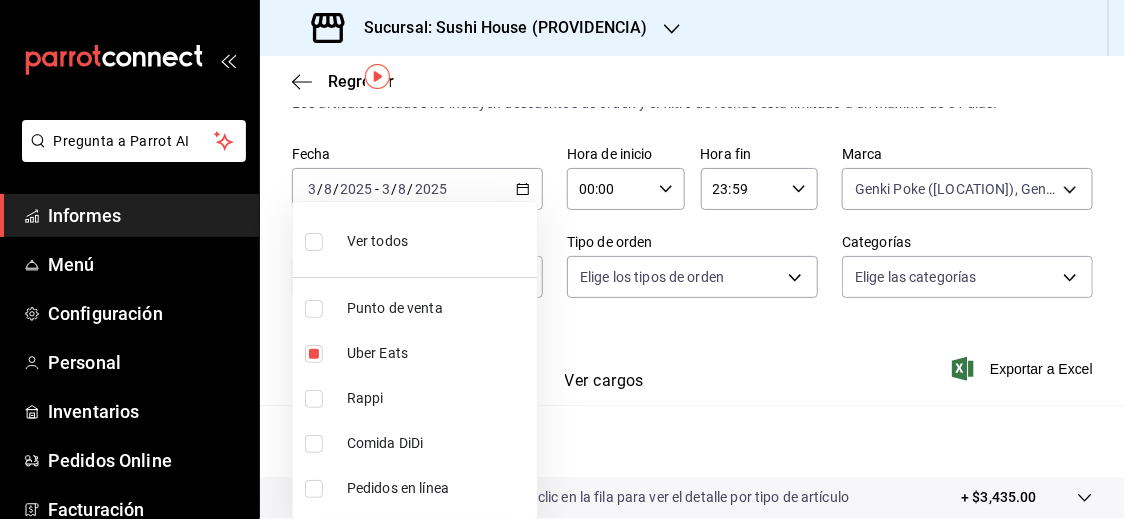 click at bounding box center [314, 354] 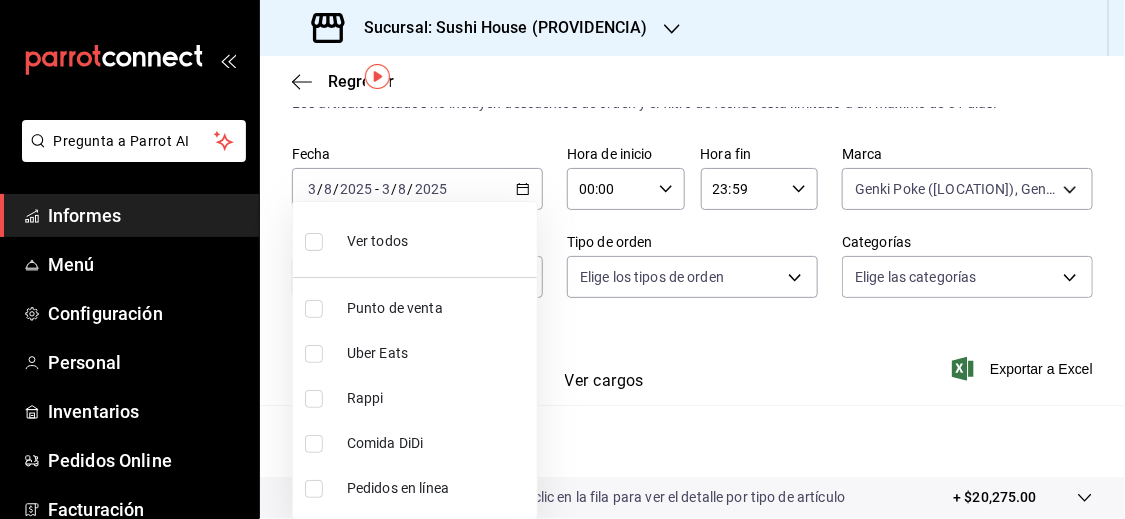 click at bounding box center [314, 444] 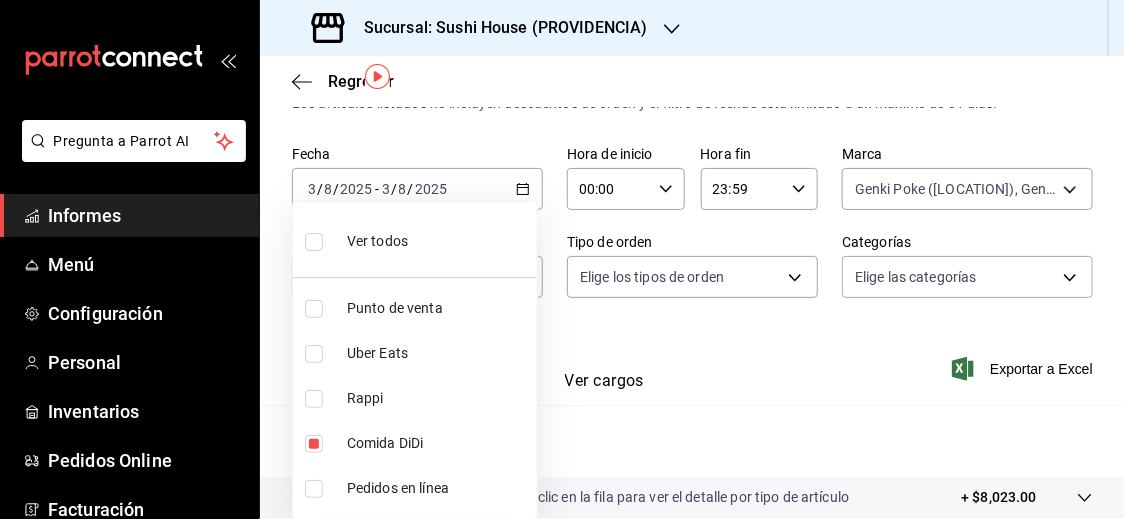 click at bounding box center [562, 259] 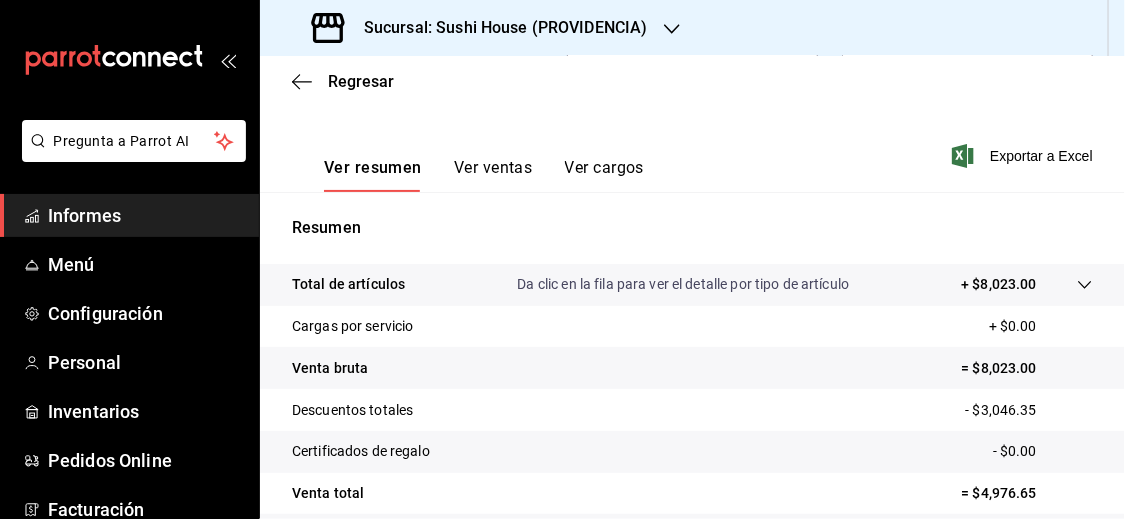 scroll, scrollTop: 274, scrollLeft: 0, axis: vertical 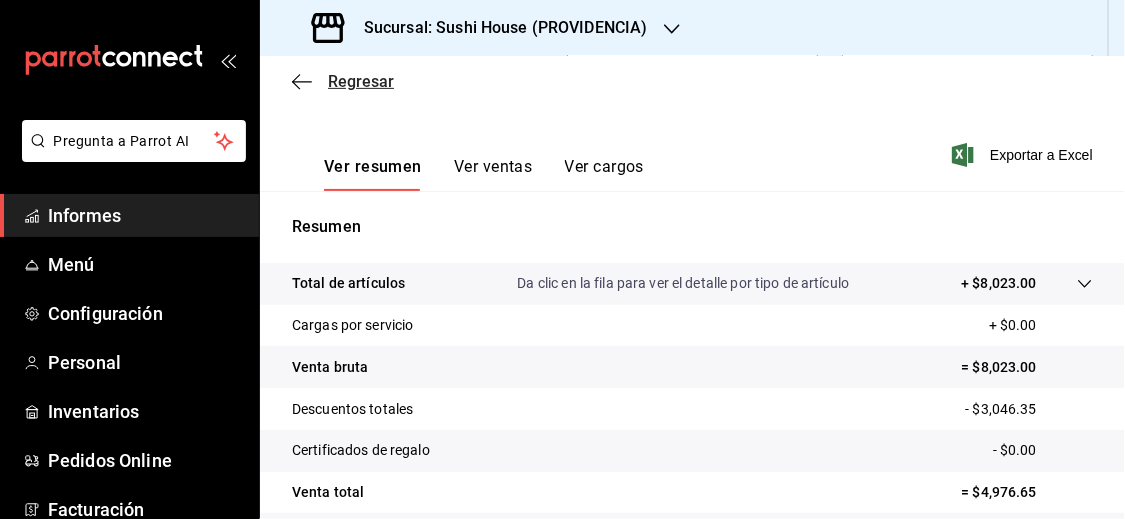 click on "Regresar" at bounding box center (361, 81) 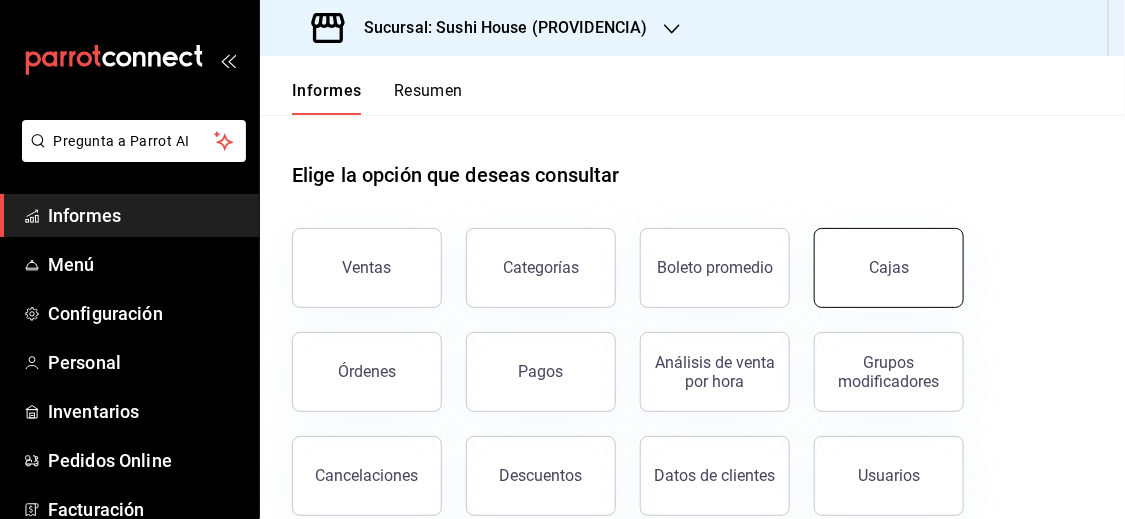 click on "Cajas" at bounding box center [889, 268] 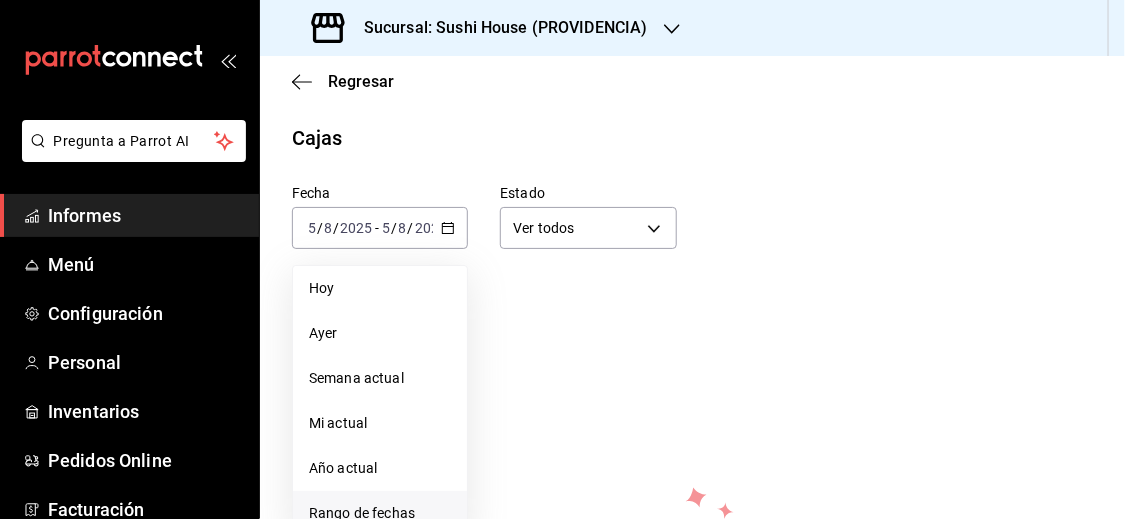click on "Rango de fechas" at bounding box center (362, 513) 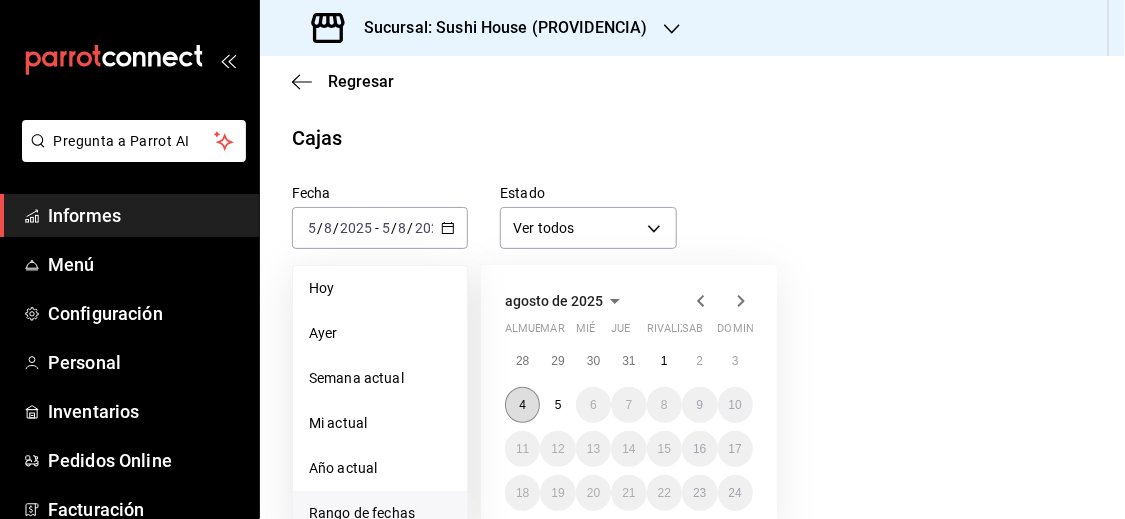 click on "4" at bounding box center [522, 405] 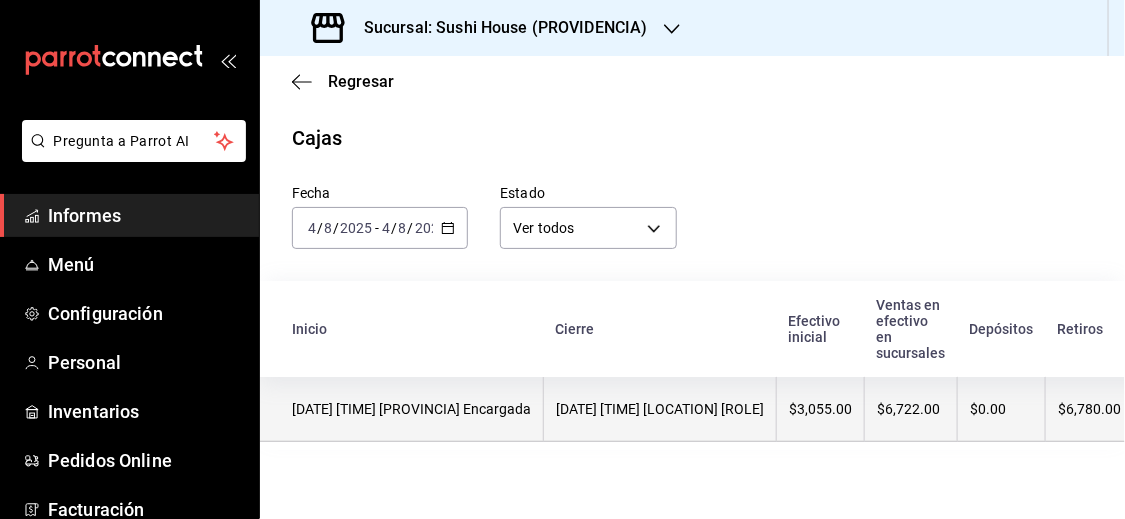 click on "[DATE] [TIME] [PROVINCIA] Encargada" at bounding box center [411, 409] 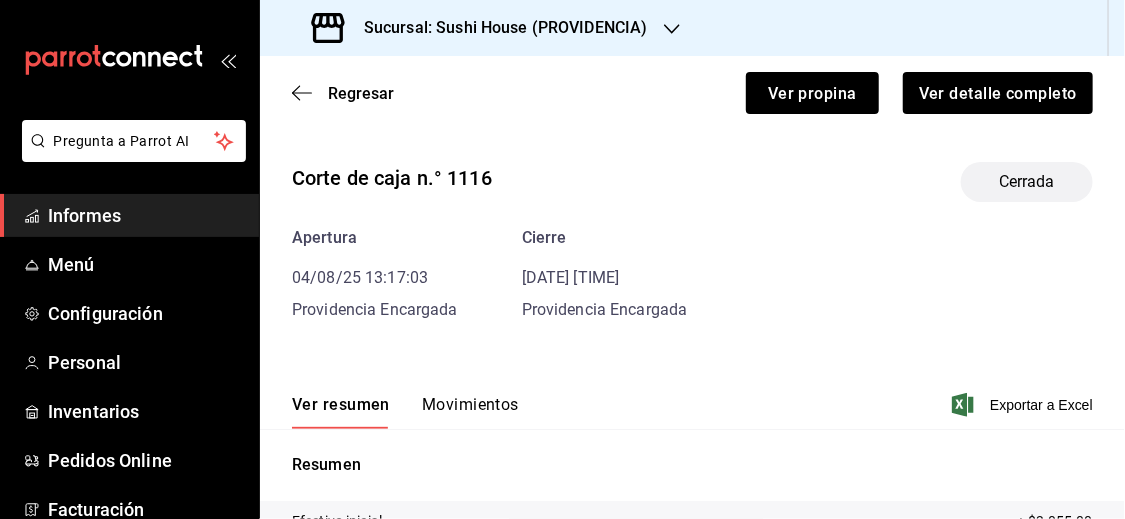 click on "Movimientos" at bounding box center [470, 404] 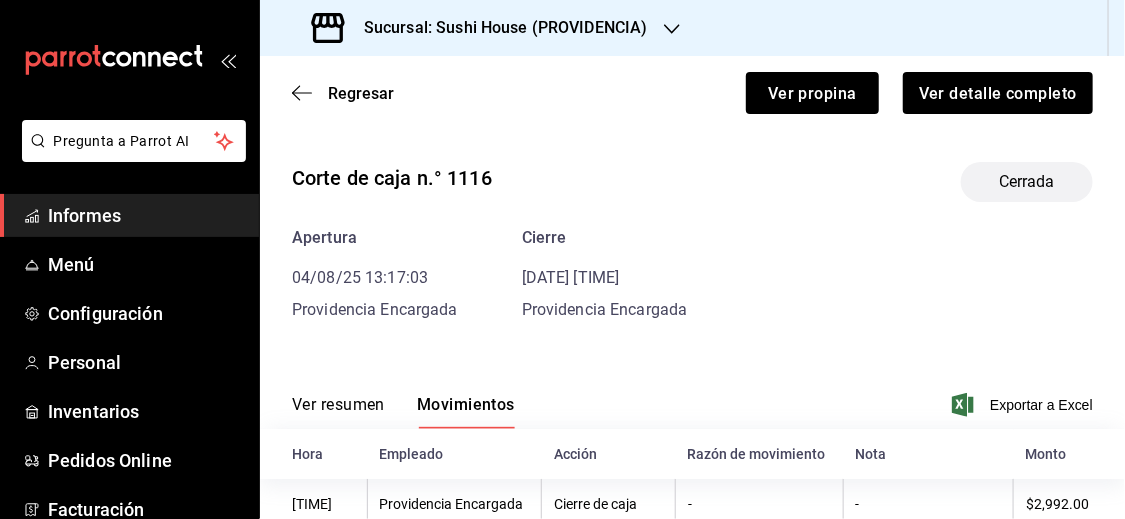 scroll, scrollTop: 760, scrollLeft: 0, axis: vertical 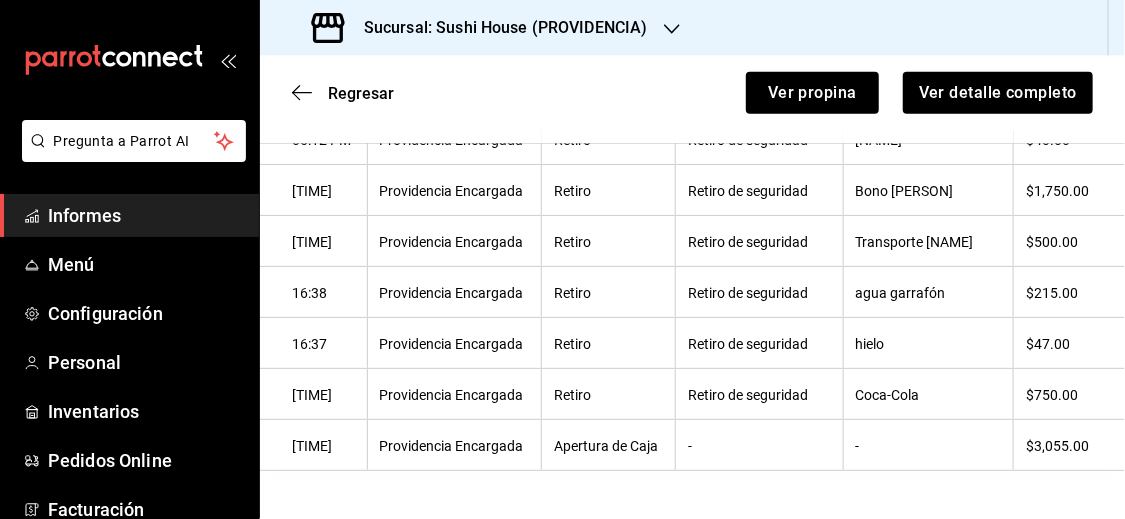 type 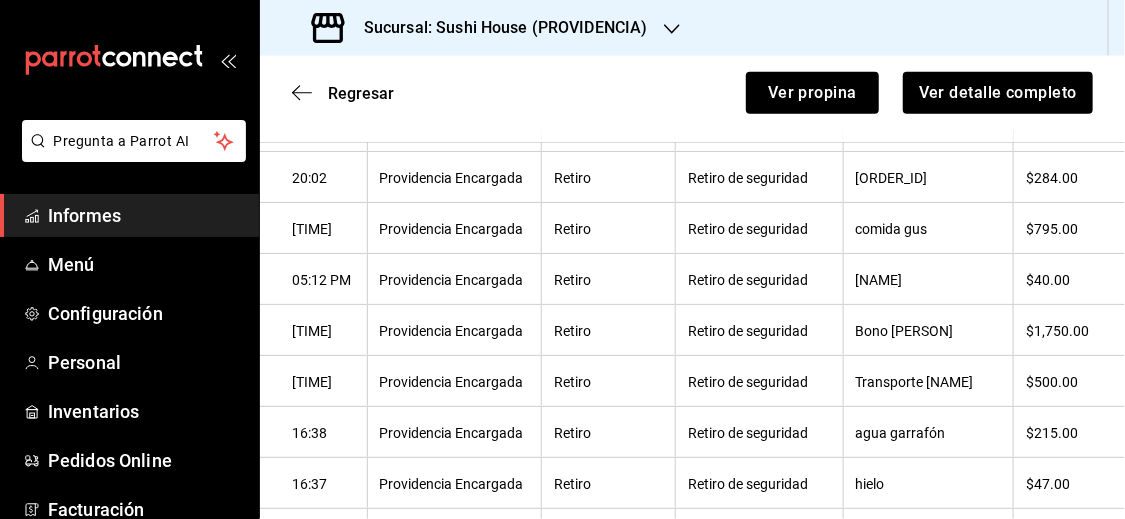 scroll, scrollTop: 615, scrollLeft: 0, axis: vertical 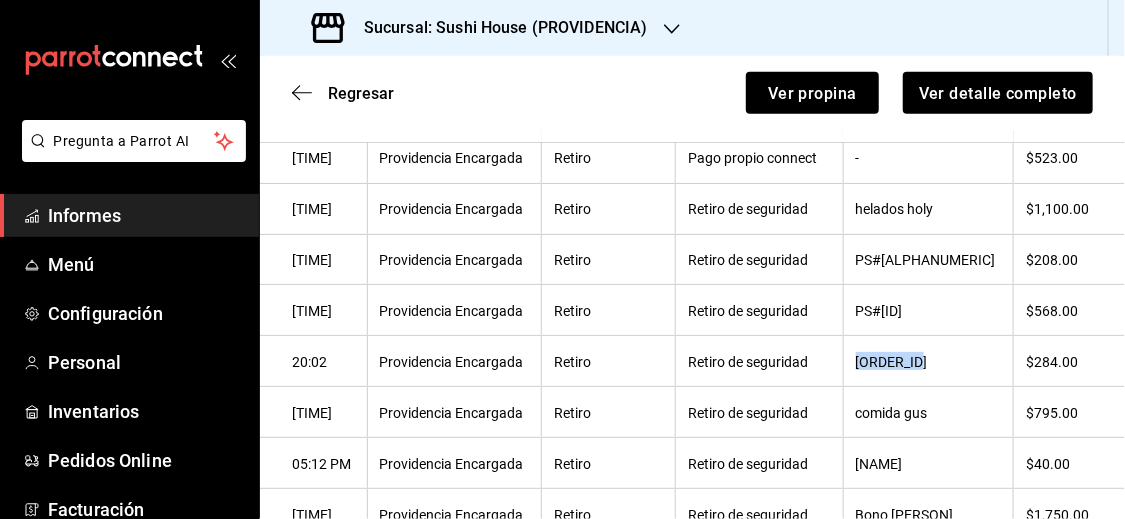 drag, startPoint x: 865, startPoint y: 365, endPoint x: 951, endPoint y: 365, distance: 86 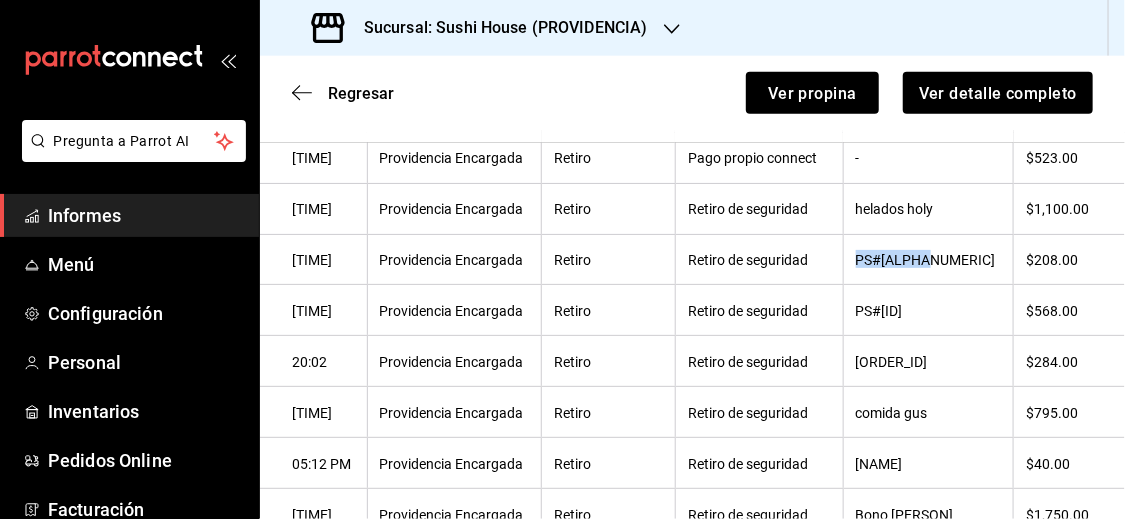 drag, startPoint x: 865, startPoint y: 260, endPoint x: 980, endPoint y: 279, distance: 116.559 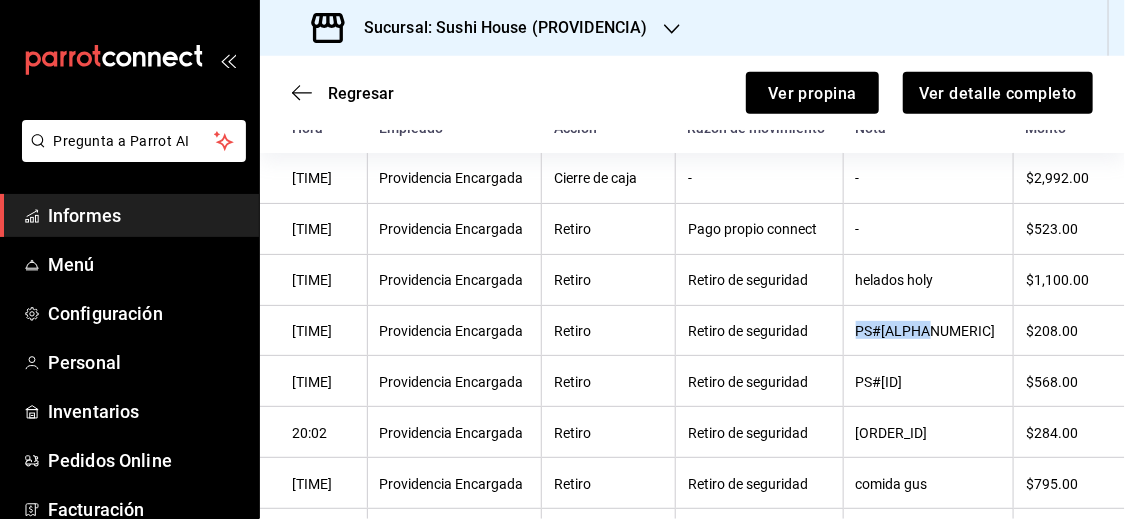scroll, scrollTop: 289, scrollLeft: 0, axis: vertical 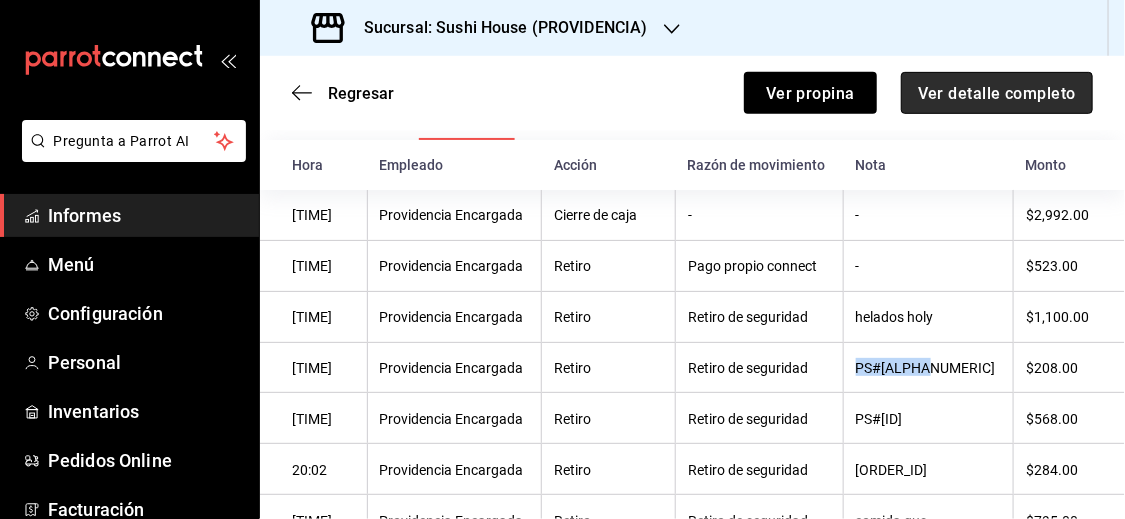 click on "Ver detalle completo" at bounding box center (997, 92) 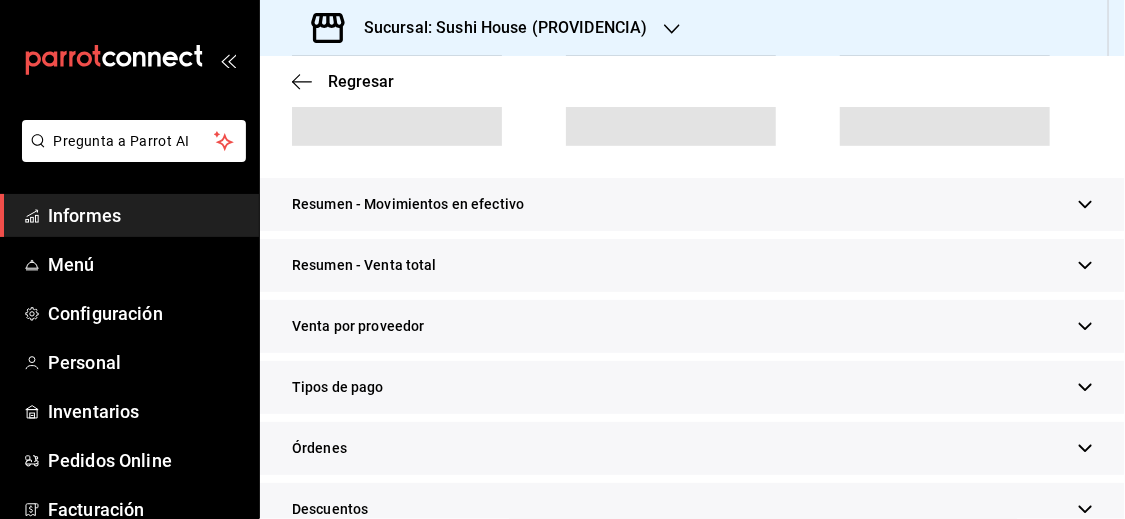 scroll, scrollTop: 382, scrollLeft: 0, axis: vertical 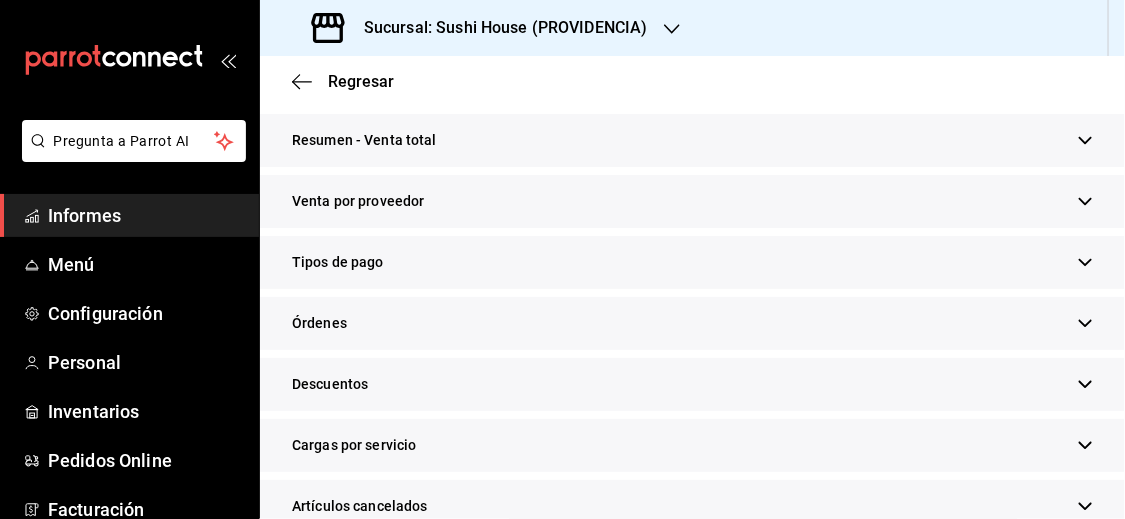 click at bounding box center [1085, 140] 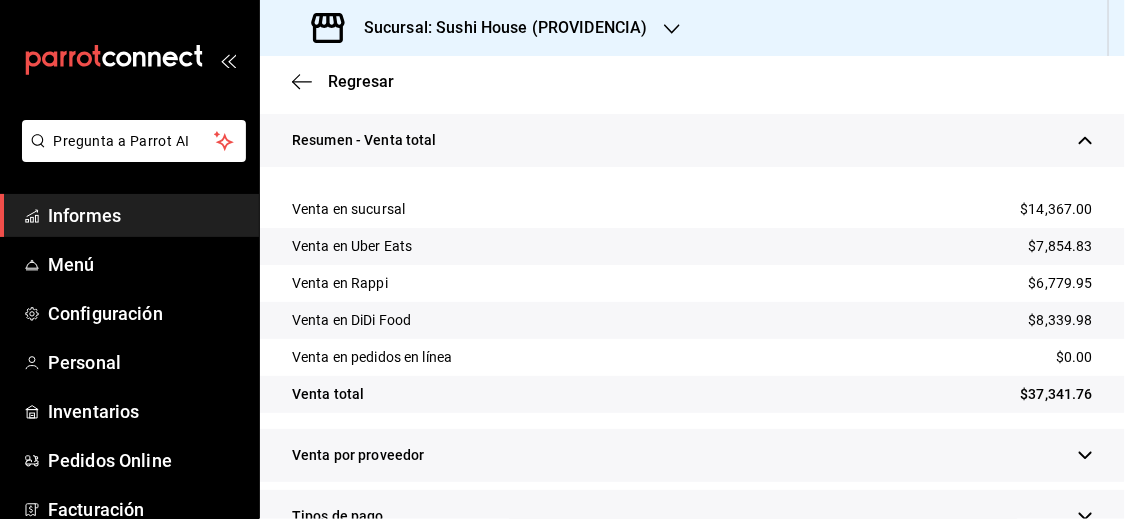 type 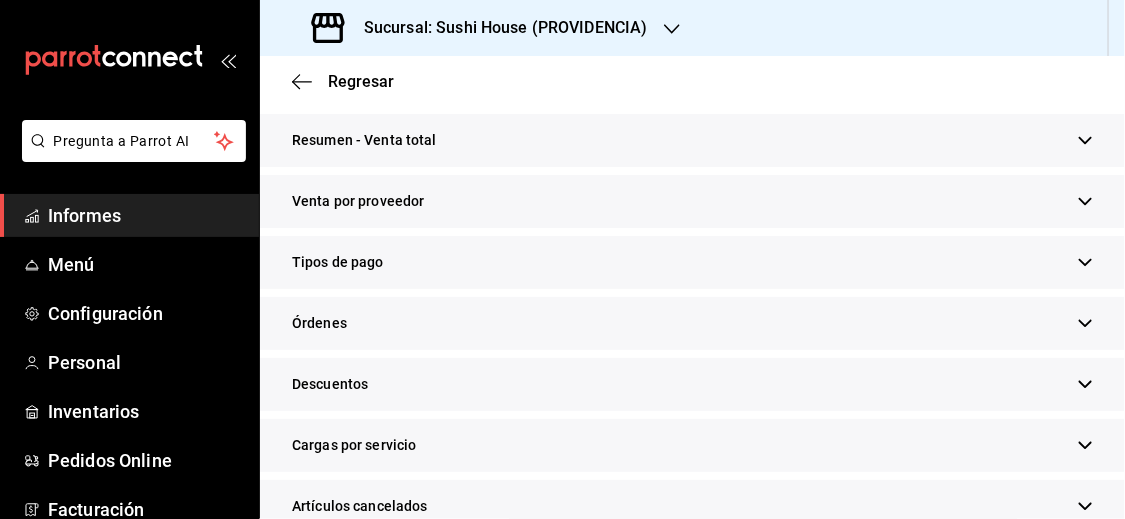 click 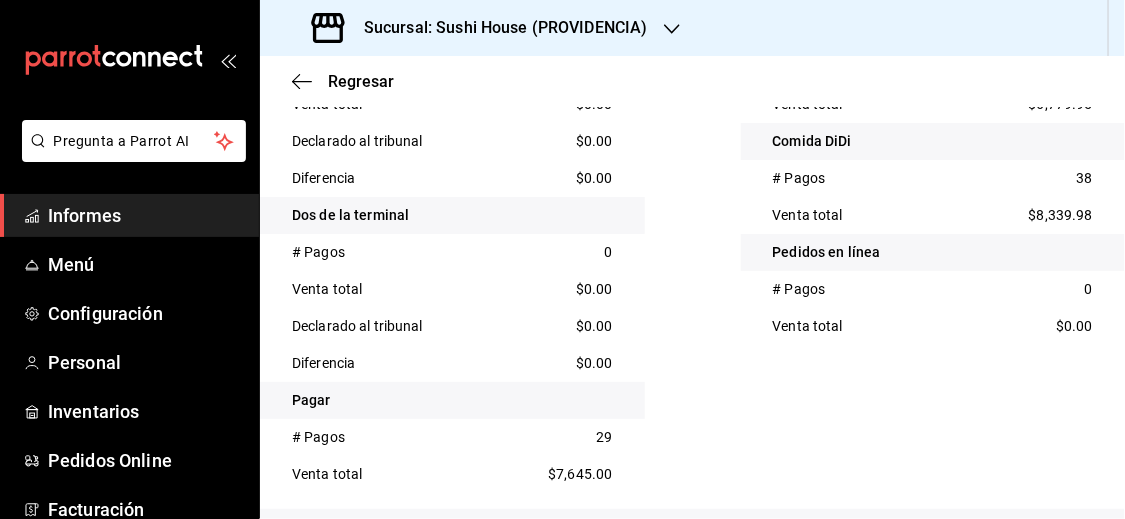 scroll, scrollTop: 922, scrollLeft: 0, axis: vertical 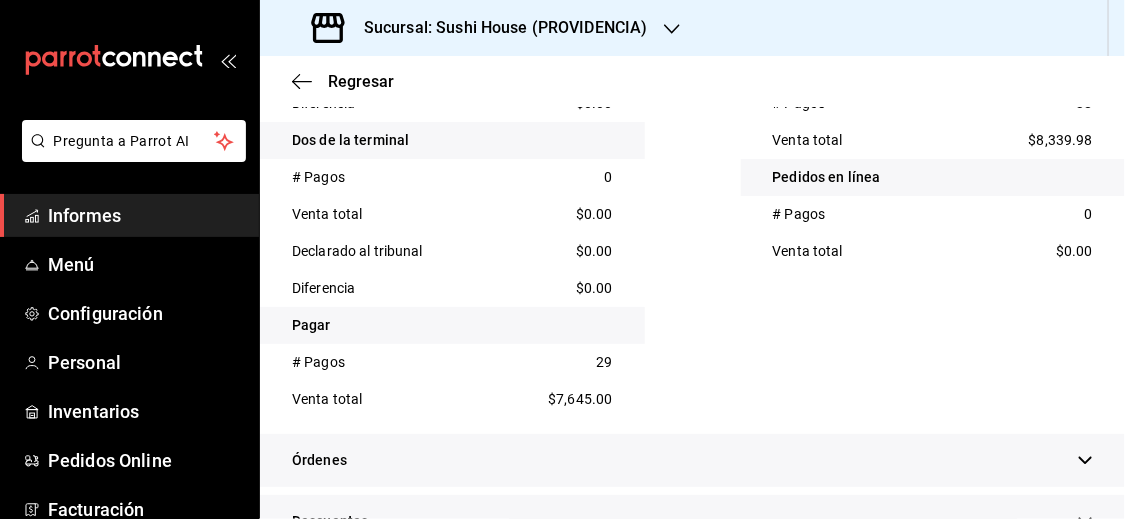 type 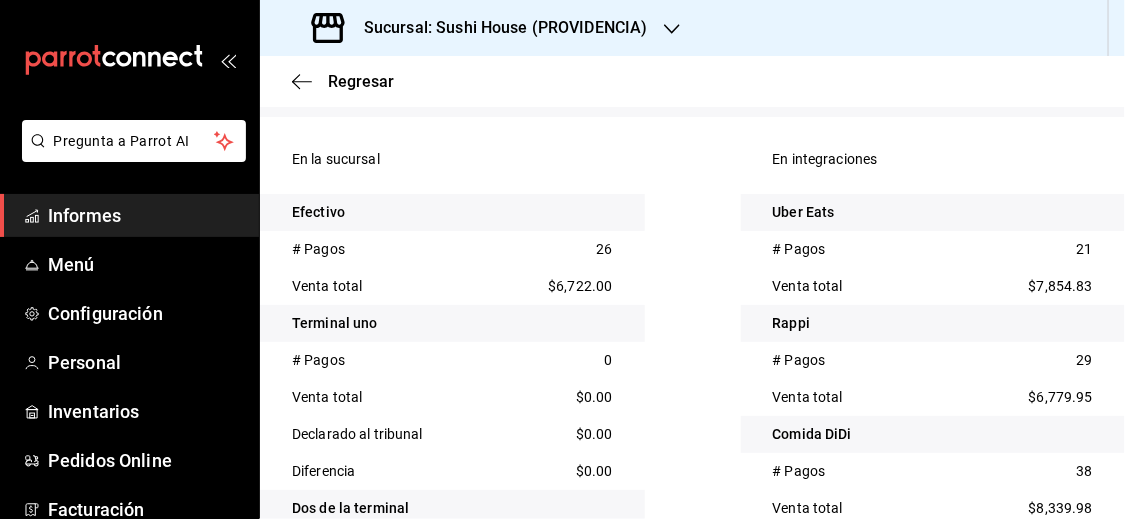 scroll, scrollTop: 535, scrollLeft: 0, axis: vertical 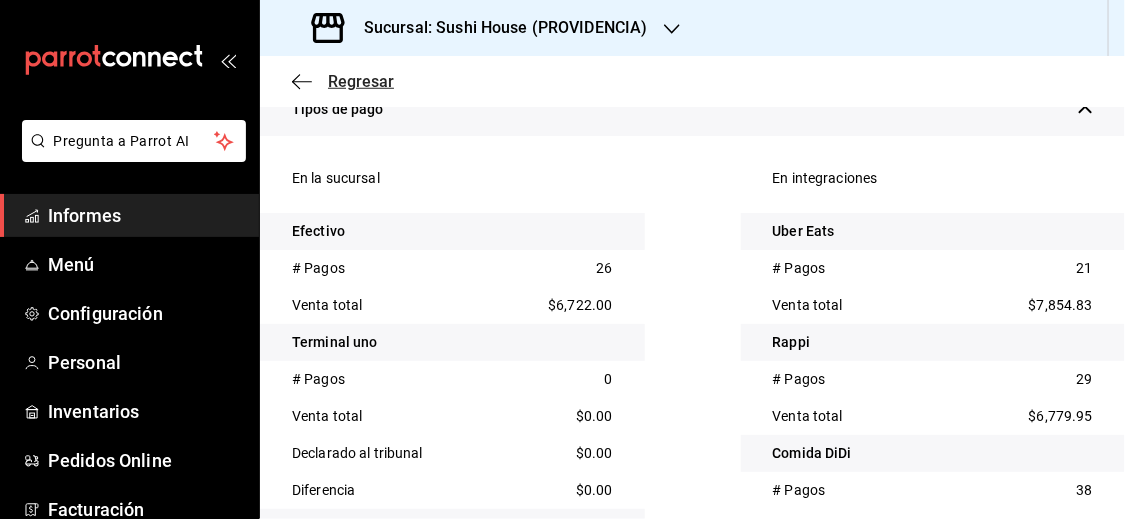 click on "Regresar" at bounding box center (361, 81) 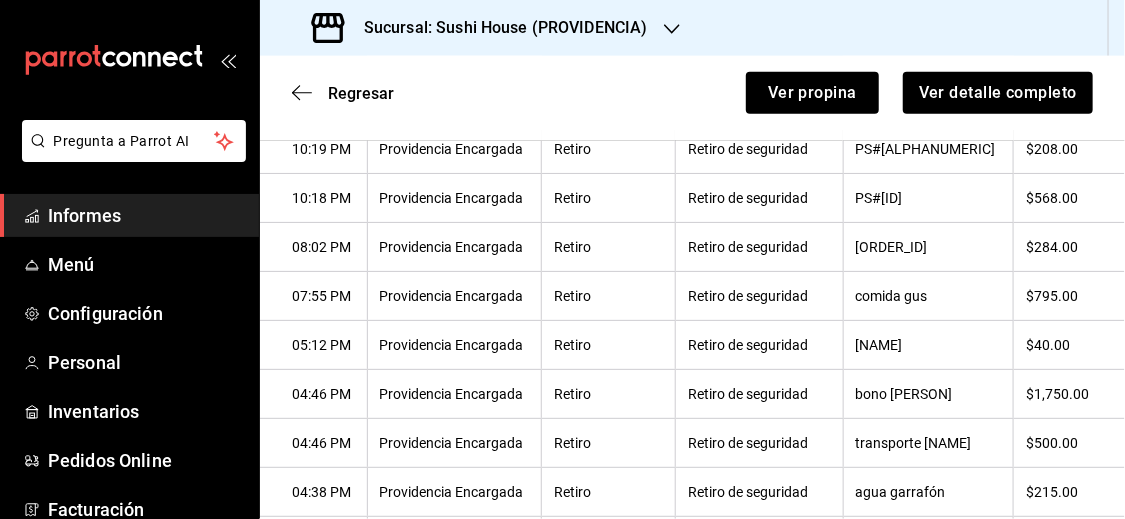scroll, scrollTop: 578, scrollLeft: 0, axis: vertical 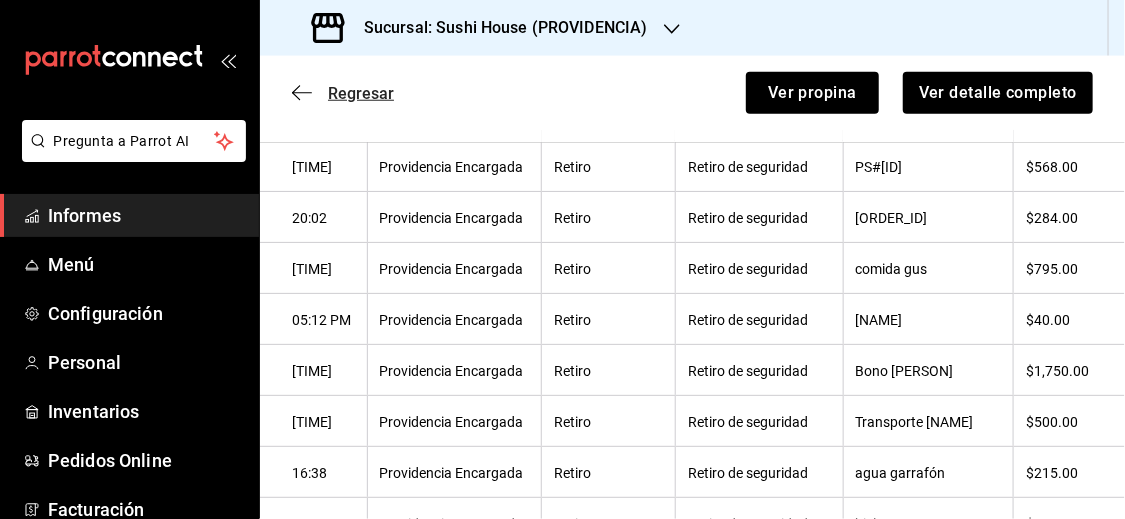 click on "Regresar" at bounding box center [361, 93] 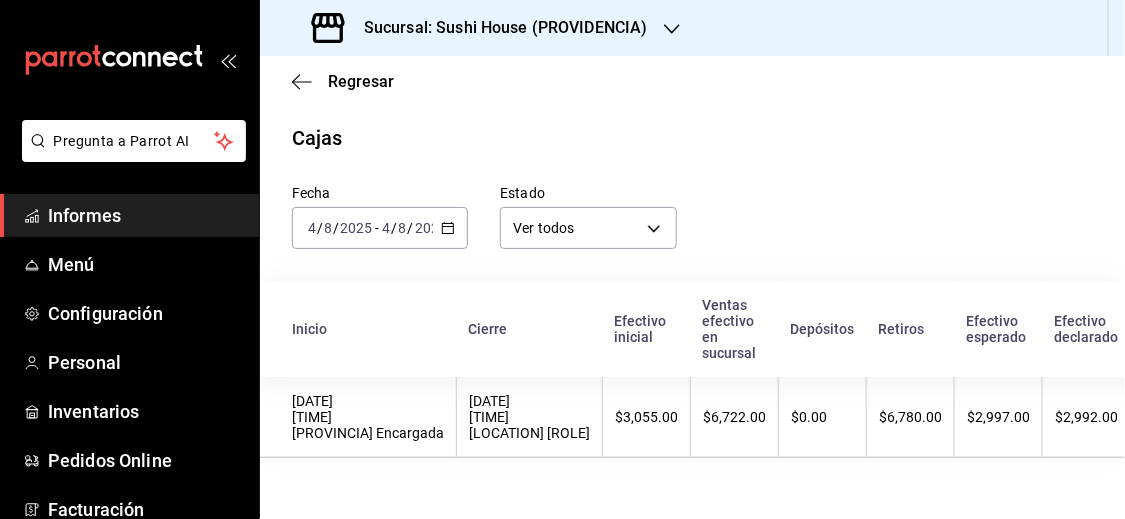 scroll, scrollTop: 0, scrollLeft: 0, axis: both 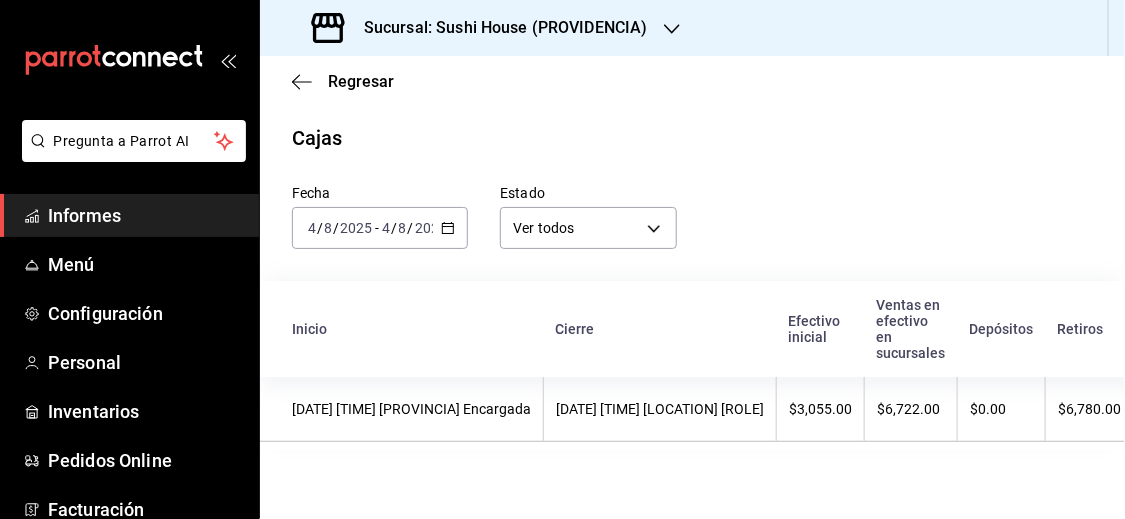 click on "Regresar" at bounding box center [692, 81] 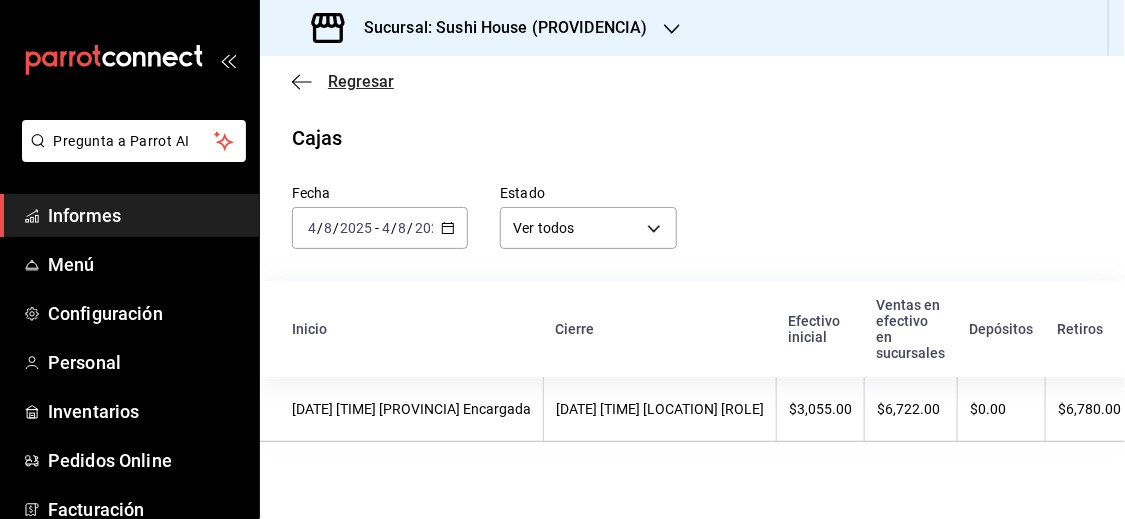 click on "Regresar" at bounding box center (361, 81) 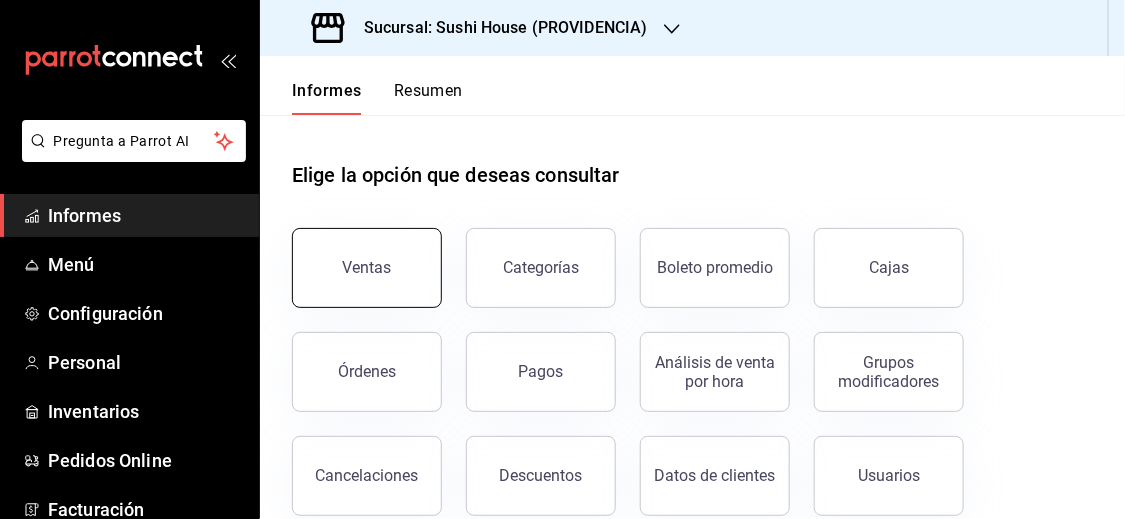 click on "Ventas" at bounding box center (367, 268) 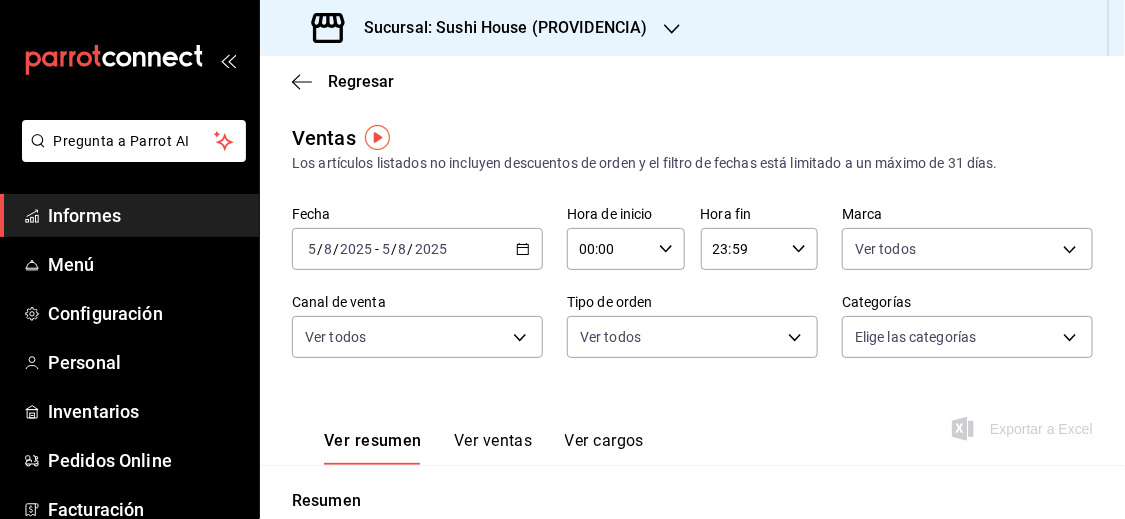 click 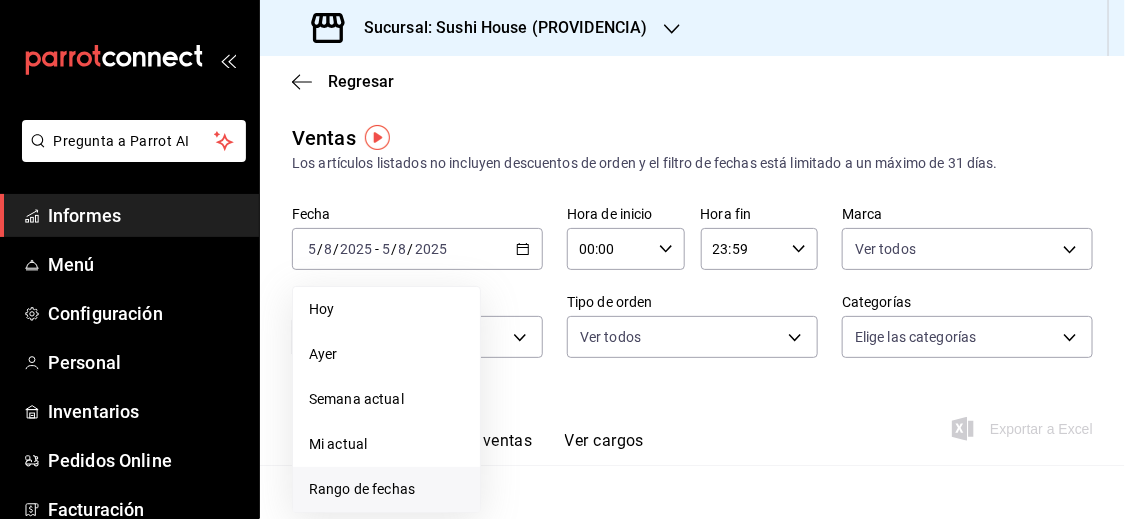 click on "Rango de fechas" at bounding box center (362, 489) 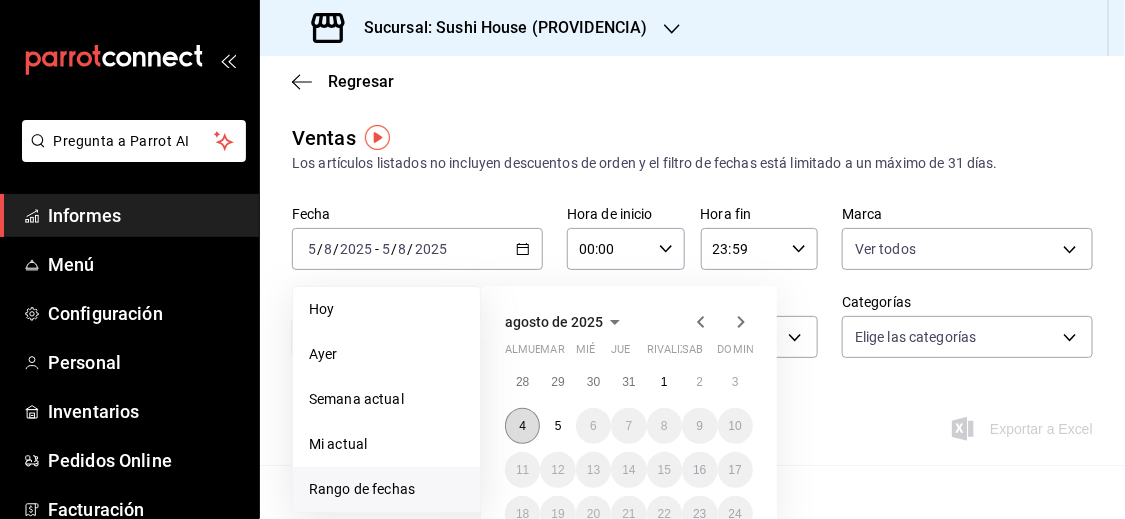 click on "4" at bounding box center [522, 426] 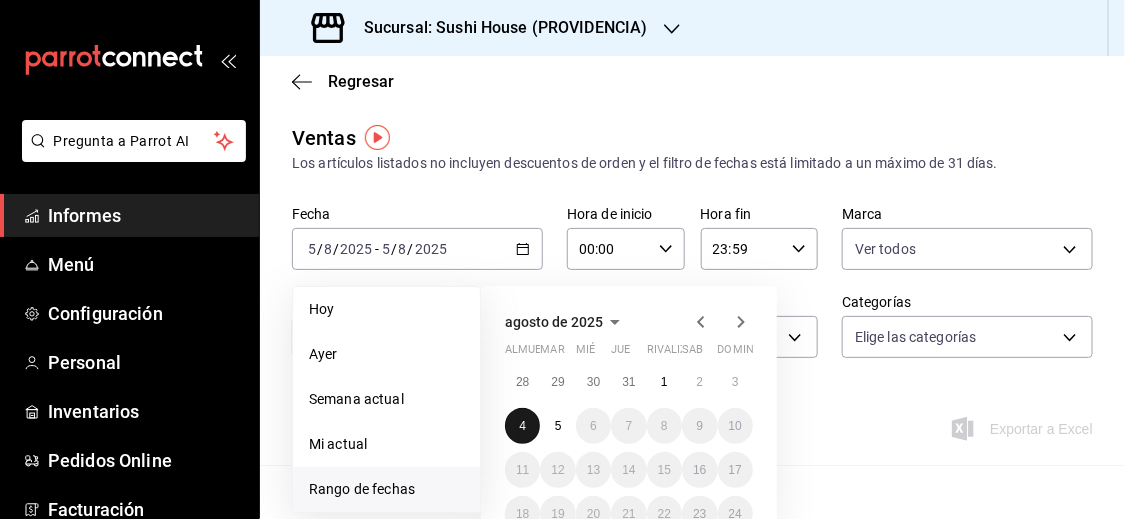click on "4" at bounding box center [522, 426] 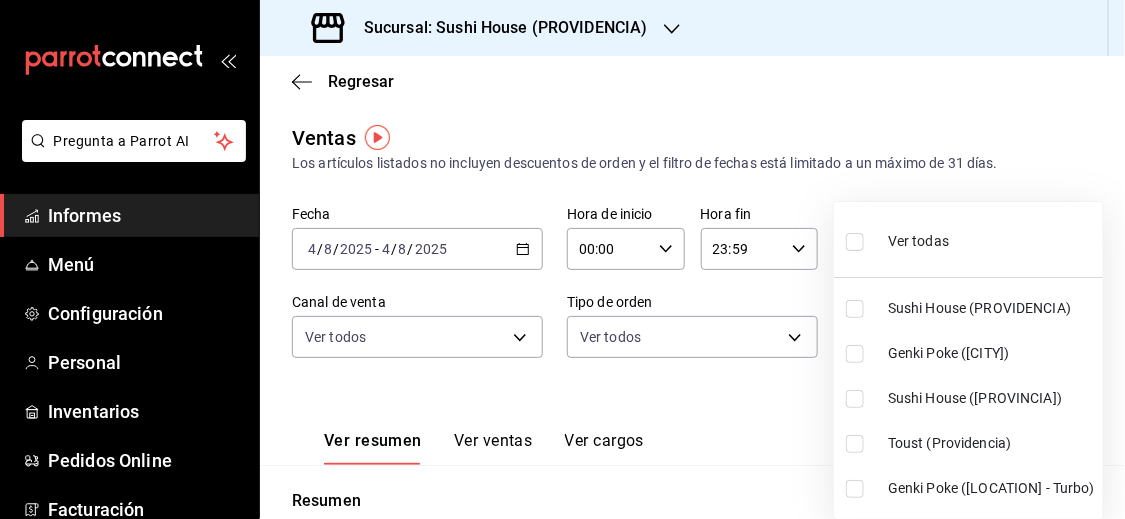 click on "Fecha [DATE] [DATE] - [DATE] [DATE] Hora de inicio 00:00 Hora de inicio Hora fin 23:59 Hora fin Marca Ver todos [UUID],[UUID],[UUID],[UUID],[UUID] Canal de venta Ver todos Tipo de orden Ver todos Categorías Elige las categorías Ver resumen Ver ventas Ver cargos Exportar a Excel Resumen Total de artículos Da clic en la fila para ver el detalle por tipo de artículo + $47,187.00 Cargas por servicio + $60.00 Venta bruta = $47,247.00 Descuentos totales - $9,632.19 Certificados de regalo - $0.00 Venta total = $37,614.81 Impuestos - $5,188.25 Venta neta = $32,426.56 Texto original Valora esta traducción GANA 1 MES GRATIS EN TU SUSCRIPCIÓN AQUÍ Informes" at bounding box center (562, 259) 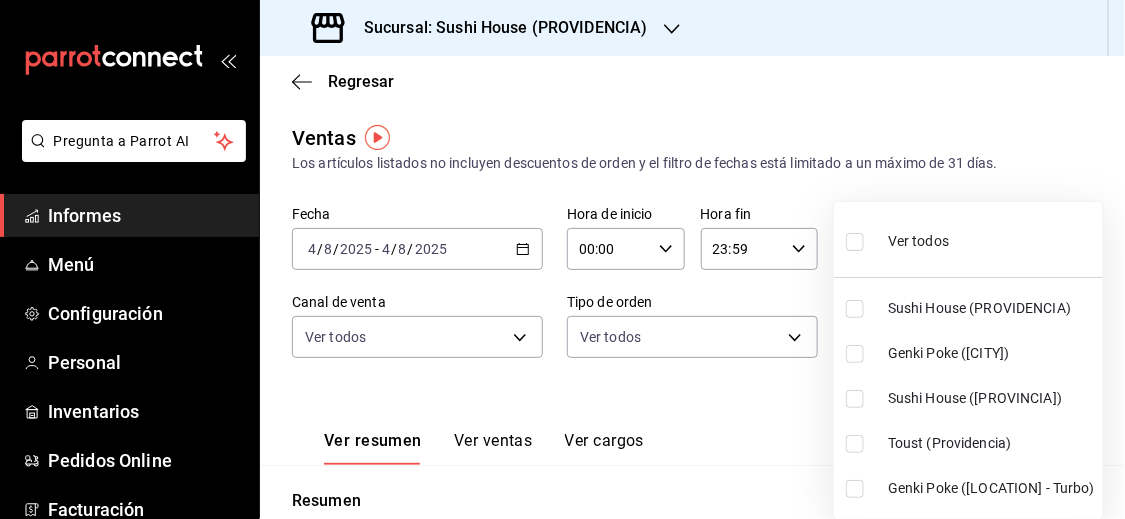 click at bounding box center [855, 242] 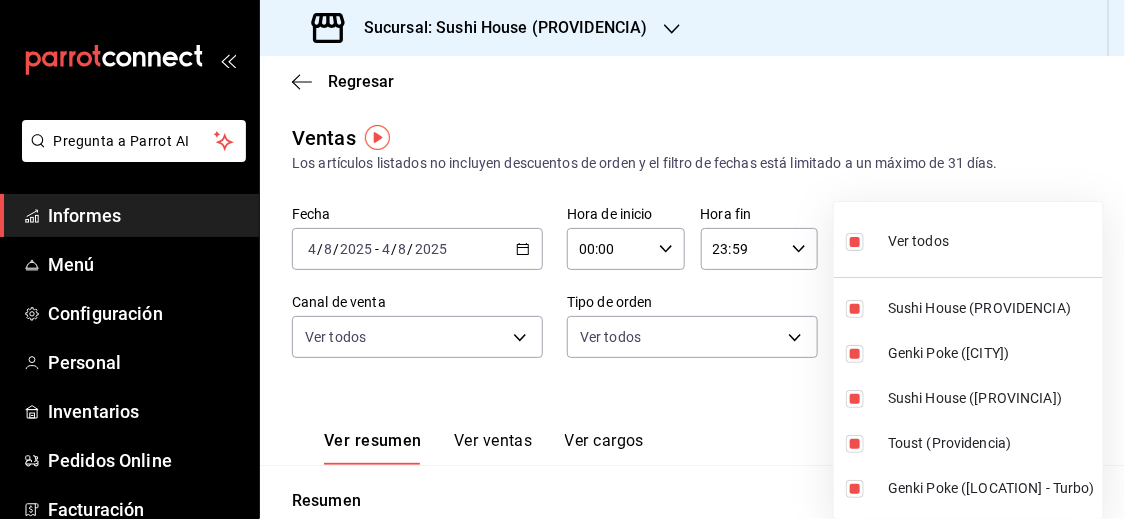 click at bounding box center [562, 259] 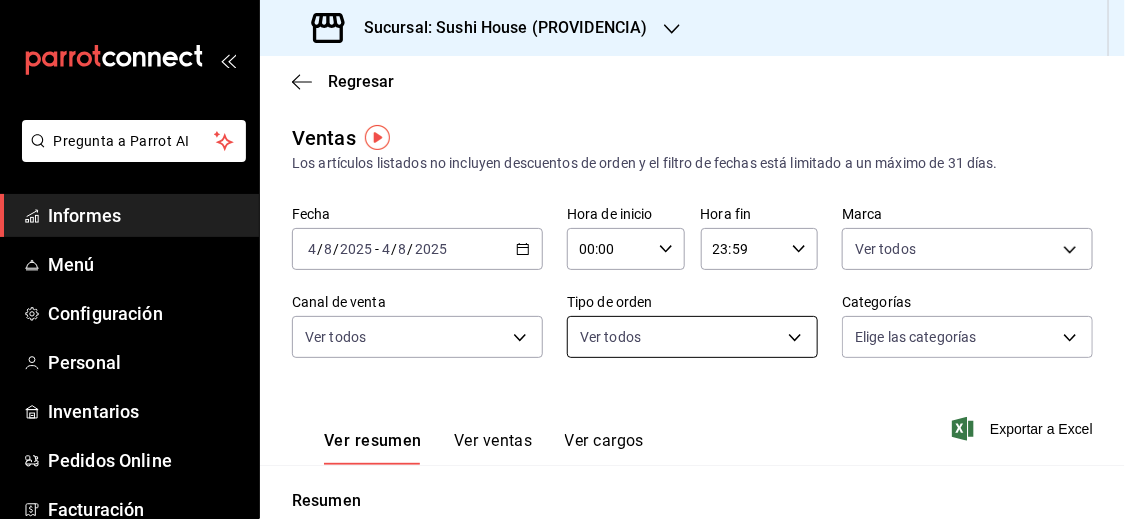 click on "Pregunta a Parrot AI Informes   Menú   Configuración   Personal   Inventarios   Pedidos Online   Facturación   Suscripción   Ayuda Recomendar loro   Sushi Express multiusuario   Sugerir nueva función   Sucursal: Sushi House ([LOCATION]) Regresar Ventas Los artículos listados no incluyen descuentos de orden y el filtro de fechas está limitado a un máximo de 31 días. Fecha [DATE] [DATE] - [DATE] [DATE] Hora de inicio 00:00 Hora de inicio Hora fin 23:59 Hora fin Marca Sushi House ([LOCATION]), Sushi House ([LOCATION]) [UUID],[UUID] Canal de venta Ver todos Tipo de orden Ver todos Categorías Elige las categorías Ver resumen Ver ventas Ver cargos Exportar a Excel Resumen Total de artículos Da clic en la fila para ver el detalle por tipo de artículo + $47,187.00 Cargas por servicio + $60.00 Venta bruta = $47,247.00 Descuentos totales - $9,632.19 - $0.00" at bounding box center [562, 259] 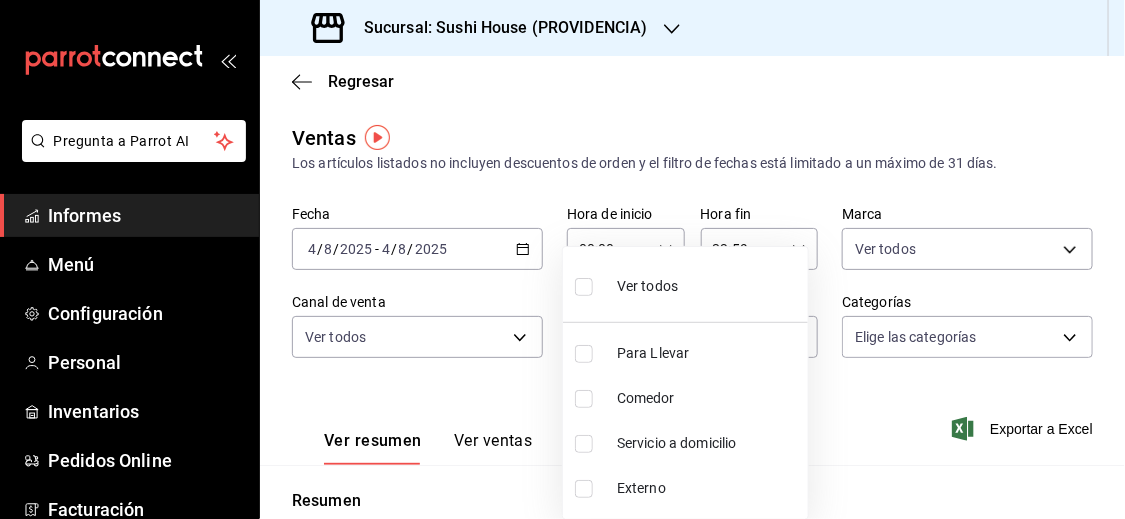 click at bounding box center [584, 444] 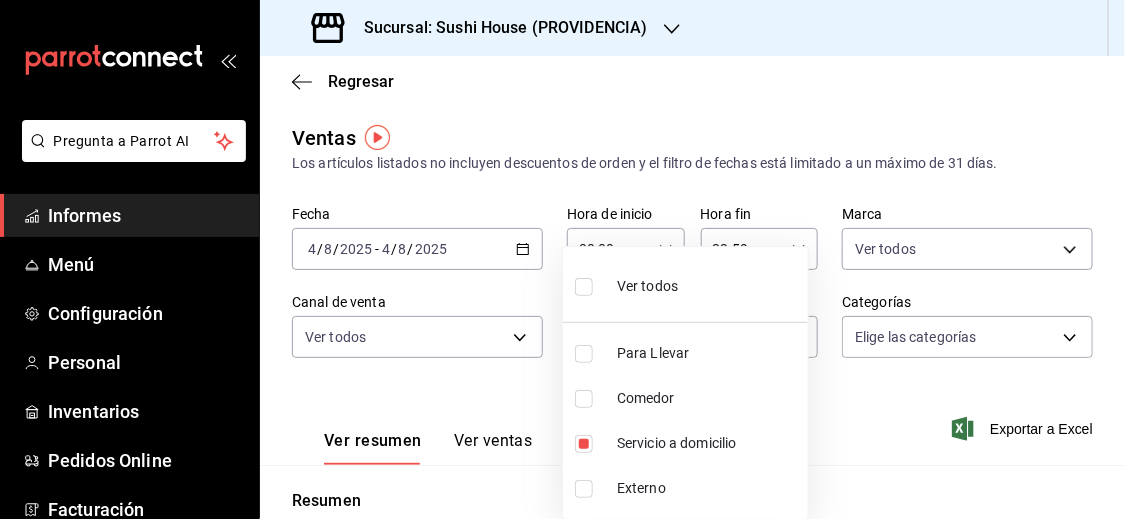 click at bounding box center (562, 259) 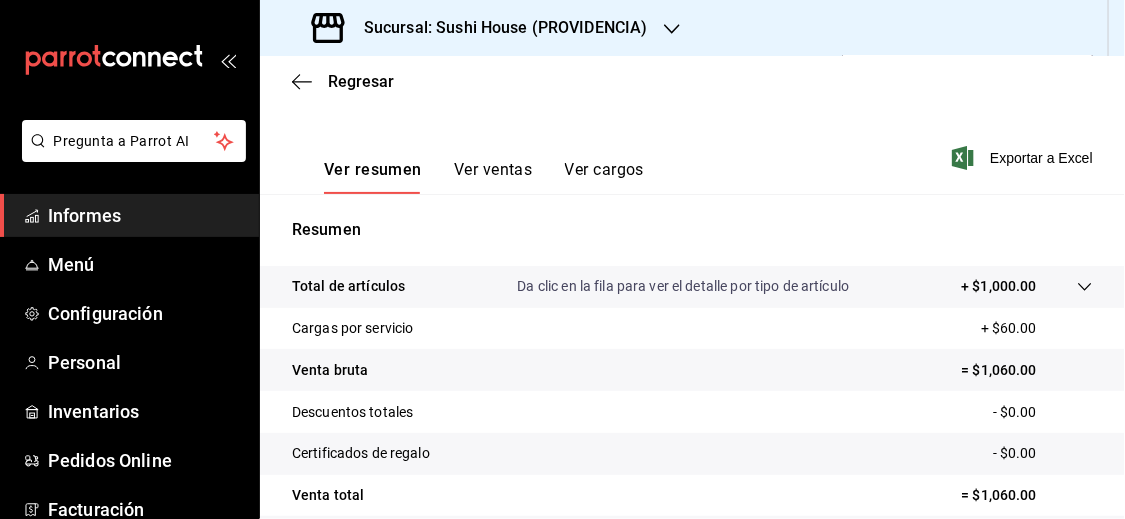 scroll, scrollTop: 290, scrollLeft: 0, axis: vertical 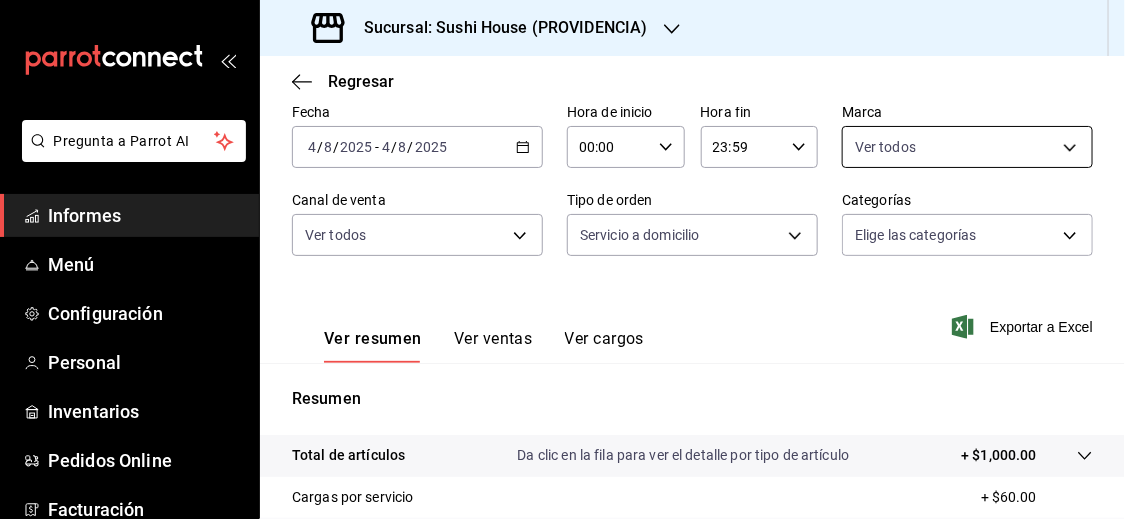 click on "Fecha [DATE] [DATE] - [DATE] [DATE] Hora de inicio 00:00 Hora de inicio Hora fin 23:59 Hora fin Marca Ver todos [UUID],[UUID],[UUID],[UUID],[UUID] Canal de venta Ver todos Tipo de orden Servicio a domicilio [UUID] Categorías Elige las categorías Ver resumen Ver ventas Ver cargos Exportar a Excel Resumen Total de artículos Da clic en la fila para ver el detalle por tipo de artículo + $1,000.00 Cargas por servicio + $60.00 Venta bruta" at bounding box center (562, 259) 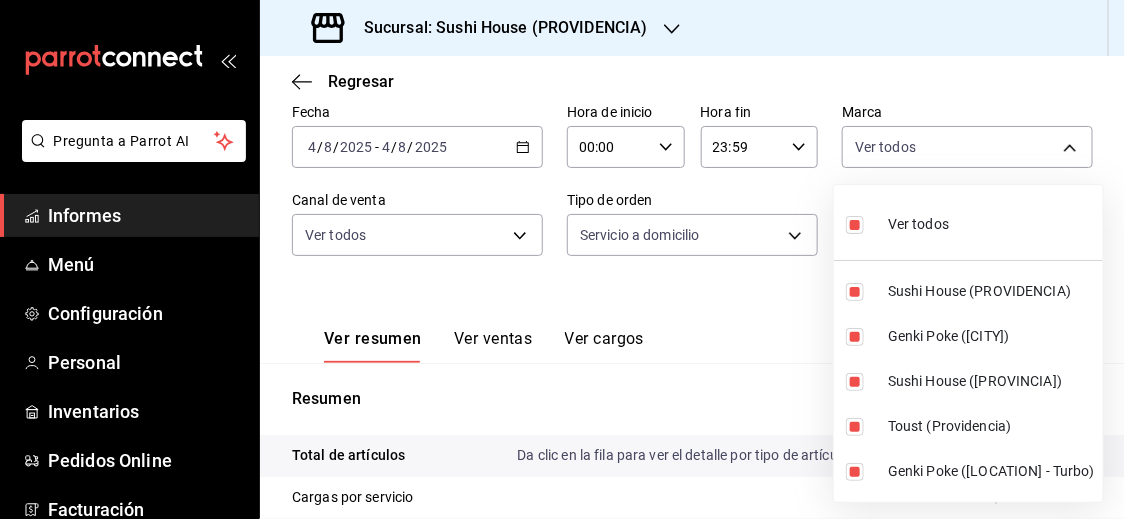 click at bounding box center (855, 225) 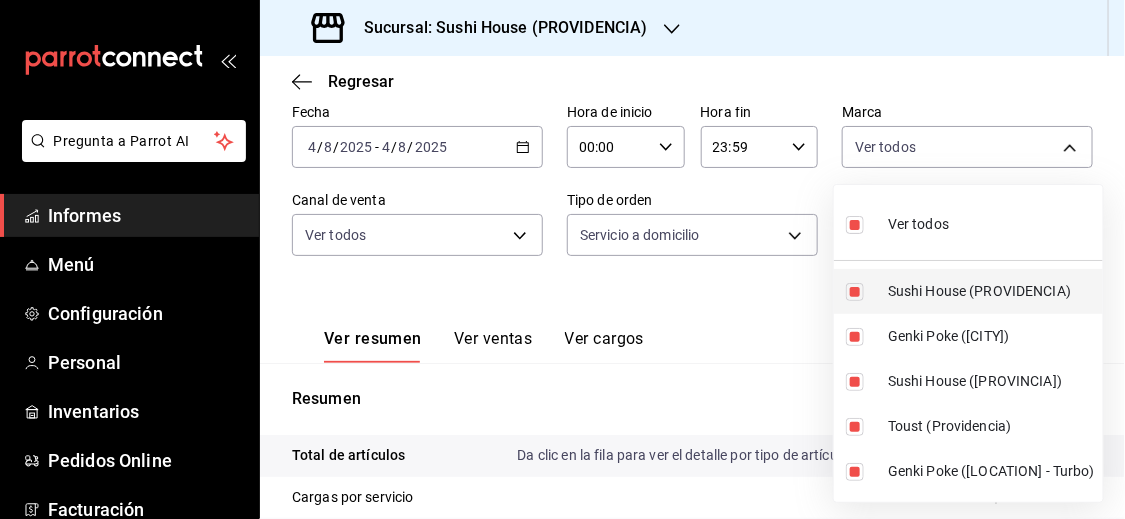 type 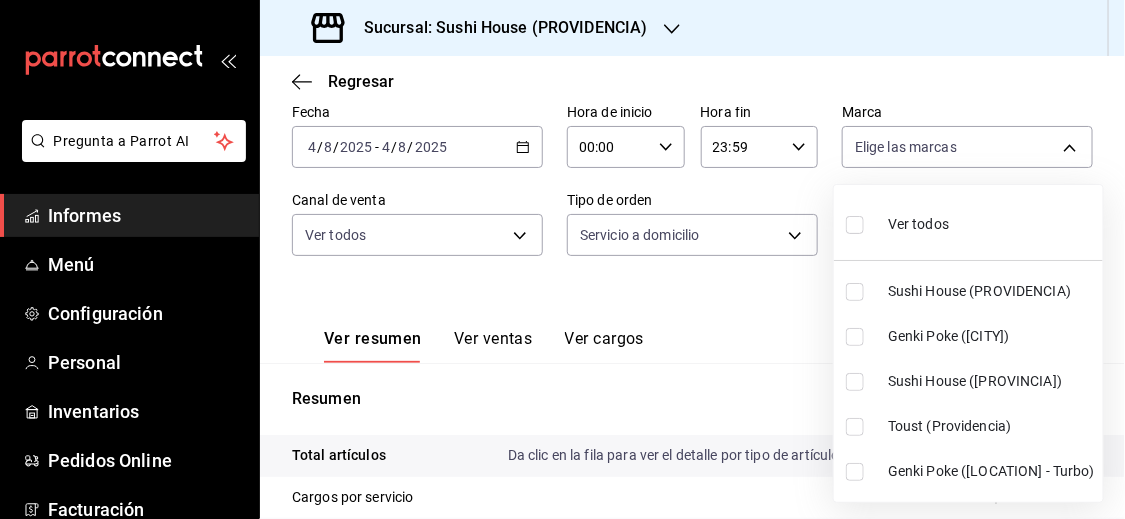 click at bounding box center (855, 292) 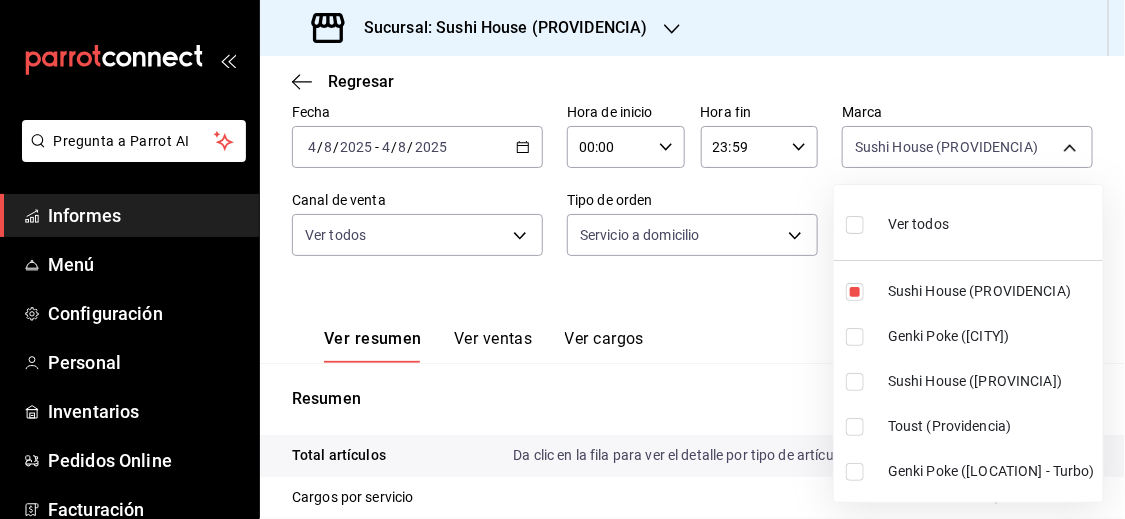 click at bounding box center [855, 382] 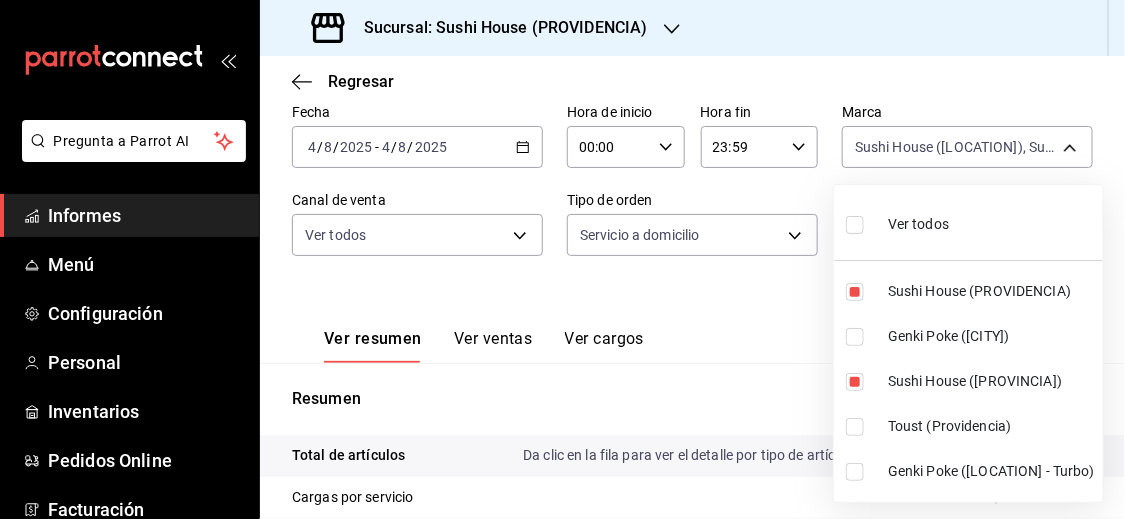 click at bounding box center (562, 259) 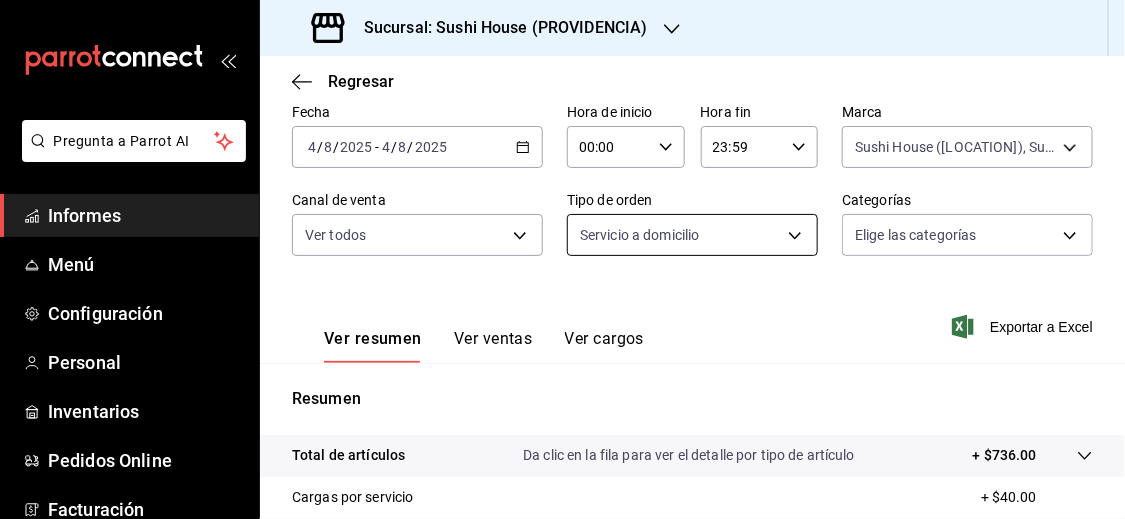 click on "Pregunta a Parrot AI Informes   Menú   Configuración   Personal   Inventarios   Pedidos Online   Facturación   Suscripción   Ayuda Recomendar loro   Sushi Express multiusuario   Sugerir nueva función   Sucursal: Sushi House ([LOCATION]) Regresar Ventas Los artículos listados no incluyen descuentos de orden y el filtro de fechas está limitado a un máximo de 31 días. Fecha [DATE] [DATE] - [DATE] [DATE] Hora de inicio 00:00 Hora de inicio Hora fin 23:59 Hora fin Marca Ver todos Canal de venta Ver todos Tipo de orden Servicio a domicilio [UUID] Categorías Elige las categorías Ver resumen Ver ventas Ver cargos Exportar a Excel Resumen Total de artículos Da clic en la fila para ver el detalle por tipo de artículo + $736.00 Cargas por servicio + $40.00 Venta bruta = $776.00 Descuentos totales - $0.00 Certificados de regalo - $0.00   Menú" at bounding box center [562, 259] 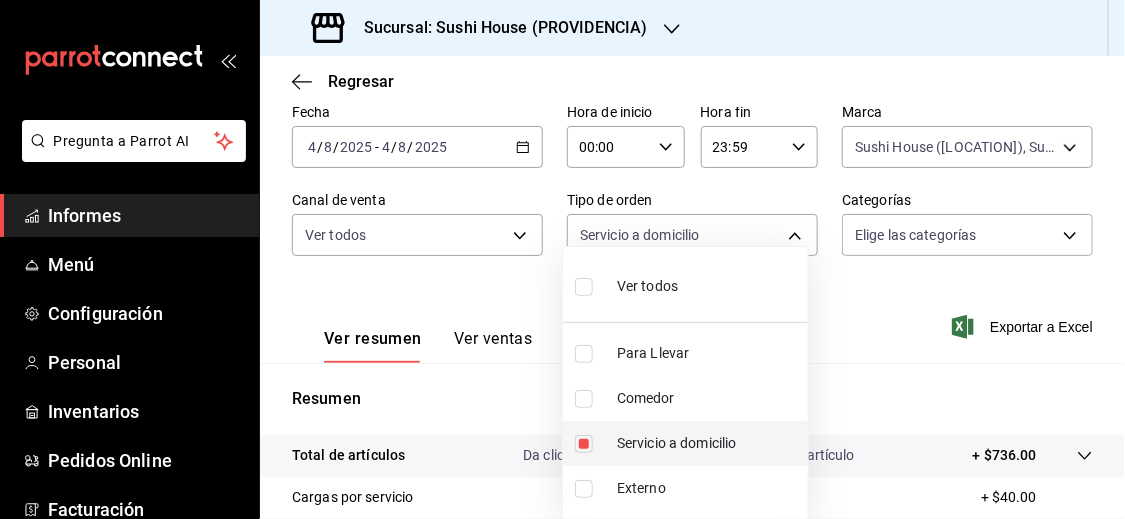click at bounding box center (584, 444) 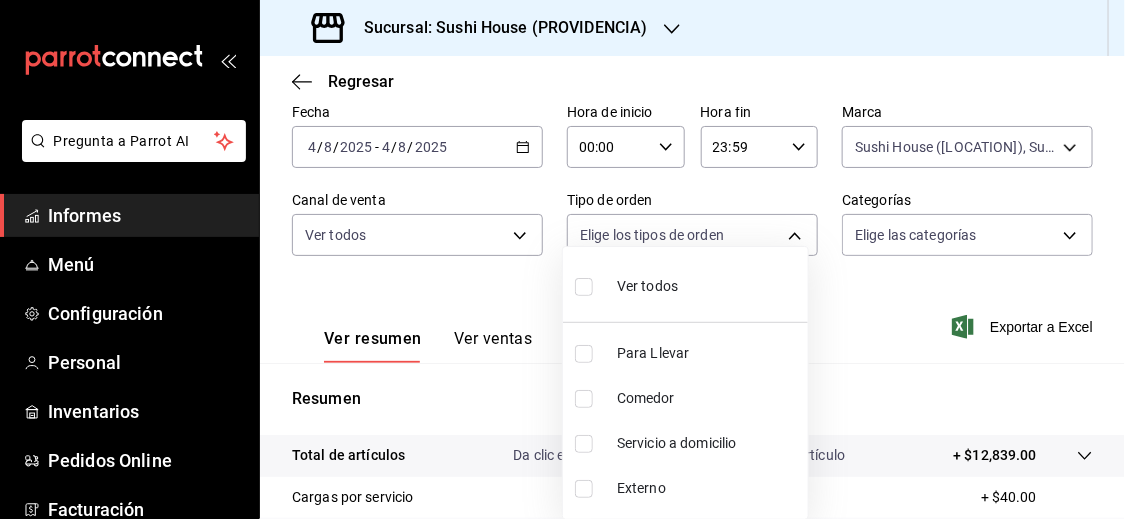 click at bounding box center (562, 259) 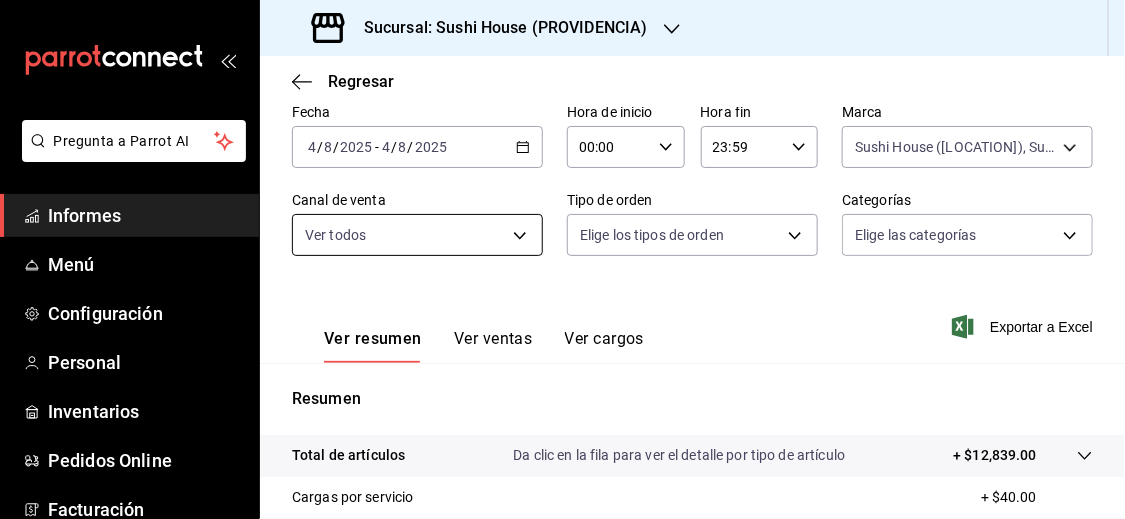 click on "Pregunta a Parrot AI Informes   Menú   Configuración   Personal   Inventarios   Pedidos Online   Facturación   Suscripción   Ayuda Recomendar loro   Sushi Express multiusuario   Sugerir nueva función   Sucursal: Sushi House ([LOCATION]) Regresar Ventas Los artículos listados no incluyen descuentos de orden y el filtro de fechas está limitado a un máximo de 31 días. Fecha [DATE] [DATE] - [DATE] [DATE] Hora de inicio 00:00 Hora de inicio Hora fin 23:59 Hora fin Marca Sushi House ([LOCATION]), Sushi House ([LOCATION]) [UUID],[UUID] Canal de venta Comida DiDi DIDI_FOOD Tipo de orden Elige los tipos de orden Categorías Elige las categorías Ver resumen Ver ventas Ver cargos Exportar a Excel Resumen Total de artículos Da clic en la fila para ver el detalle por tipo de artículo + $12,839.00 Cargas por servicio + $40.00 Venta bruta = $12,879.00 Descuentos totales - $1,670.22 Certificados de regalo - $0.00 Venta total = $11,208.78" at bounding box center [562, 259] 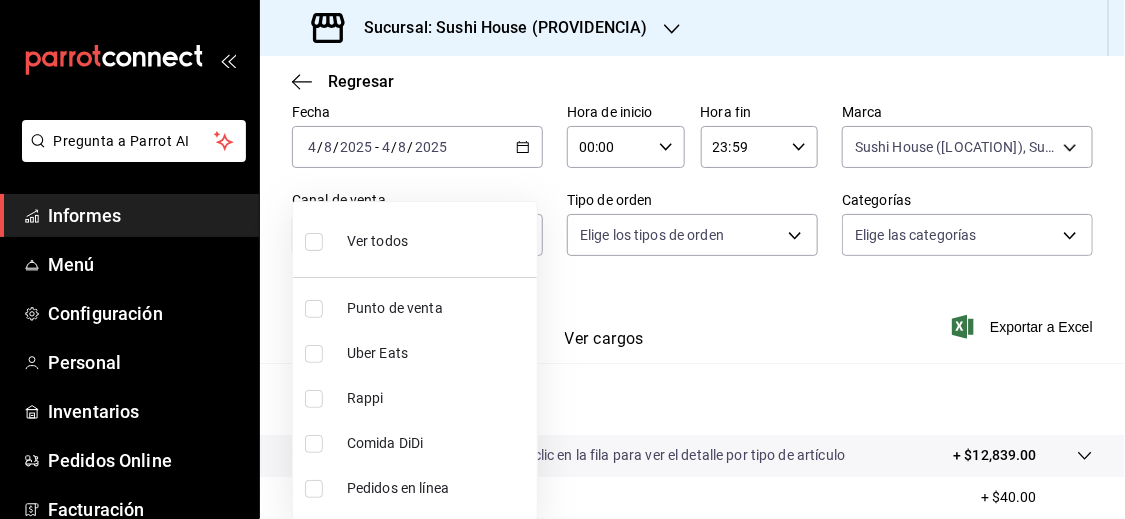 click at bounding box center [314, 399] 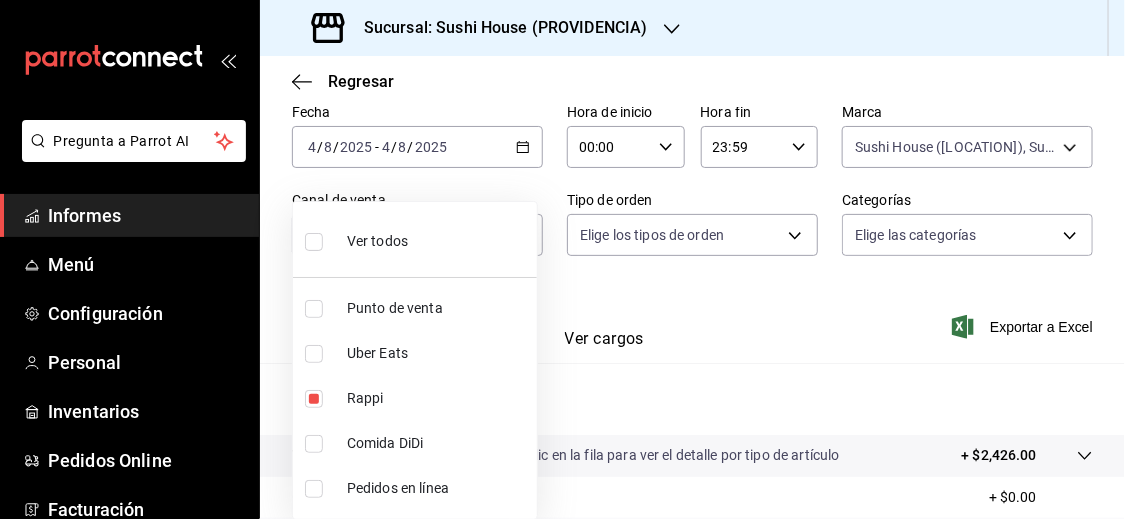 click at bounding box center [562, 259] 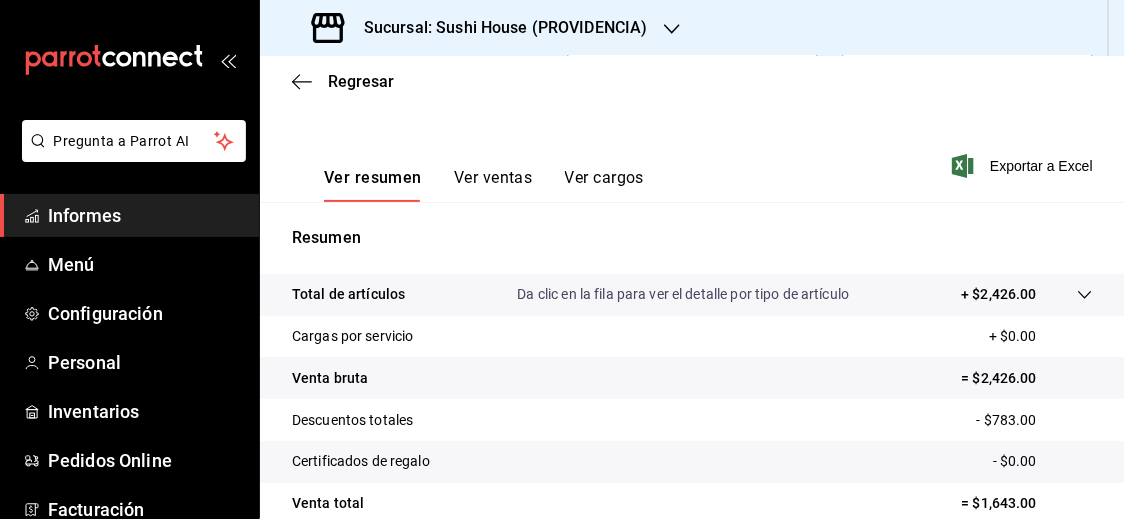 scroll, scrollTop: 292, scrollLeft: 0, axis: vertical 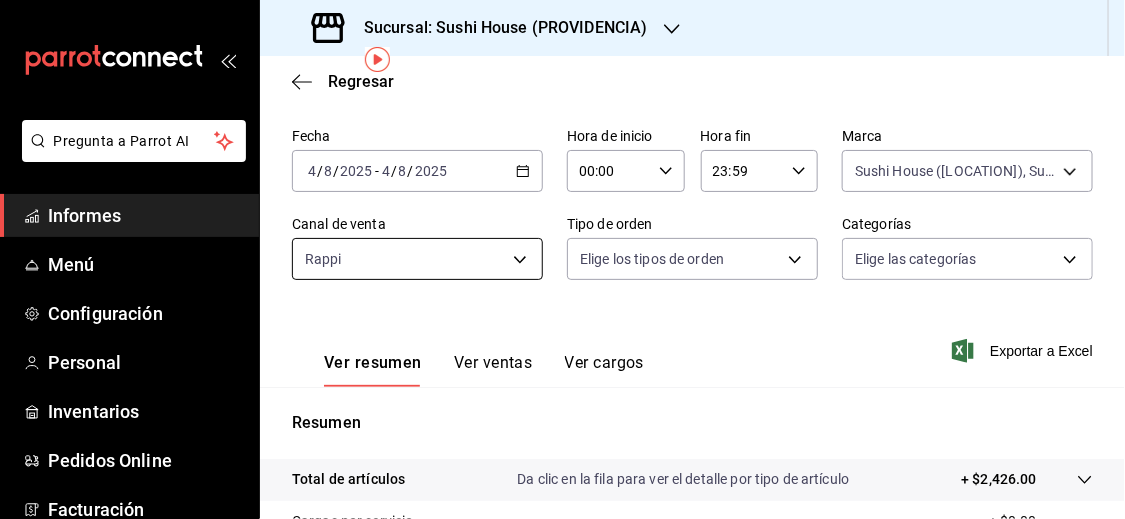 click on "Fecha [DATE] [DATE] - [DATE] [DATE] Hora de inicio 00:00 Hora de inicio Hora fin 23:59 Hora fin Marca Sushi House ([CITY]), Sushi House ([CITY]) [UUID],[UUID],d977e9e1-94a5-4c72-ae82-989a1b0a3219 Canal de venta Rappi RAPPI Tipo de orden Elige los tipos de orden Categorías Elige las categorías Ver resumen Ver ventas Ver cargos Exportar a Excel Resumen Total de artículos Da clic en la fila para ver el detalle por tipo de artículo + $2,426.00 Cargas por servicio + $0.00 Venta bruta = $2,426.00 Descuentos totales - $783.00 Certificados de regalo - $0.00 Venta total = $1,643.00 Impuestos" at bounding box center [562, 259] 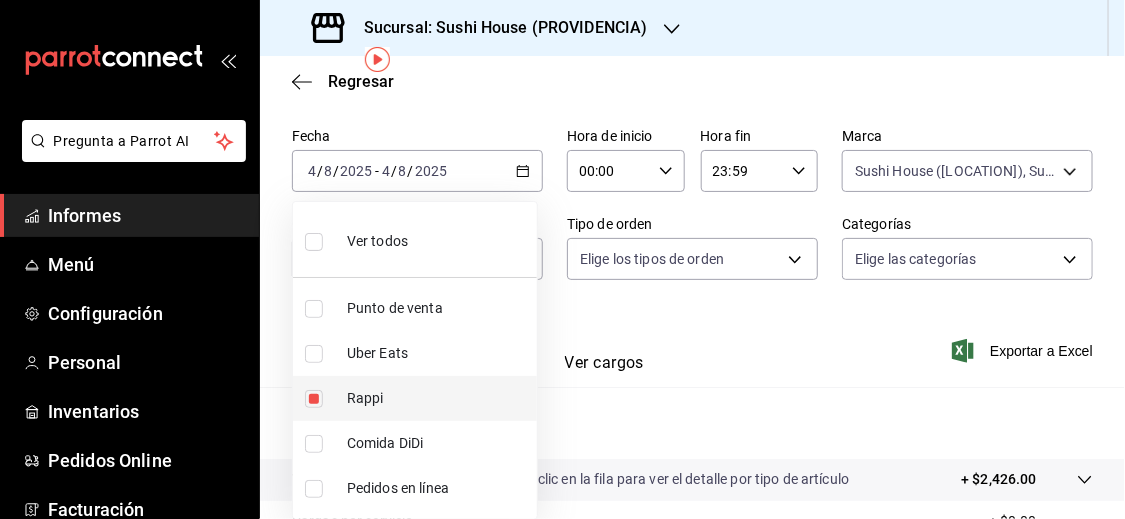click at bounding box center [314, 399] 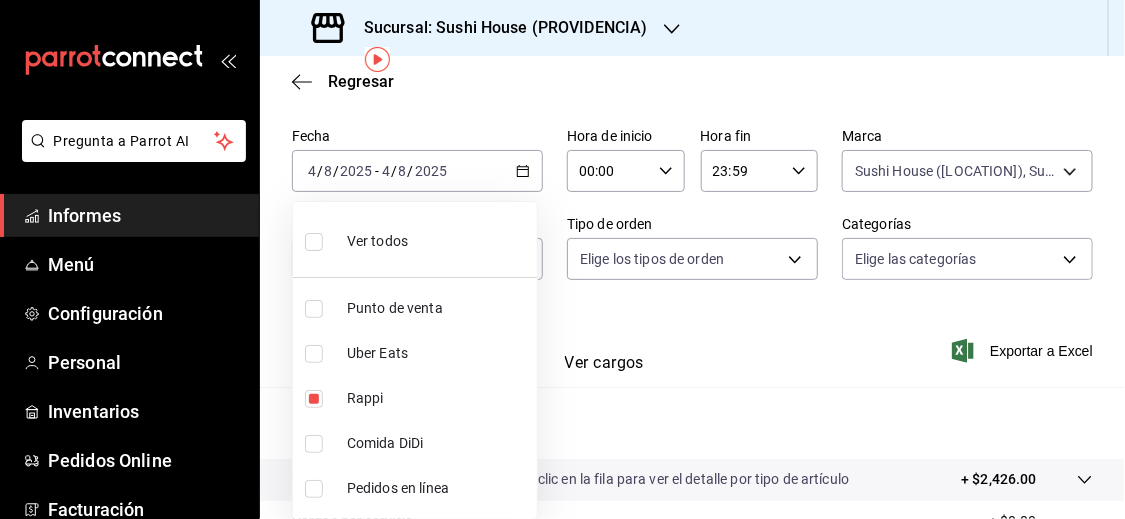 type 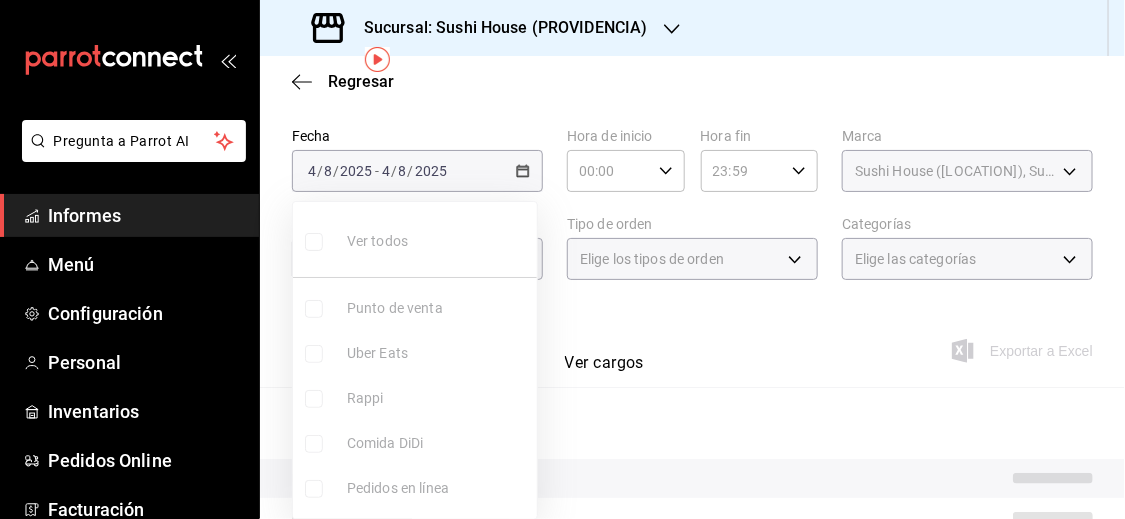 click at bounding box center [314, 354] 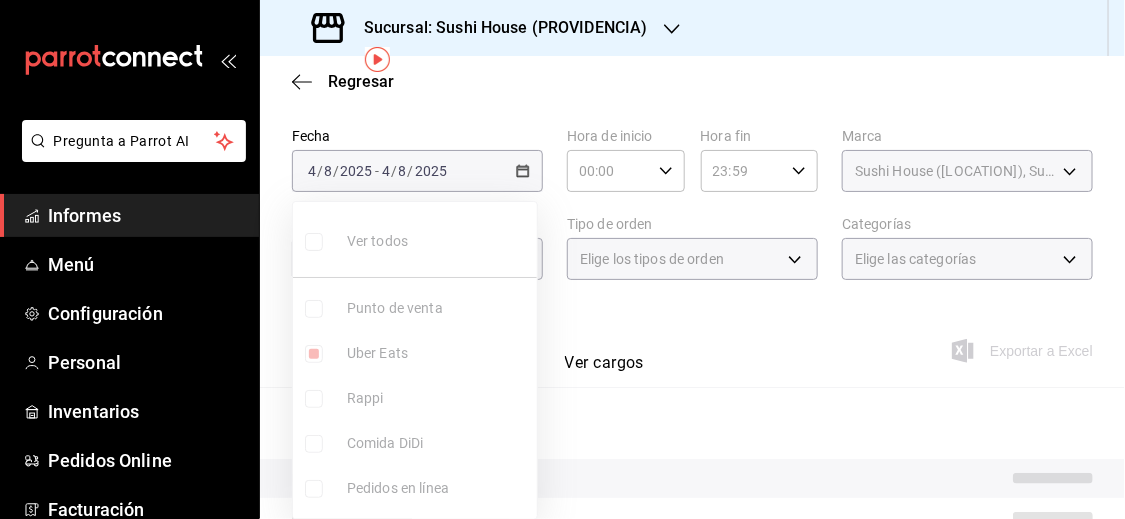 click at bounding box center [562, 259] 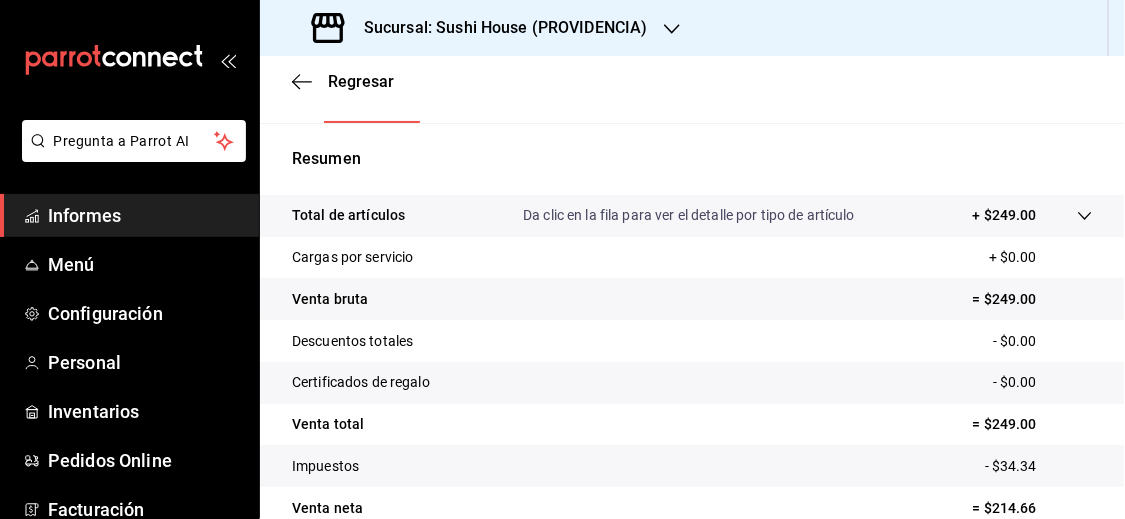 scroll, scrollTop: 348, scrollLeft: 0, axis: vertical 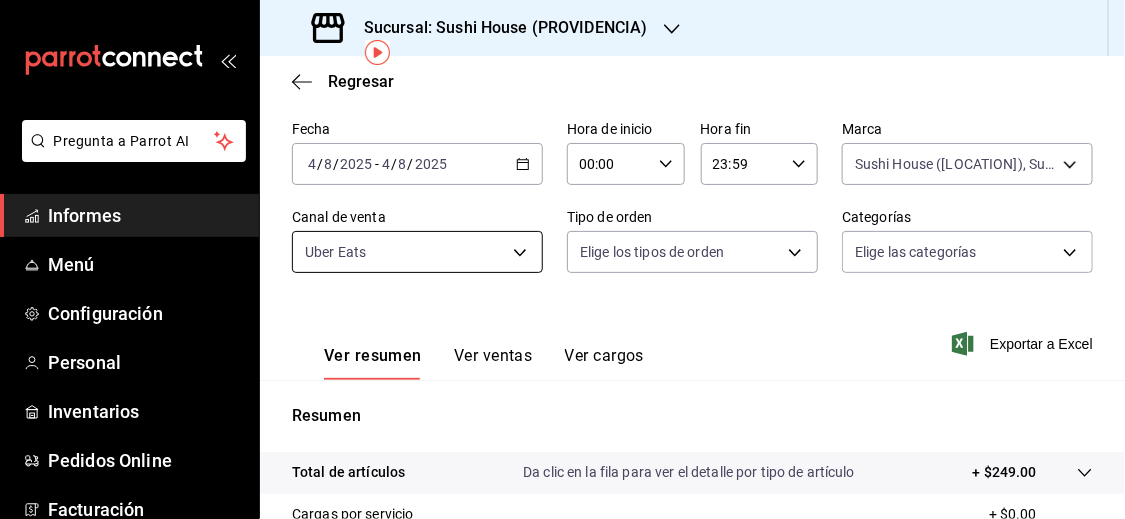 click on "Pregunta a Parrot AI Informes   Menú   Configuración   Personal   Inventarios   Pedidos Online   Facturación   Suscripción   Ayuda Recomendar loro   Sushi Express multiusuario   Sugerir nueva función   Sucursal: Sushi House ([PROVINCIA]) Regresar Ventas Los artículos listados no incluyen descuentos de orden y el filtro de fechas está limitado a un máximo de 31 días. Fecha [DATE] [DATE] - [DATE] [DATE] Hora de inicio 00:00 Hora de inicio Hora fin 23:59 Hora fin Marca Sushi House ([PROVINCIA]), Sushi House ([PROVINCIA]) [UUID],[UUID] Canal de venta Uber Eats UBER_EATS Tipo de orden Elige los tipos de orden Categorías Elige las categorías Ver resumen Ver ventas Ver cargos Exportar a Excel Resumen Total de artículos Da clic en la fila para ver el detalle por tipo de artículo + $249.00 Cargas por servicio + $0.00 Venta bruta = $249.00 Descuentos totales - $0.00 Certificados de regalo - $0.00 Venta total = $249.00 Impuestos" at bounding box center [562, 259] 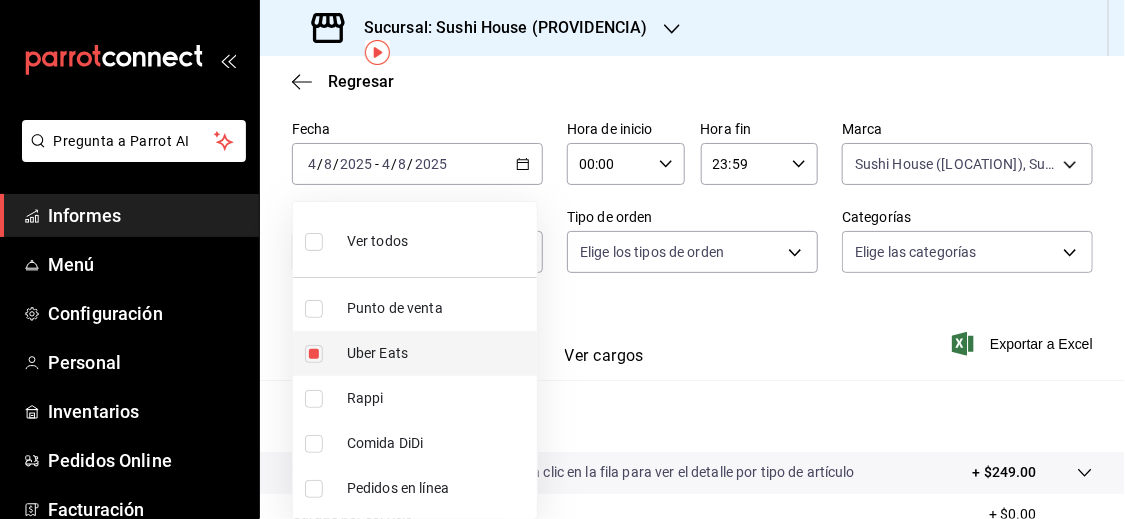 click at bounding box center (314, 354) 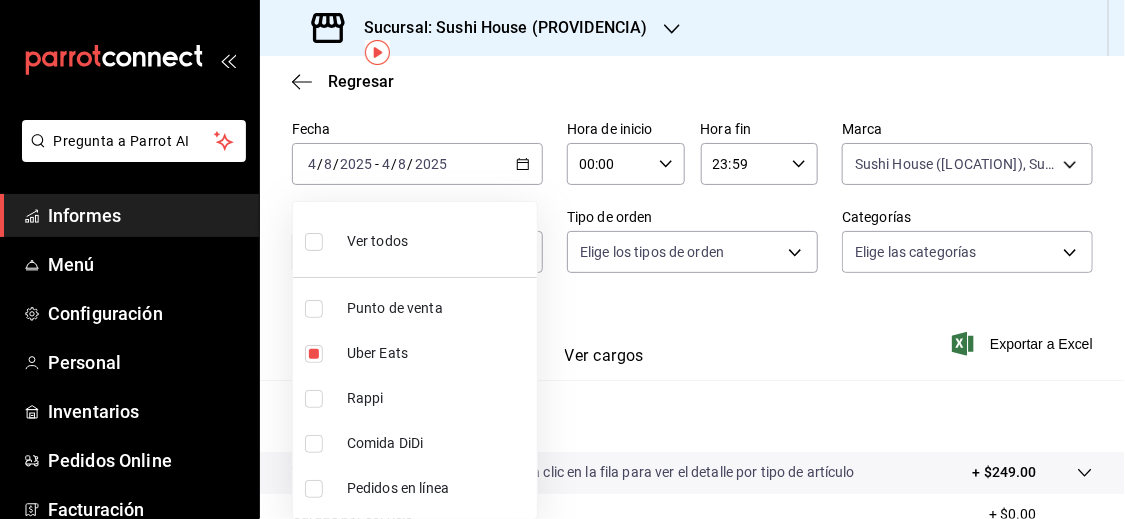 type 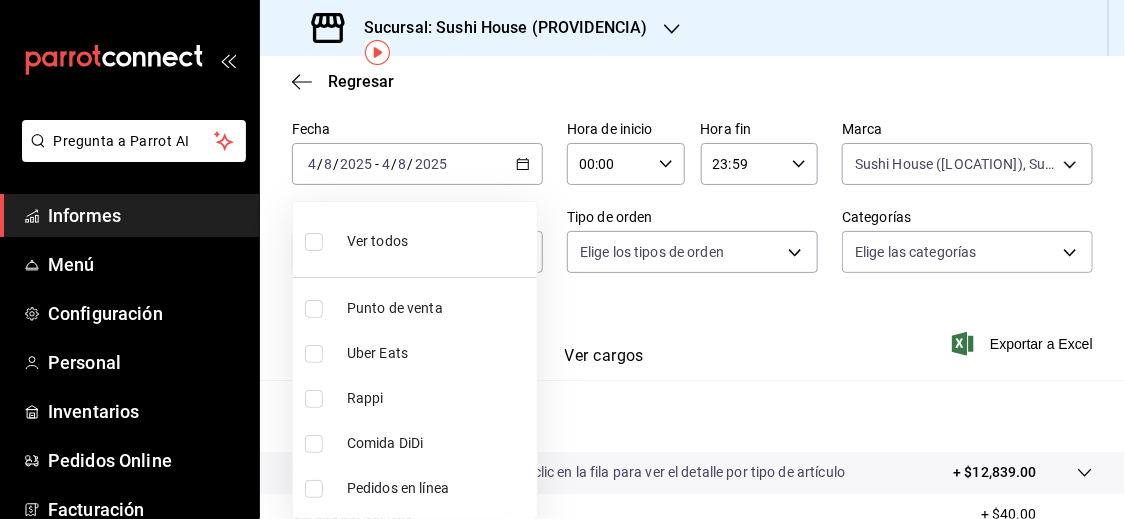 click at bounding box center (314, 444) 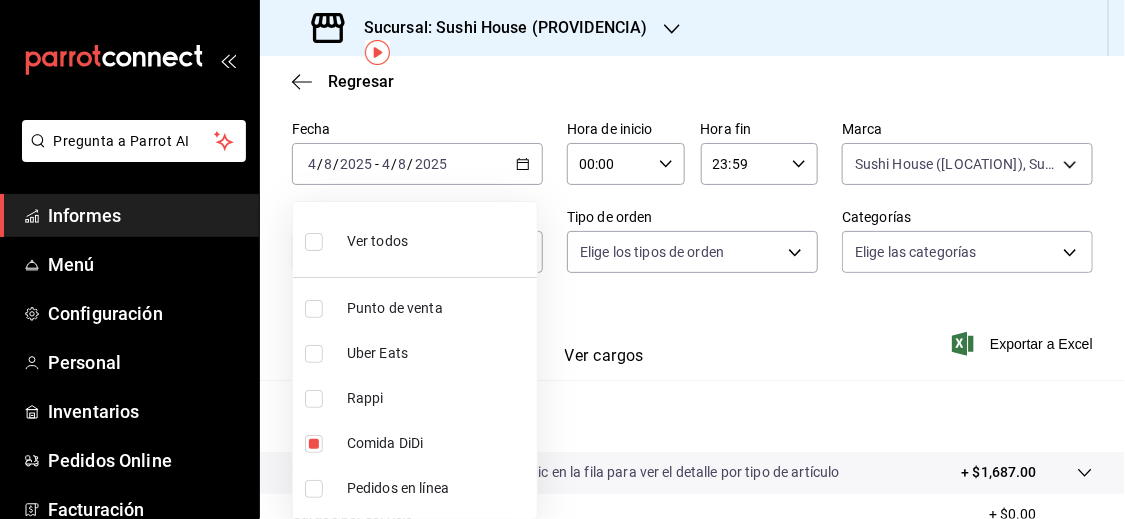 click at bounding box center [562, 259] 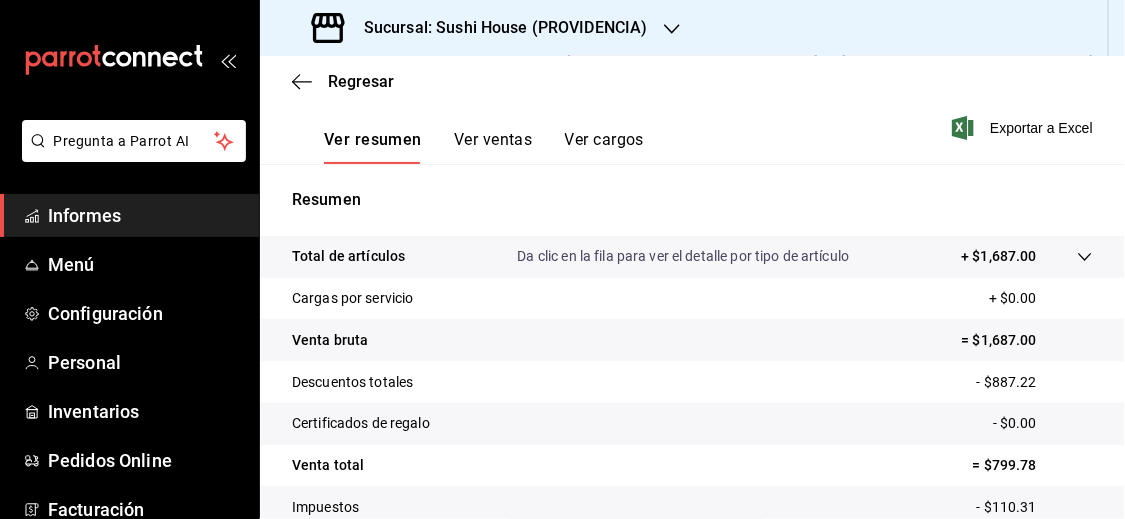 scroll, scrollTop: 307, scrollLeft: 0, axis: vertical 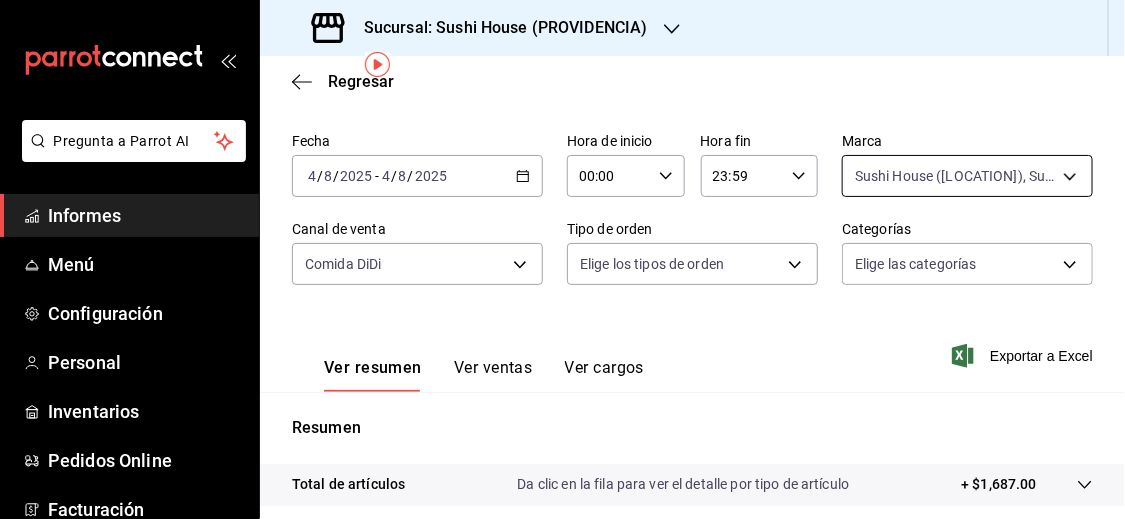 click on "Pregunta a Parrot AI Informes   Menú   Configuración   Personal   Inventarios   Pedidos Online   Facturación   Suscripción   Ayuda Recomendar loro   Sushi Express multiusuario   Sugerir nueva función   Sucursal: Sushi House ([PROVINCIA]) Regresar Ventas Los artículos listados no incluyen descuentos de orden y el filtro de fechas está limitado a un máximo de 31 días. Fecha [DATE] [DATE] - [DATE] [DATE] Hora de inicio 00:00 Hora de inicio Hora fin 23:59 Hora fin Marca Sushi House ([PROVINCIA]), Sushi House ([PROVINCIA]) [UUID],[UUID] Canal de venta Comida DiDi DIDI_FOOD Tipo de orden Elige los tipos de orden Categorías Elige las categorías Ver resumen Ver ventas Ver cargos Exportar a Excel Resumen Total de artículos Da clic en la fila para ver el detalle por tipo de artículo + $1,687.00 Cargas por servicio + $0.00 Venta bruta = $1,687.00 Descuentos totales - $887.22 Certificados de regalo - $0.00 Venta total = $799.78" at bounding box center [562, 259] 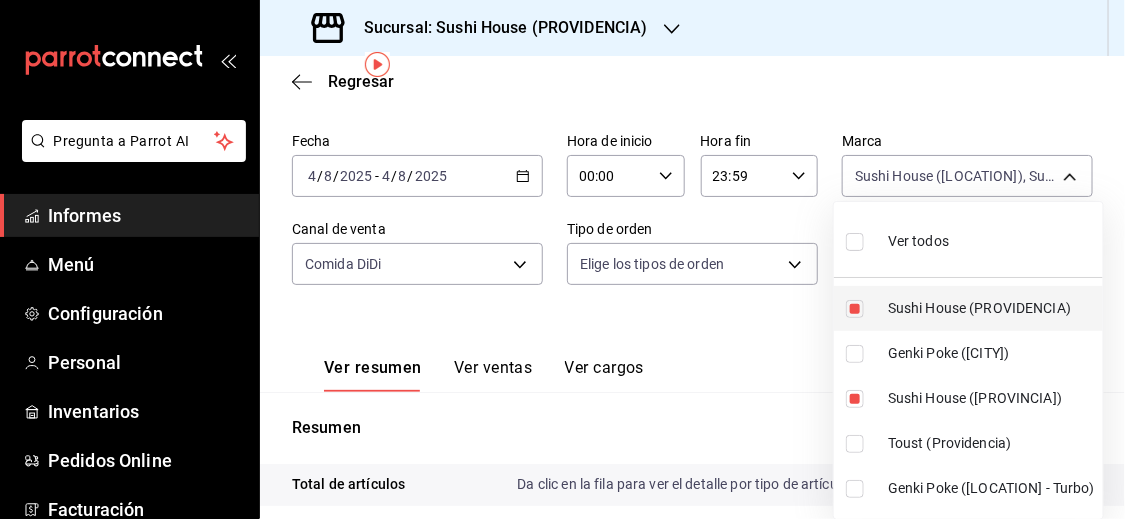 click at bounding box center [855, 309] 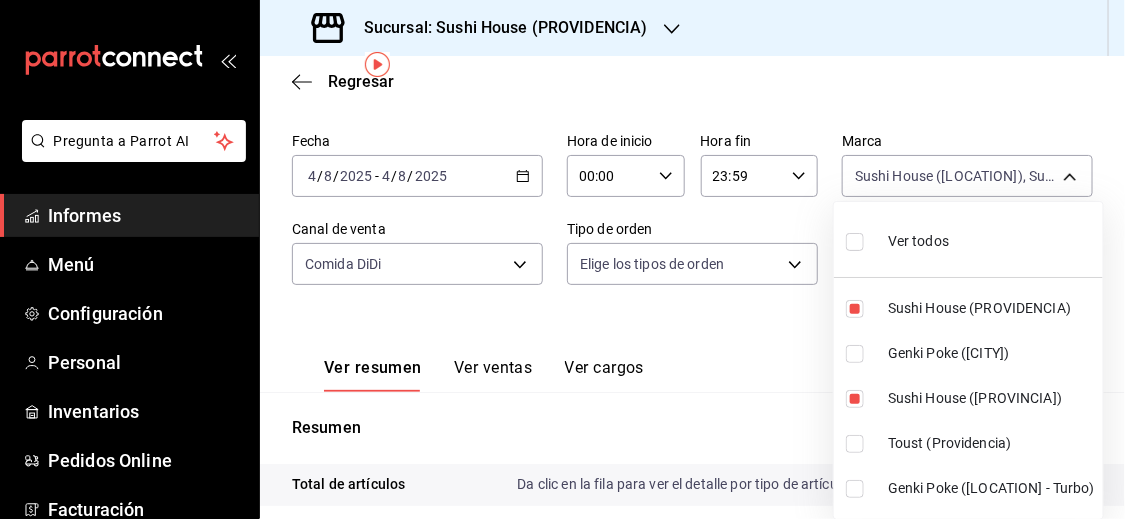 type on "d977e9e1-94a5-4c72-ae82-989a1b0a3219" 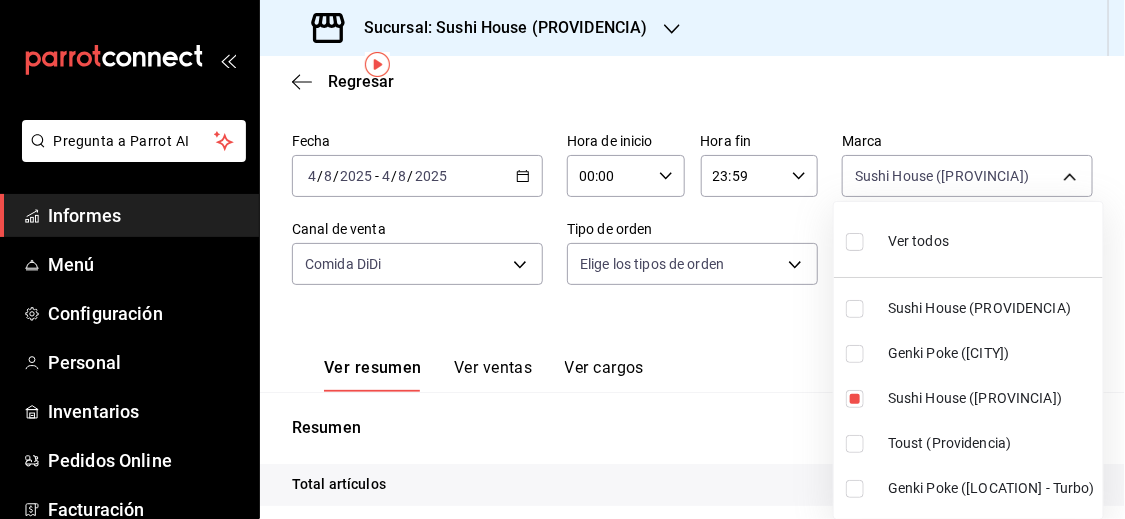 click at bounding box center [855, 354] 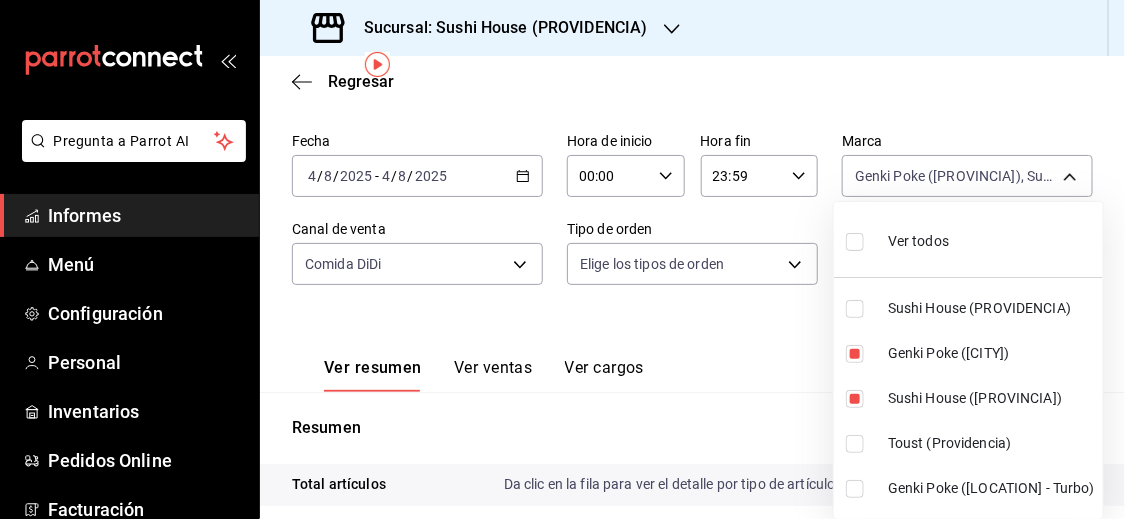 click at bounding box center [855, 399] 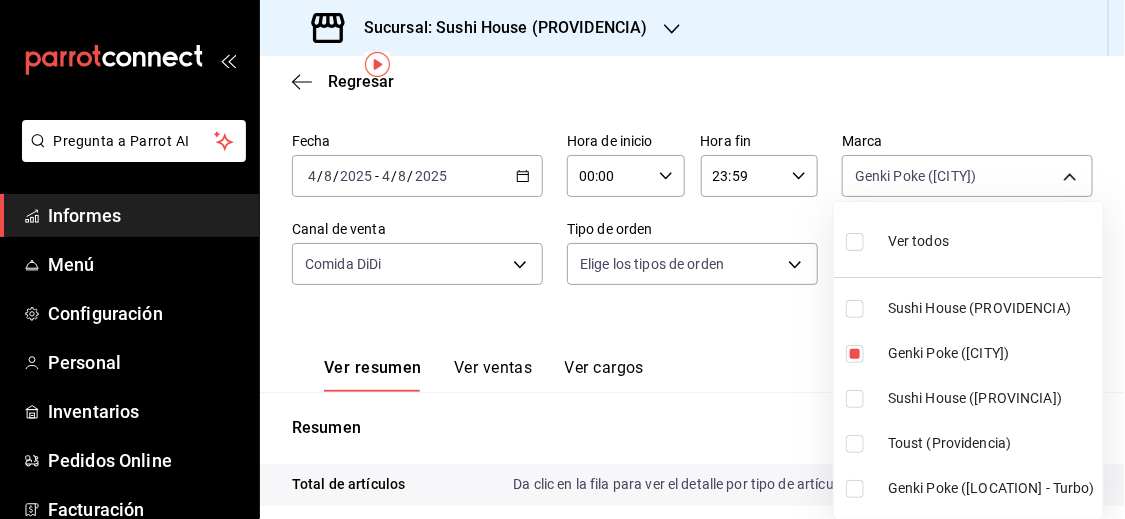 click at bounding box center [855, 489] 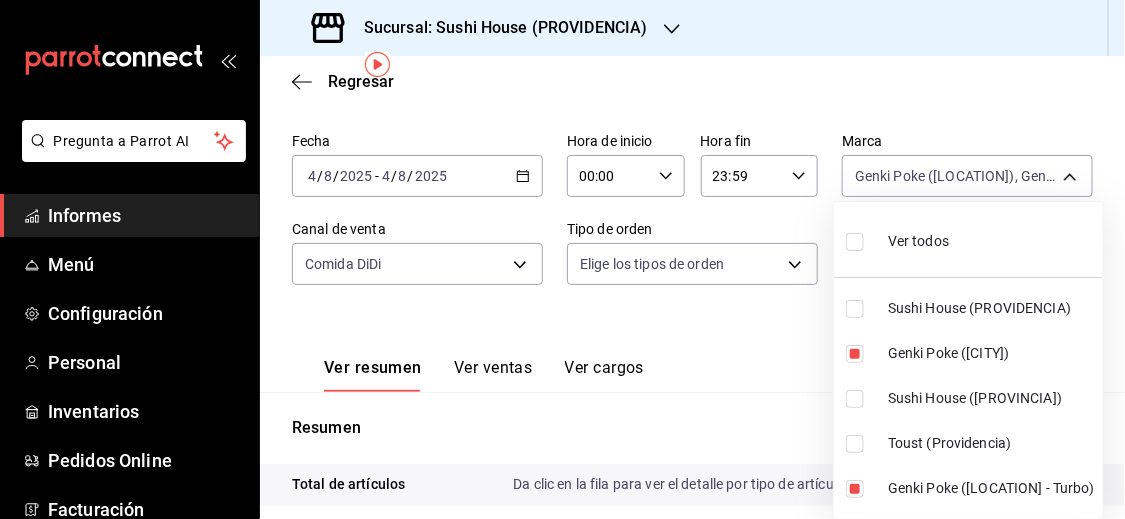 click at bounding box center [562, 259] 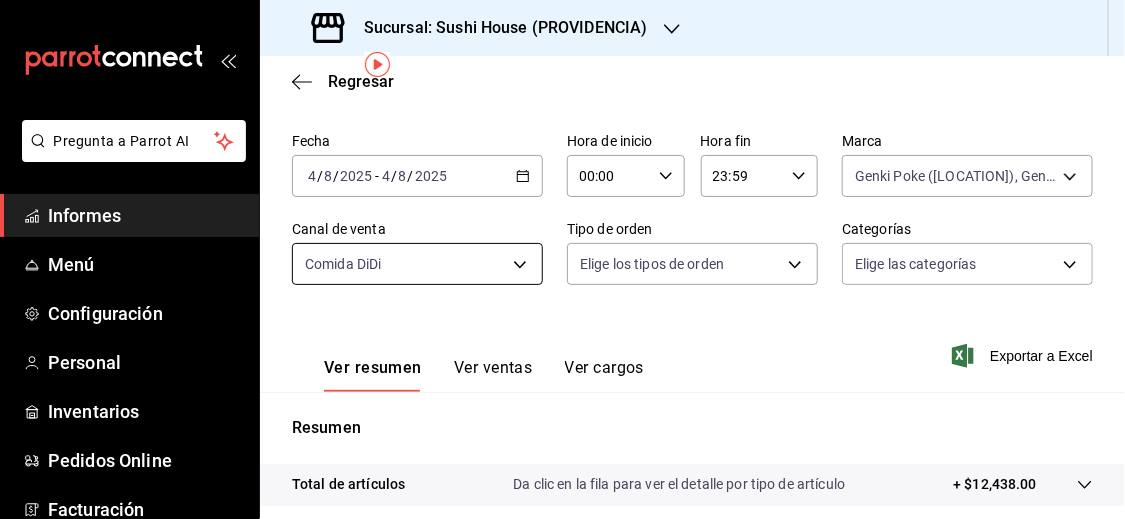 click on "Pregunta a Parrot AI Informes   Menú   Configuración   Personal   Inventarios   Pedidos Online   Facturación   Suscripción   Ayuda Recomendar loro   Sushi Express multiusuario   Sugerir nueva función   Sucursal: Sushi House ([LOCATION]) Regresar Ventas Los artículos listados no incluyen descuentos de orden y el filtro de fechas está limitado a un máximo de 31 días. Fecha [DATE] [DATE] - [DATE] [DATE] Hora de inicio 00:00 Hora de inicio Hora fin 23:59 Hora fin Marca Genki Poke ([LOCATION]), Genki Poke ([LOCATION] - Turbo) [UUID],[UUID] Canal de venta Comida DiDi DIDI_FOOD Tipo de orden Elige los tipos de orden Categorías Elige las categorías Ver resumen Ver ventas Ver cargos Exportar a Excel Resumen Total de artículos Da clic en la fila para ver el detalle por tipo de artículo + $12,438.00 Cargas por servicio + $0.00 Venta bruta = $12,438.00 Descuentos totales - $4,723.80 Certificados de regalo - $0.00 Venta total" at bounding box center [562, 259] 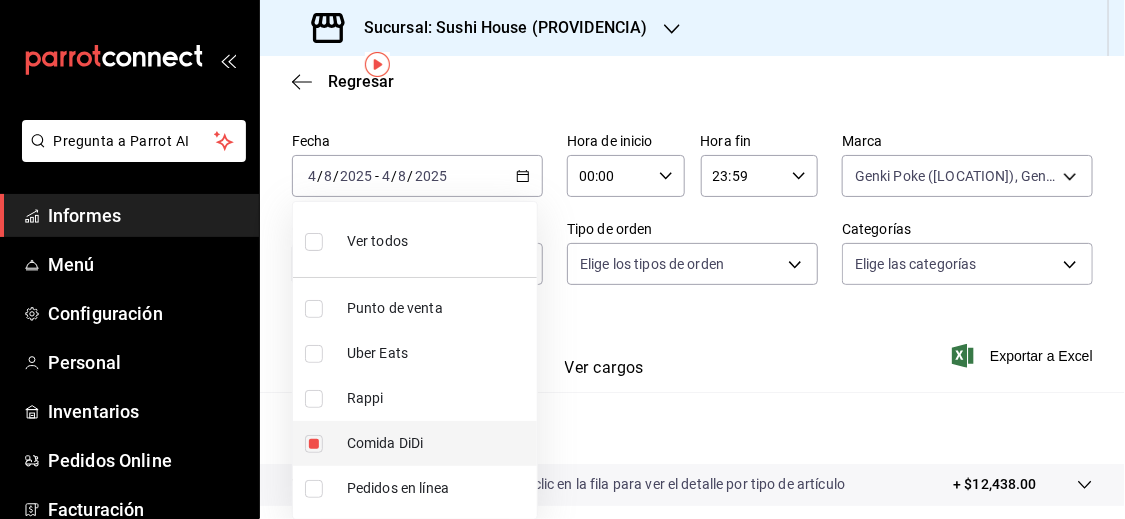 click at bounding box center [314, 444] 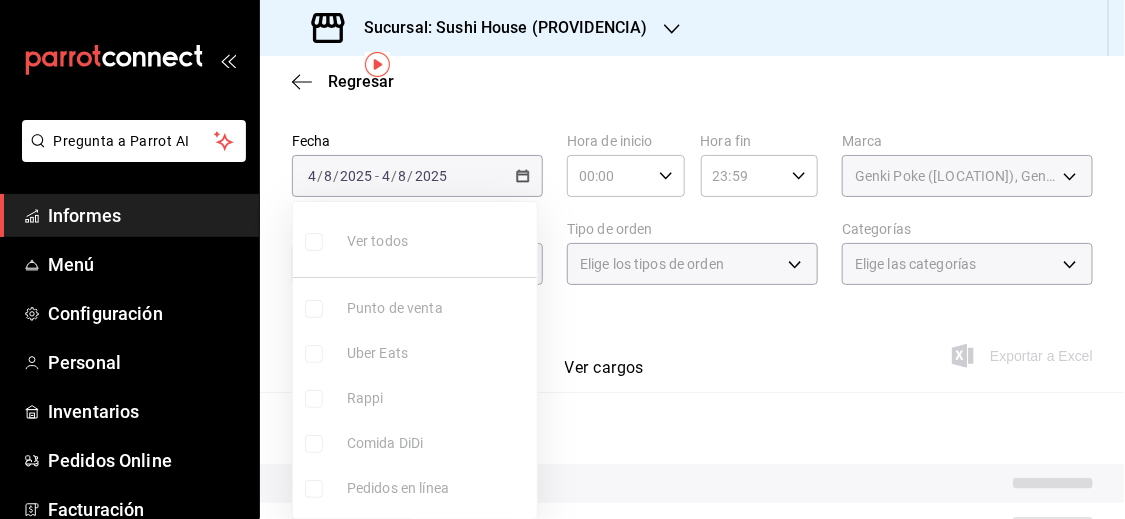 click at bounding box center (314, 399) 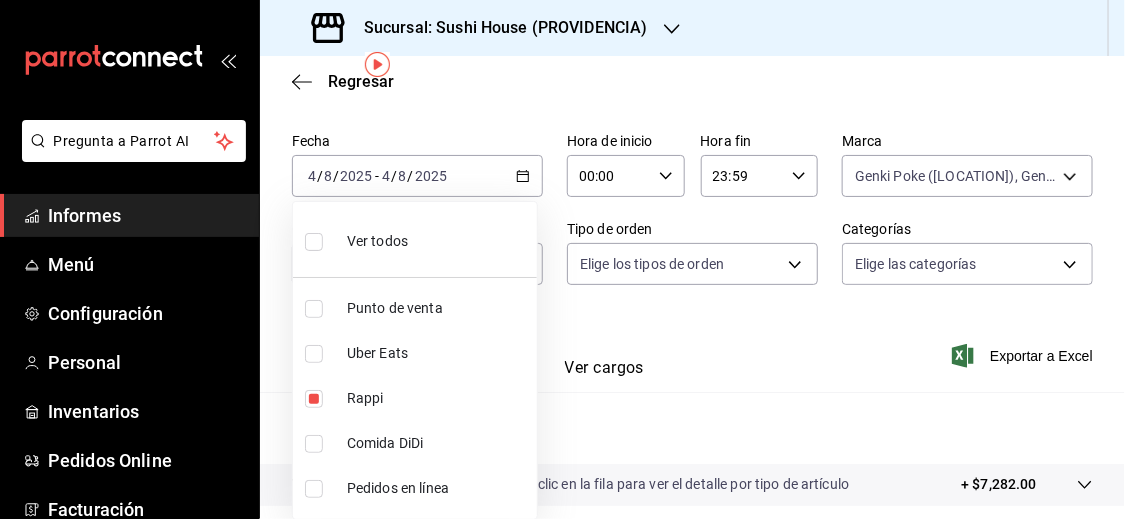 click at bounding box center (562, 259) 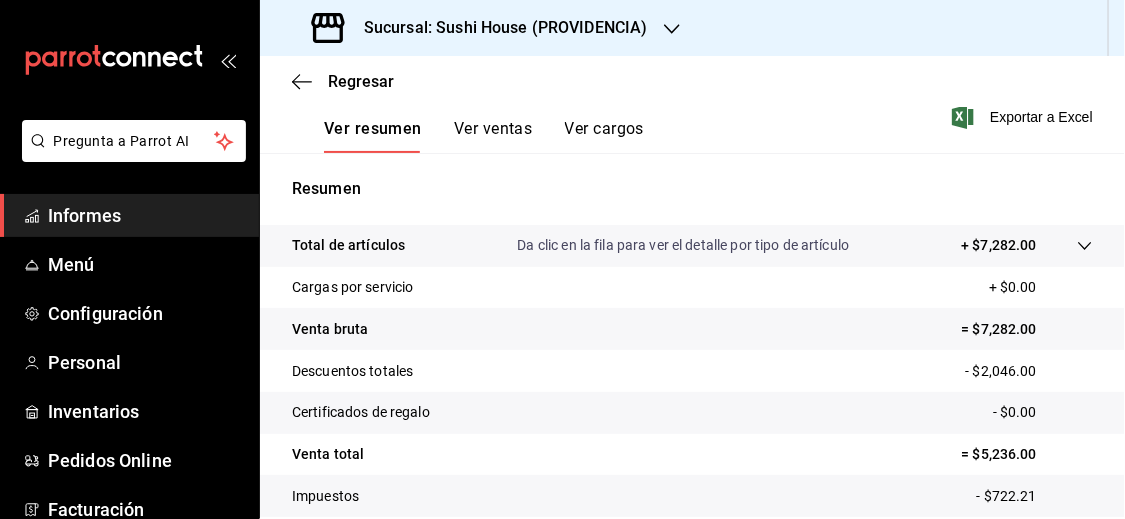 scroll, scrollTop: 313, scrollLeft: 0, axis: vertical 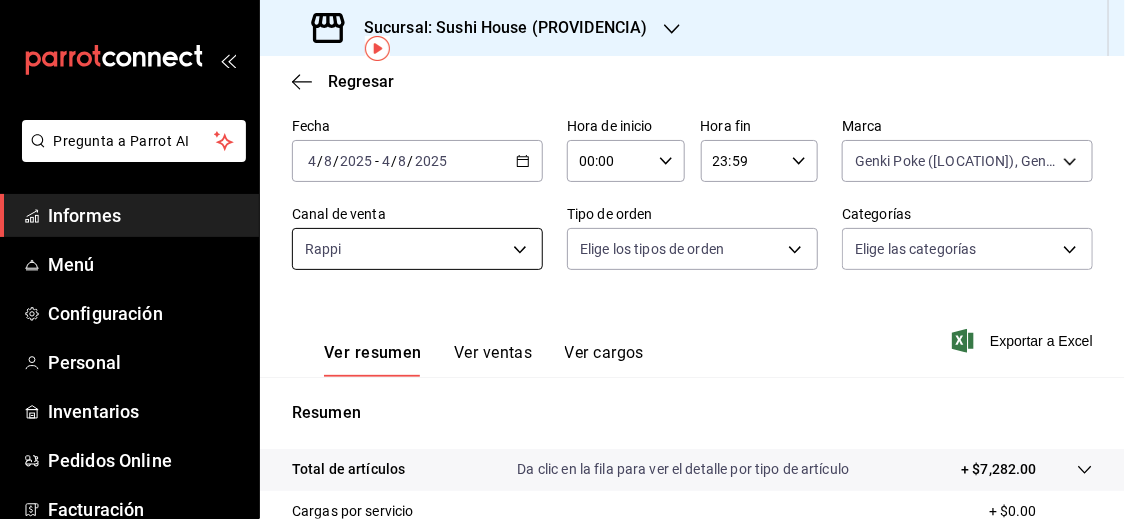 click on "Pregunta a Parrot AI Informes   Menú   Configuración   Personal   Inventarios   Pedidos Online   Facturación   Suscripción   Ayuda Recomendar loro   Sushi Express multiusuario   Sugerir nueva función   Sucursal: Sushi House ([LOCATION]) Regresar Ventas Los artículos listados no incluyen descuentos de orden y el filtro de fechas está limitado a un máximo de 31 días. Fecha [DATE] [DATE] - [DATE] [DATE] Hora de inicio 00:00 Hora de inicio Hora fin 23:59 Hora fin Marca Genki Poke ([LOCATION]), Genki Poke ([LOCATION] - Turbo) [UUID],[UUID] Canal de venta Rappi RAPPI Tipo de orden Elige los tipos de orden Categorías Elige las categorías Ver resumen Ver ventas Ver cargos Exportar a Excel Resumen Total de artículos Da clic en la fila para ver el detalle por tipo de artículo + $7,282.00 Cargas por servicio + $0.00 Venta bruta = $7,282.00 Descuentos totales - $2,046.00 Certificados de regalo - $0.00 Venta total = $5,236.00" at bounding box center (562, 259) 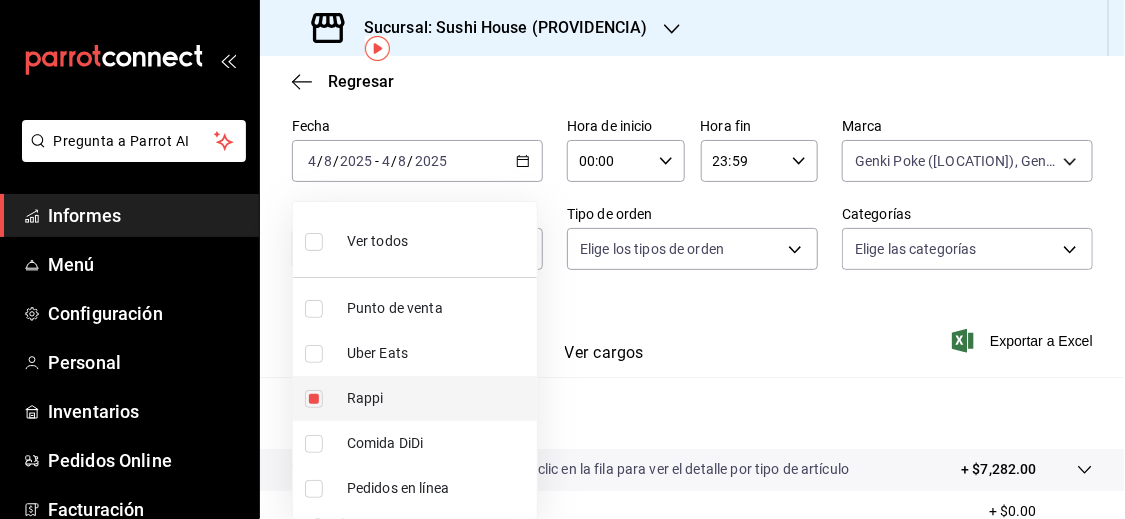 click at bounding box center [314, 399] 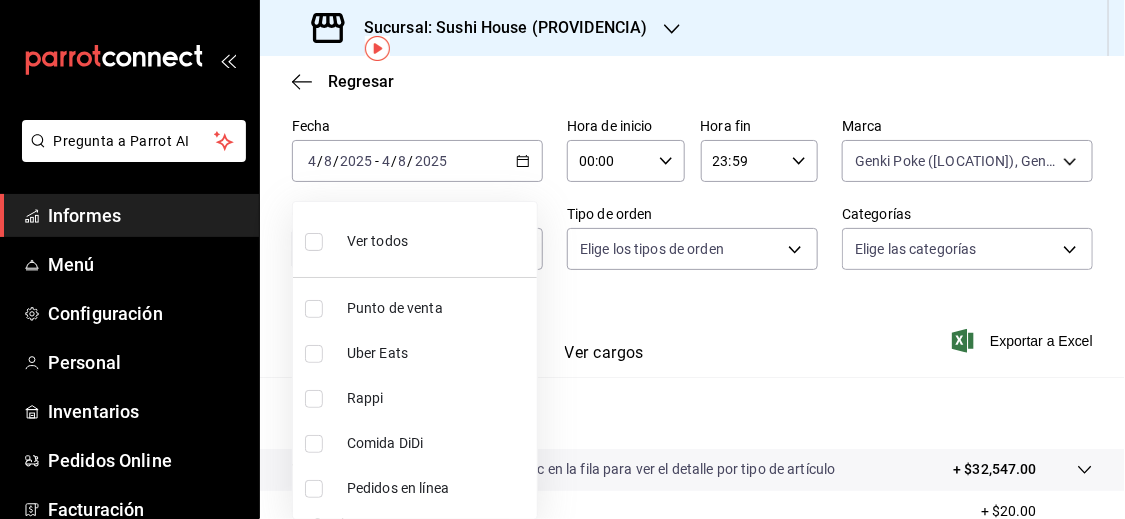 click at bounding box center [314, 354] 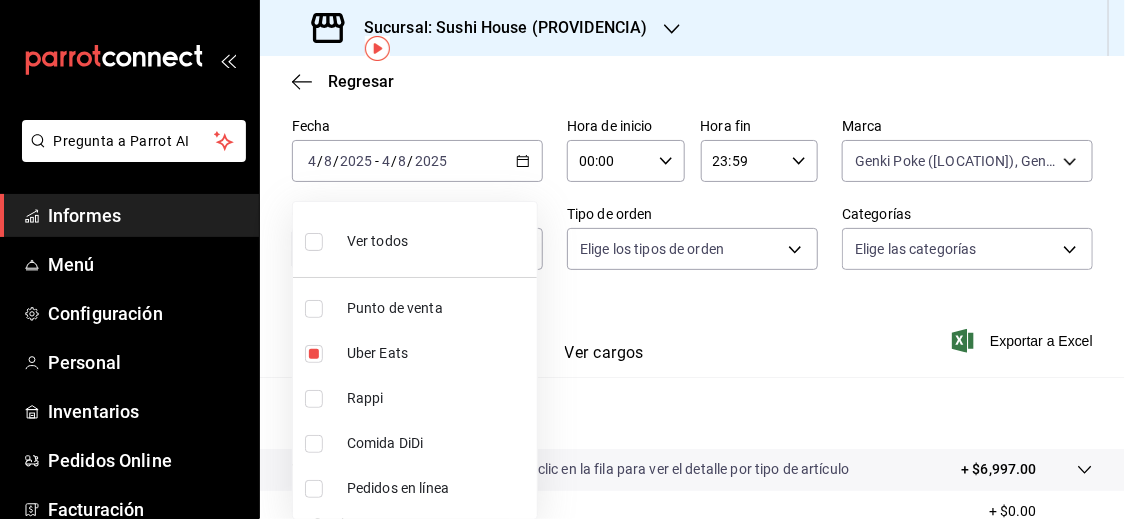 click at bounding box center [562, 259] 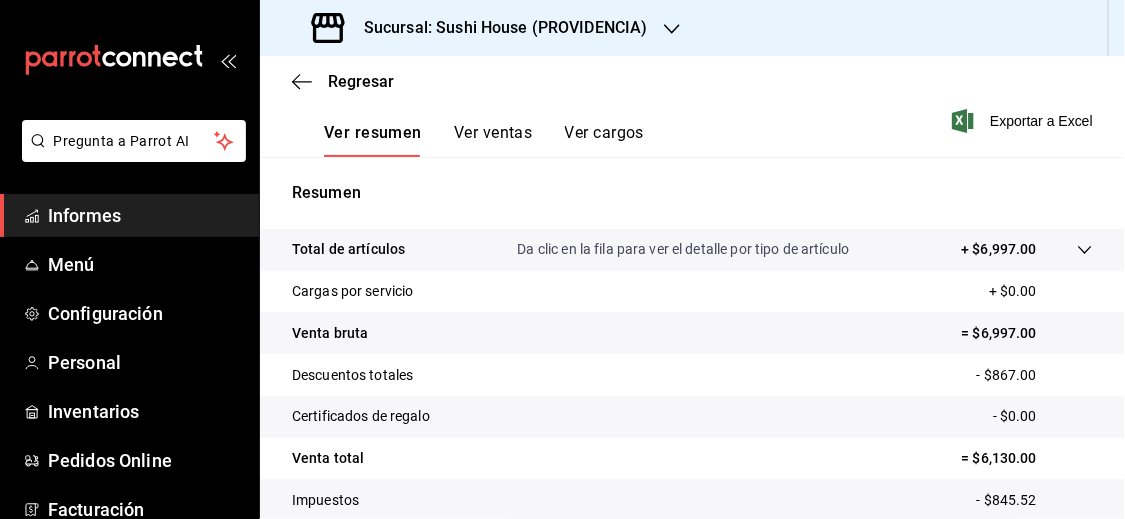 scroll, scrollTop: 309, scrollLeft: 0, axis: vertical 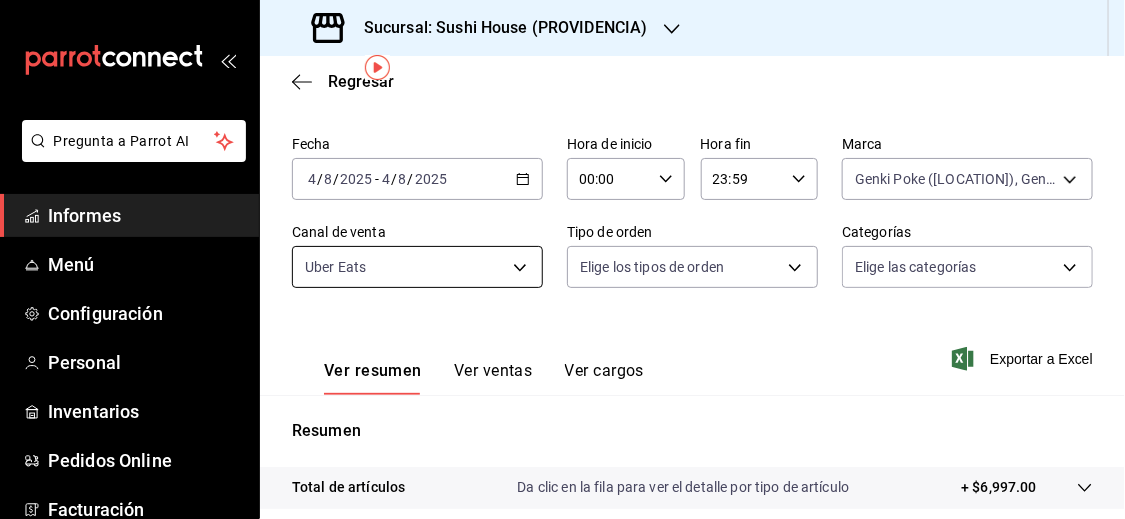 click on "Fecha [DATE] [DATE] - [DATE] [DATE] Hora de inicio 00:00 Hora de inicio Hora fin 23:59 Hora fin Marca Genki Poke ([CITY]), Genki Poke ([CITY] - Turbo) [UUID],[UUID],d15e84b3-8363-4ee1-9a15-630b08c6c652 Canal de venta Uber Eats UBER_EATS Tipo de orden Elige los tipos de orden Categorías Elige las categorías Ver resumen Ver ventas Ver cargos Exportar a Excel Resumen Total de artículos Da clic en la fila para ver el detalle por tipo de artículo + $6,997.00 Cargas por servicio + $0.00 Venta bruta = $6,997.00 Descuentos totales - $867.00 Certificados de regalo - $0.00 Venta total   Menú" at bounding box center (562, 259) 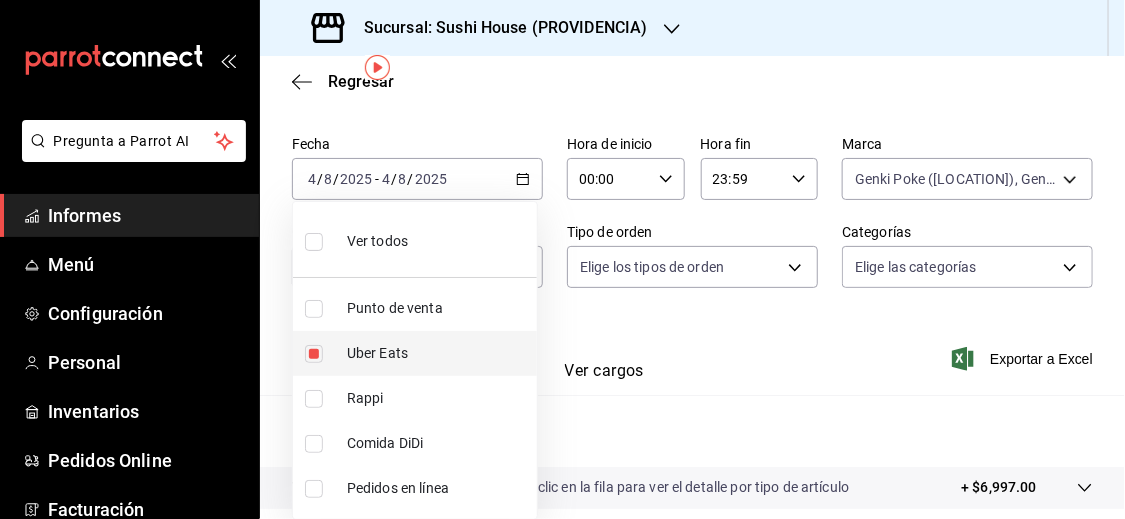 click at bounding box center [314, 354] 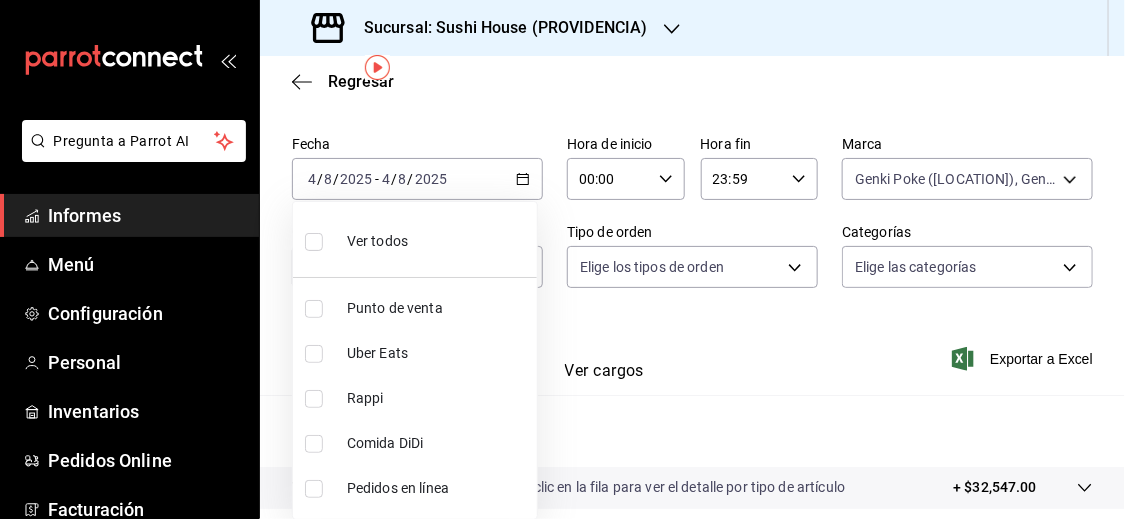 click at bounding box center [314, 444] 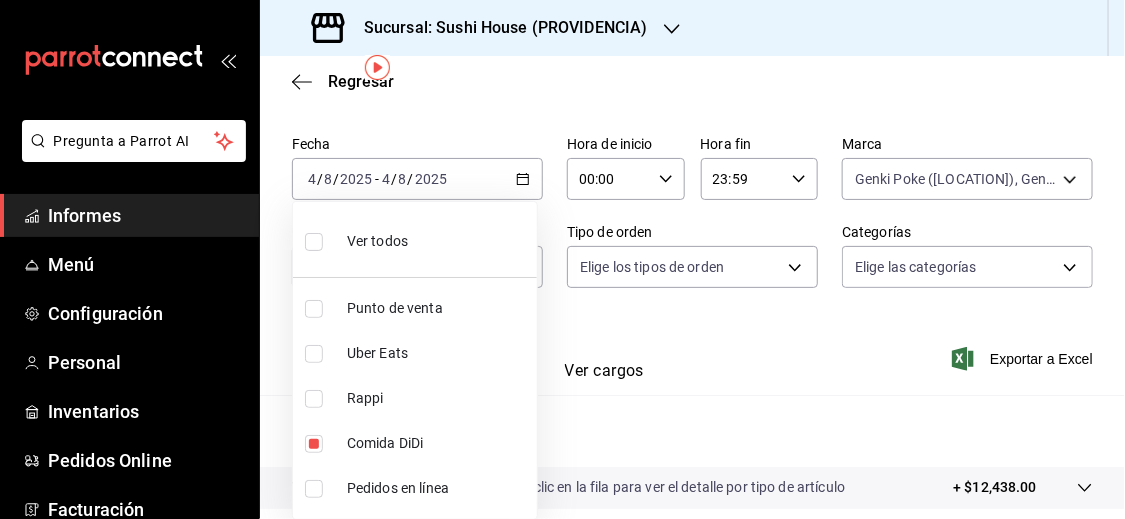 click at bounding box center (562, 259) 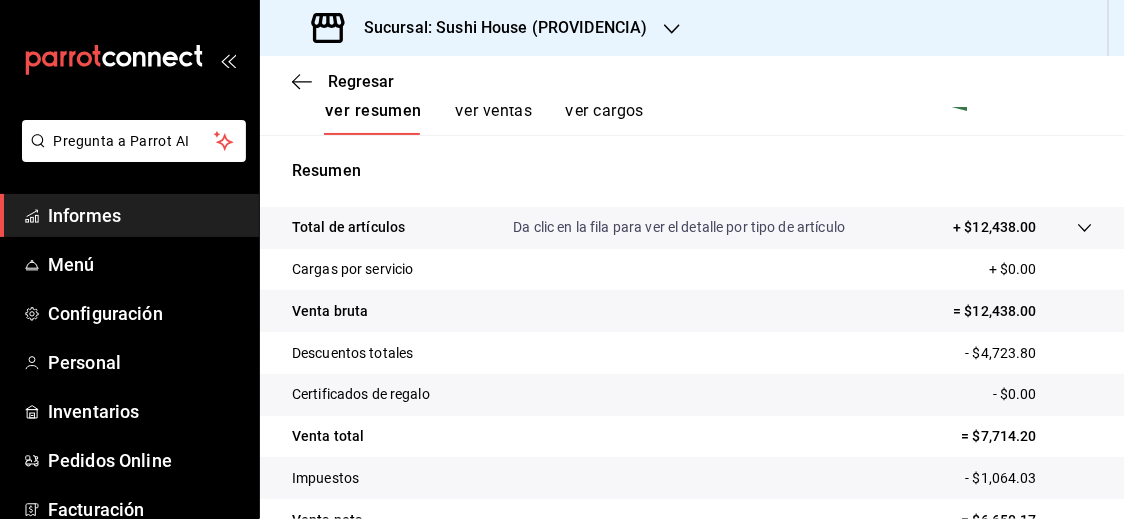scroll, scrollTop: 332, scrollLeft: 0, axis: vertical 